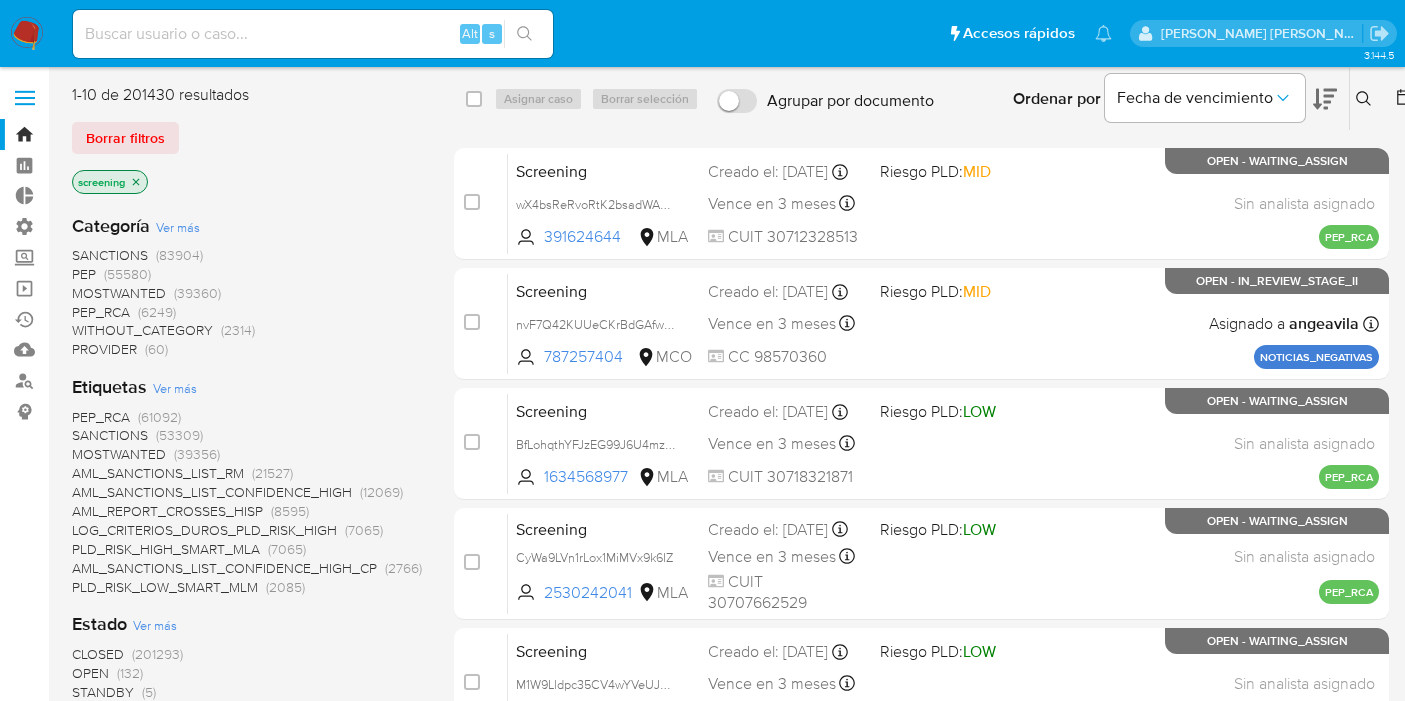 scroll, scrollTop: 0, scrollLeft: 0, axis: both 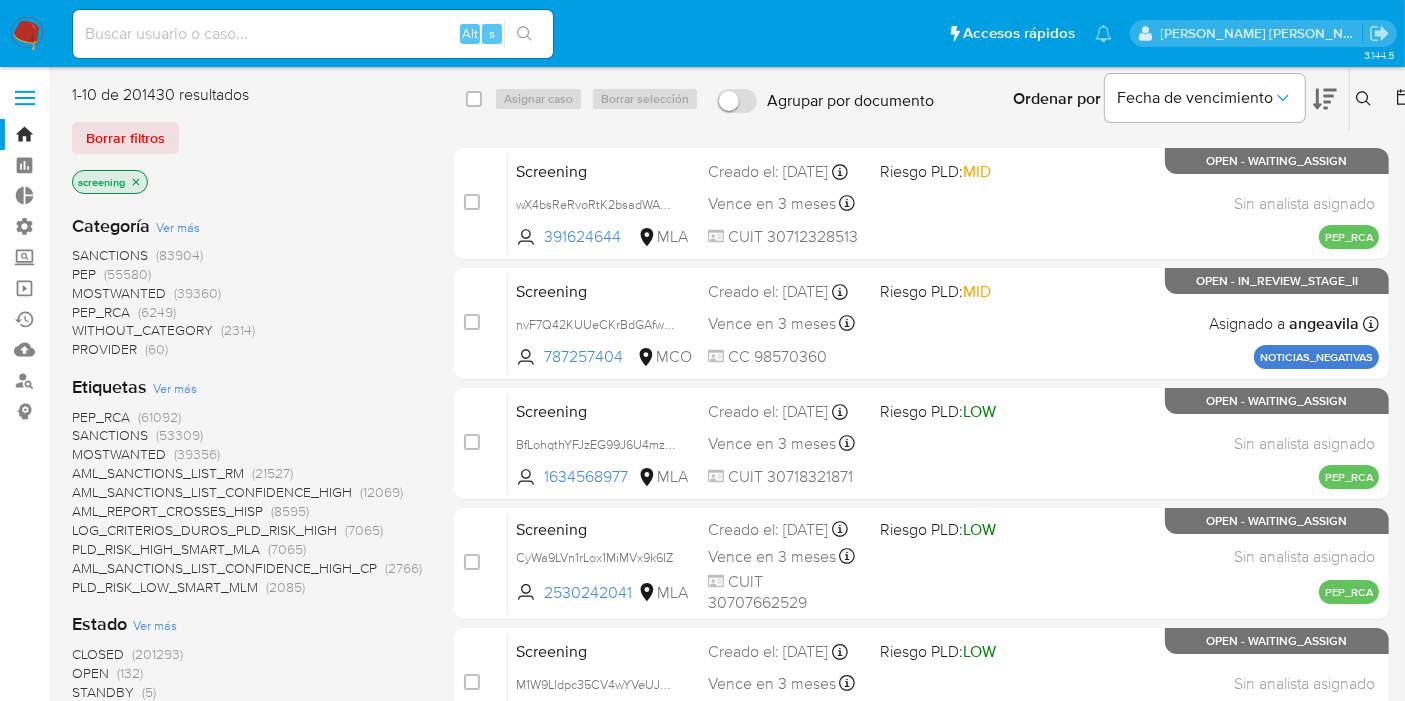 click at bounding box center (27, 34) 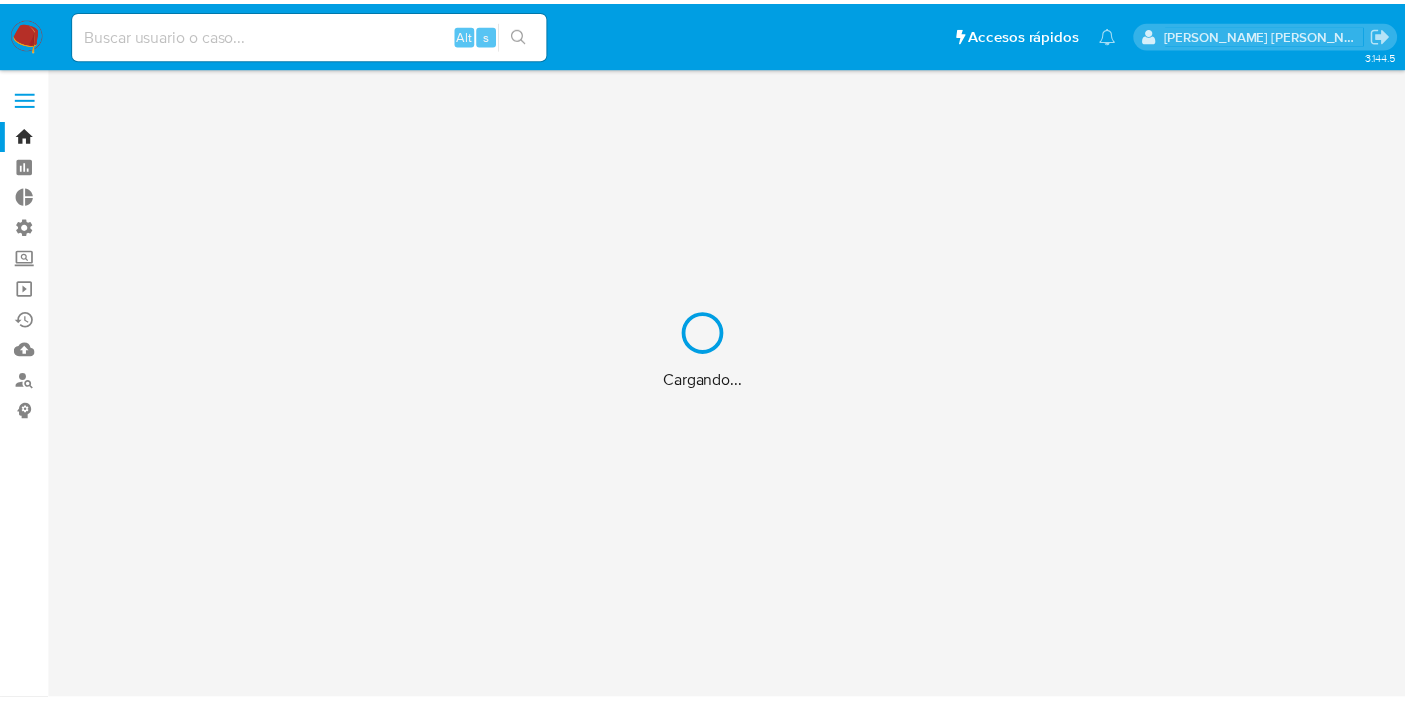 scroll, scrollTop: 0, scrollLeft: 0, axis: both 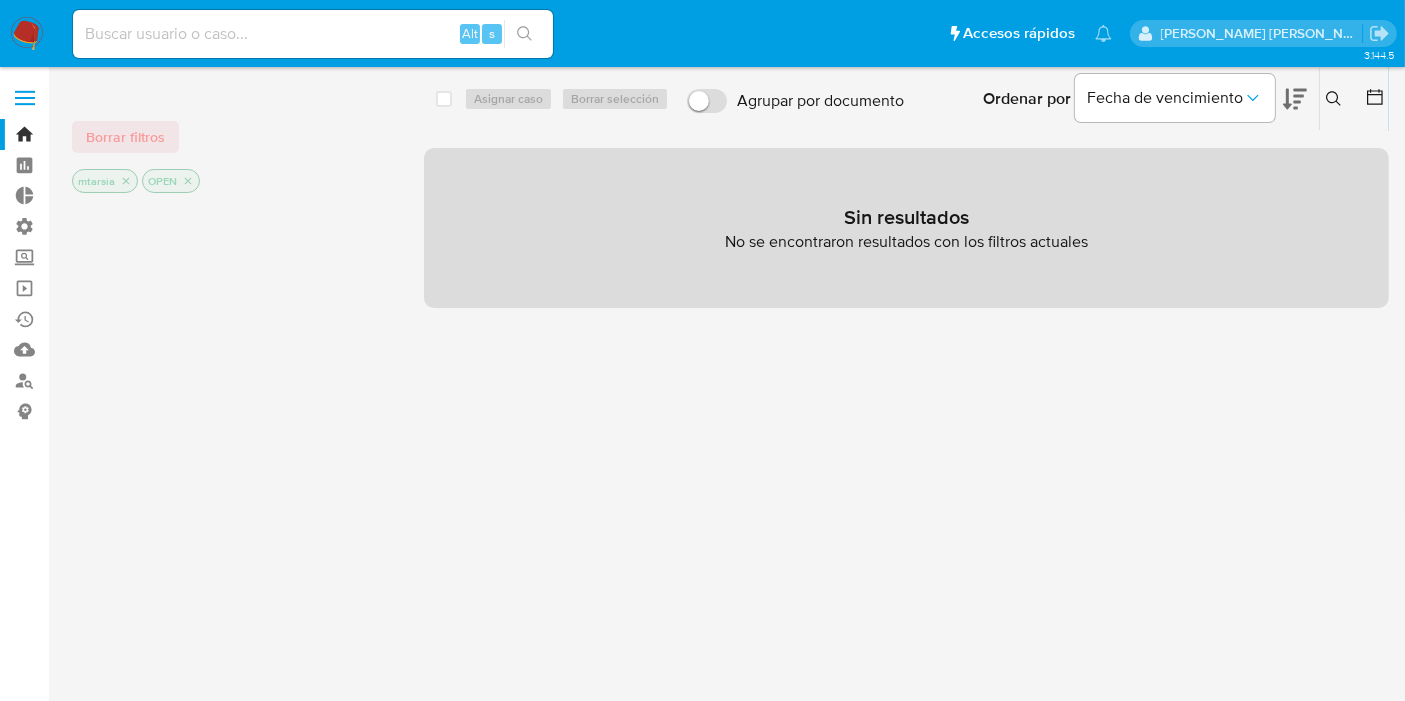 click on "Borrar filtros" at bounding box center (125, 137) 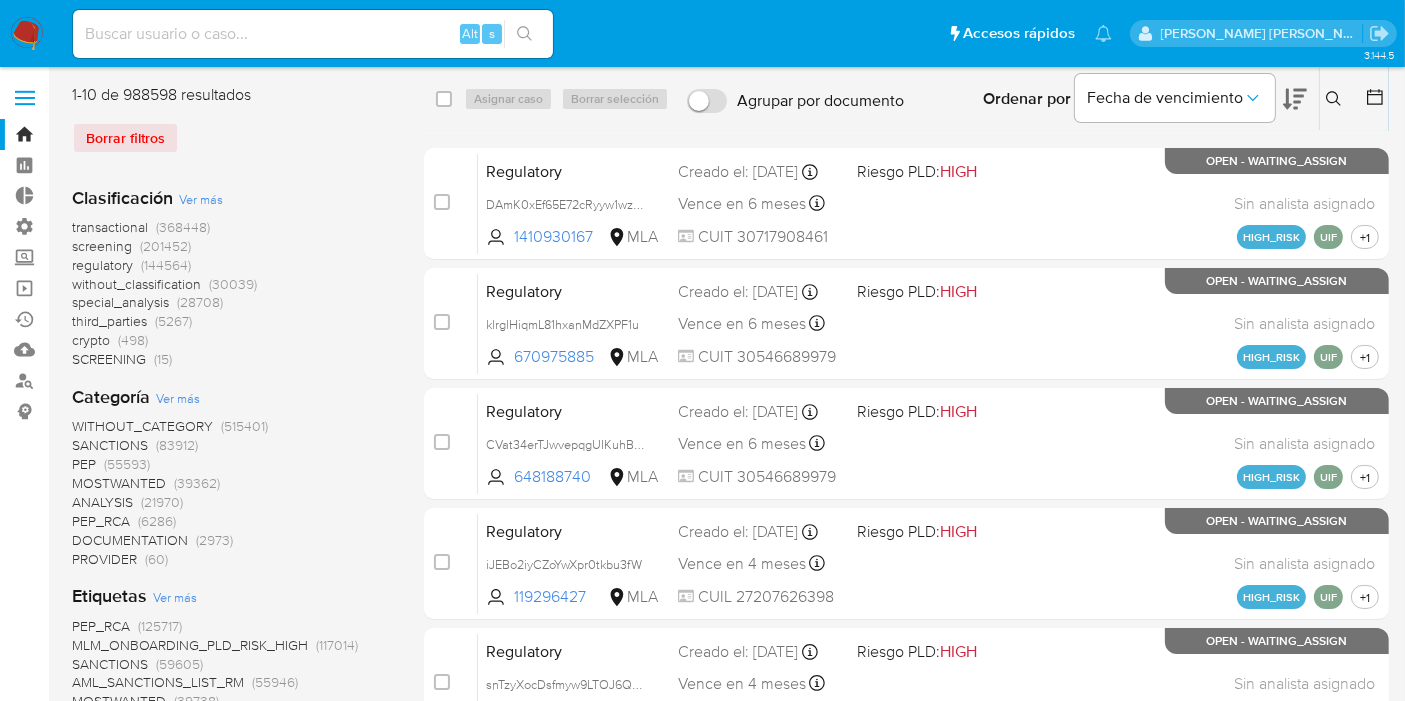 click on "Pausado Ver notificaciones Alt s Accesos rápidos   Presiona las siguientes teclas para acceder a algunas de las funciones Buscar caso o usuario Alt s Volver al home Alt h" at bounding box center [592, 33] 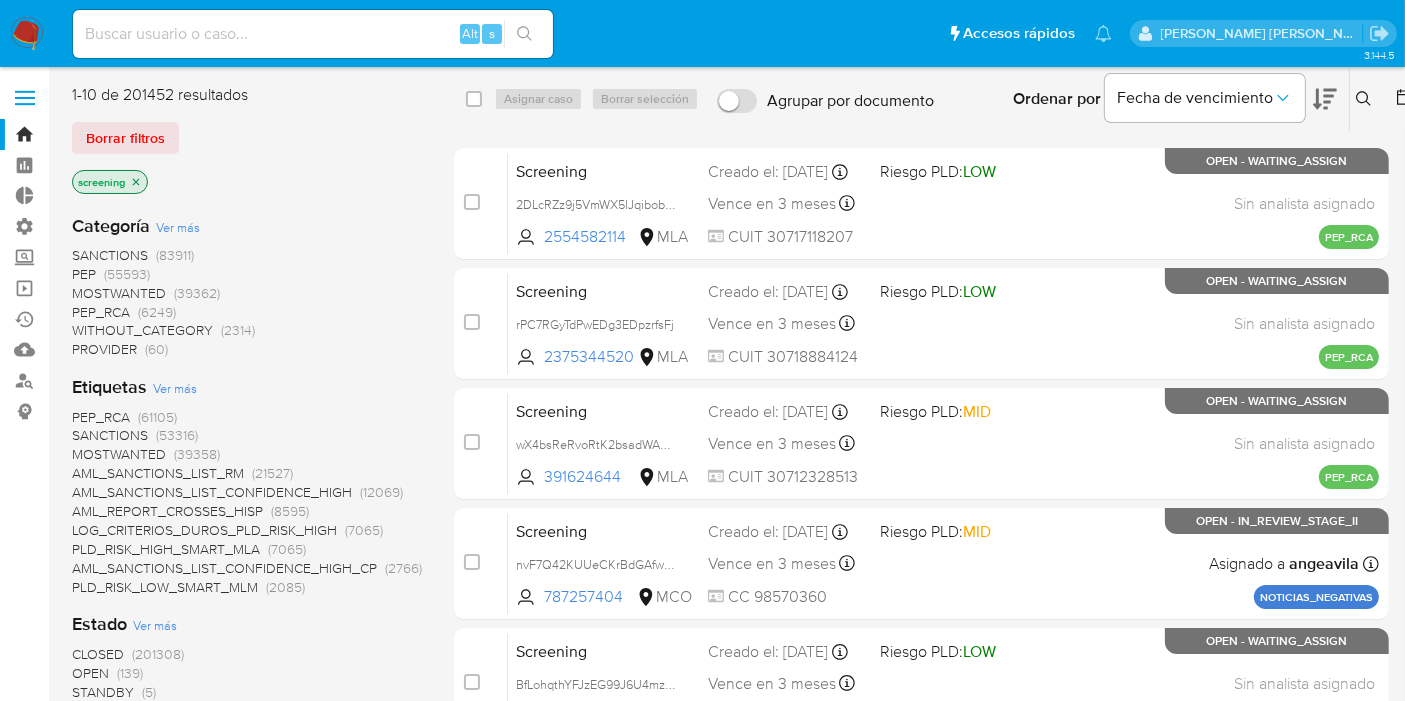 click on "OPEN" at bounding box center [90, 673] 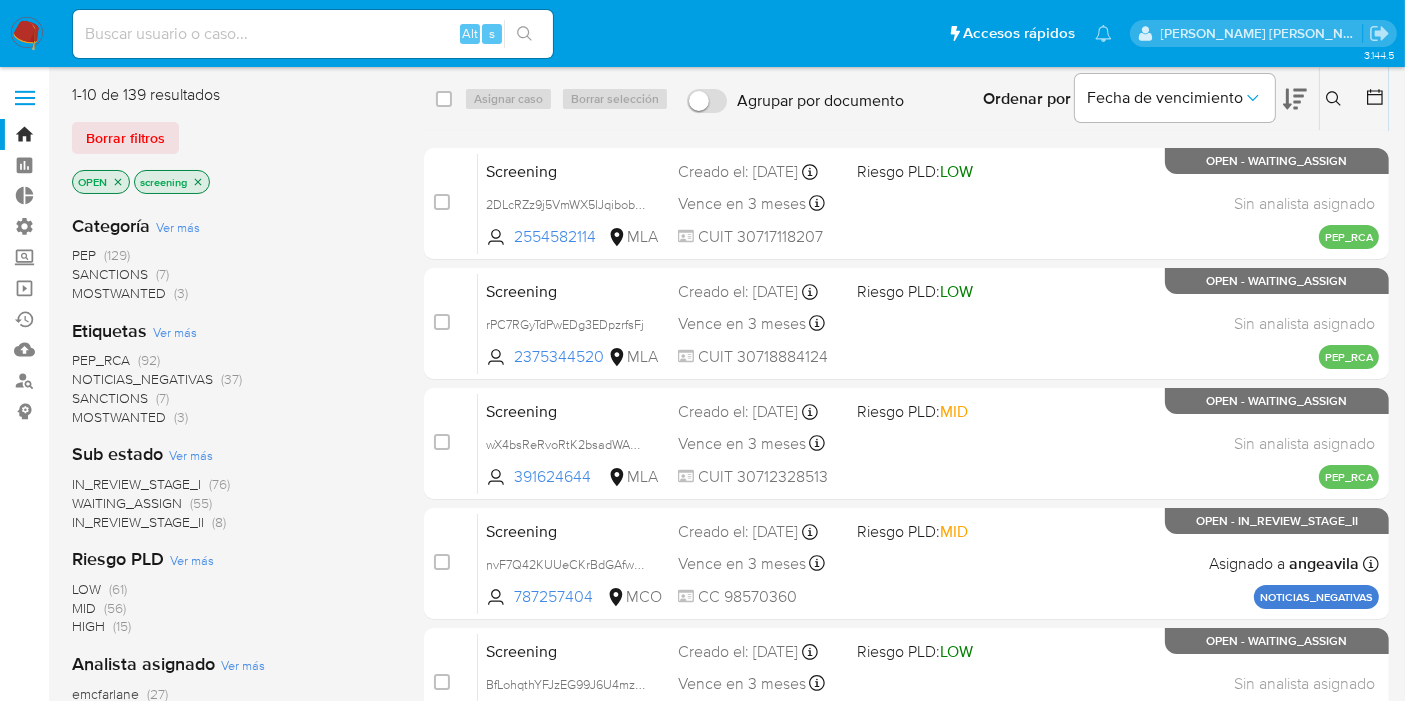 click on "SANCTIONS" at bounding box center (110, 398) 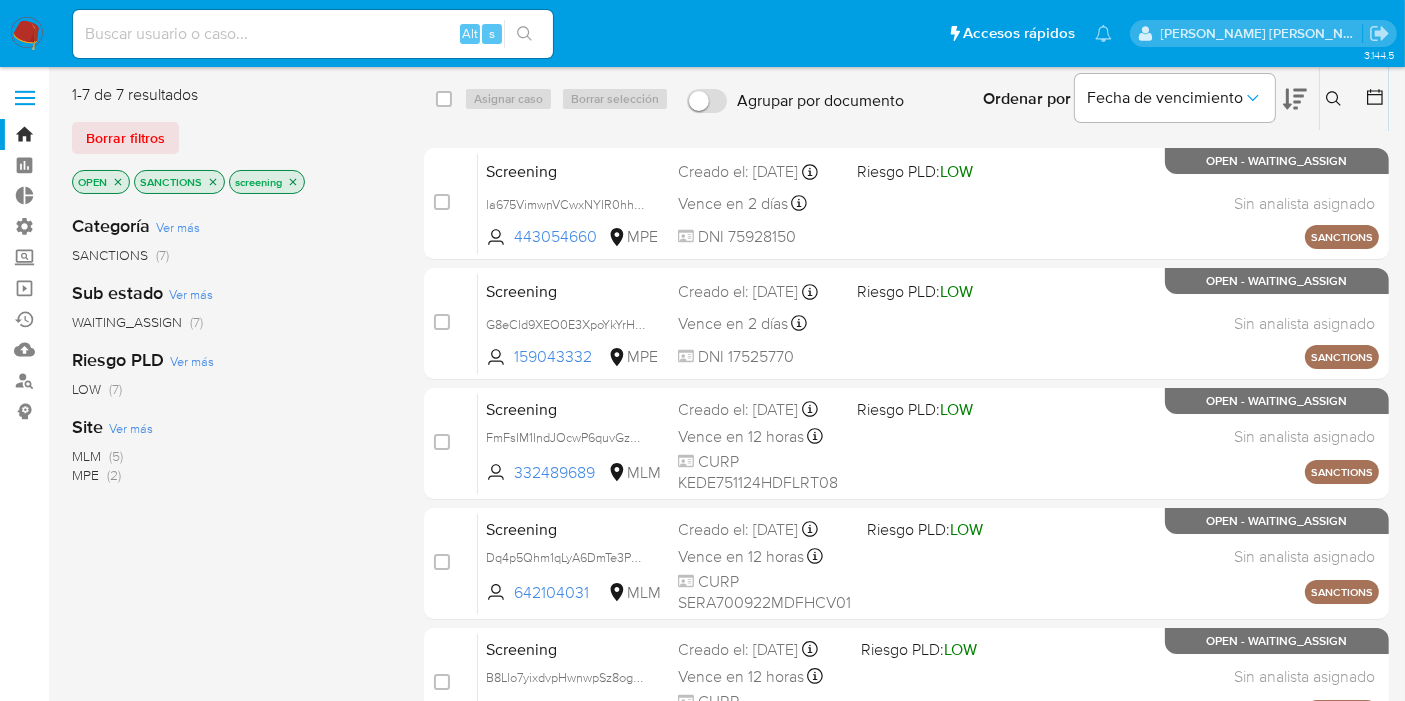 click at bounding box center (1295, 99) 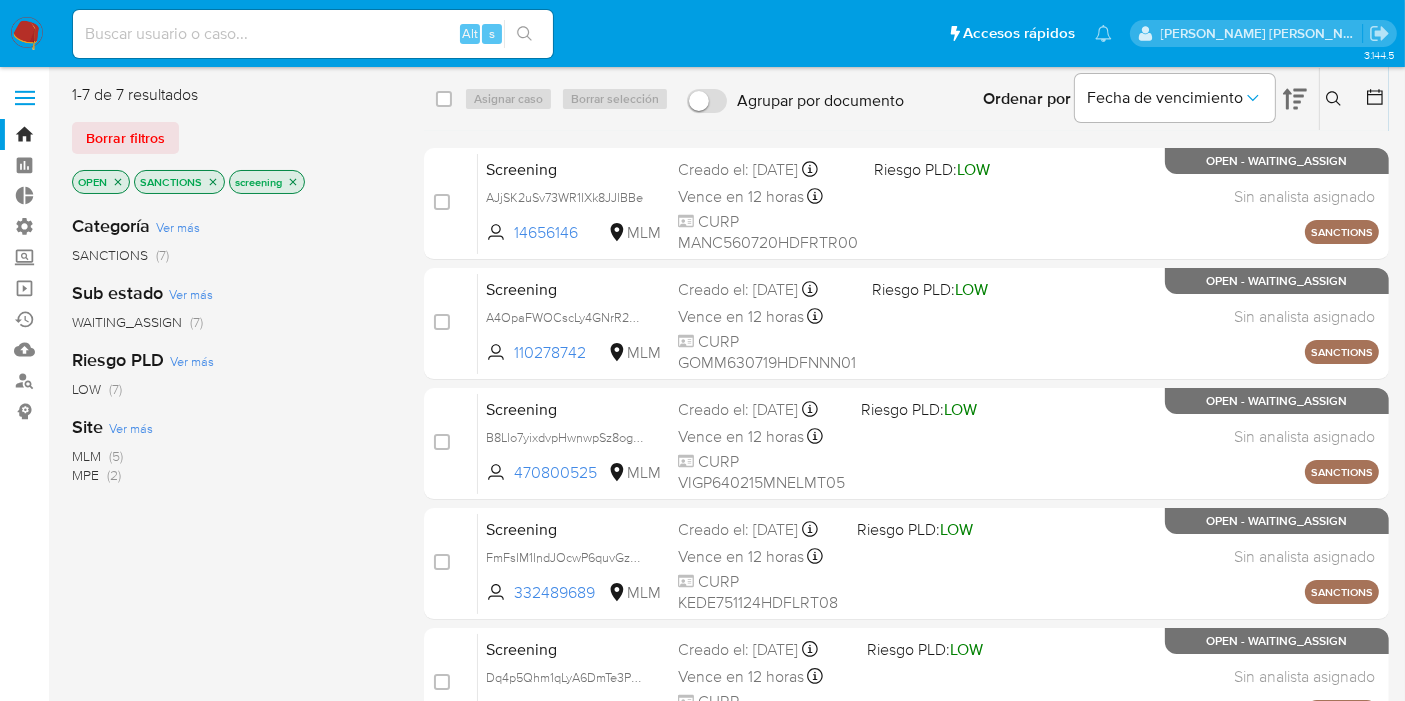 click on "Pausado Ver notificaciones Alt s Accesos rápidos   Presiona las siguientes teclas para acceder a algunas de las funciones Buscar caso o usuario Alt s Volver al home Alt h" at bounding box center (592, 33) 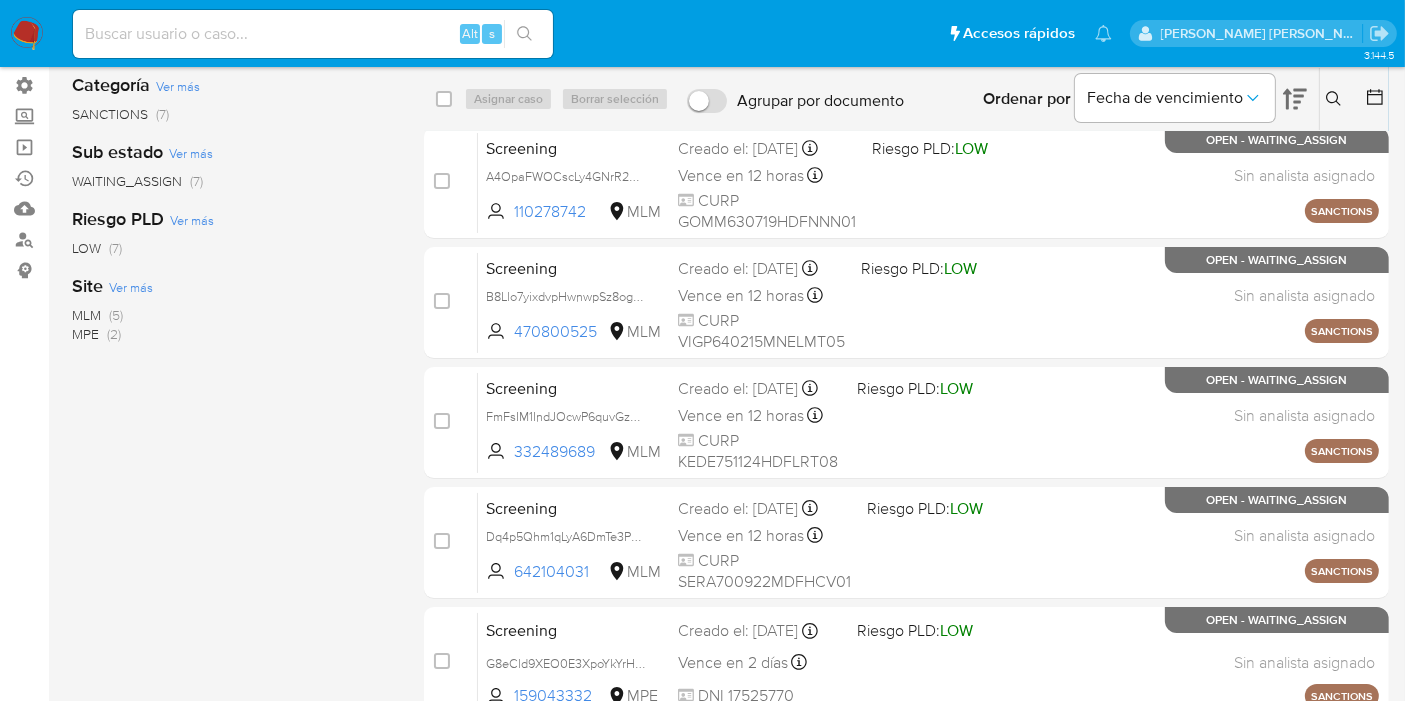 scroll, scrollTop: 0, scrollLeft: 0, axis: both 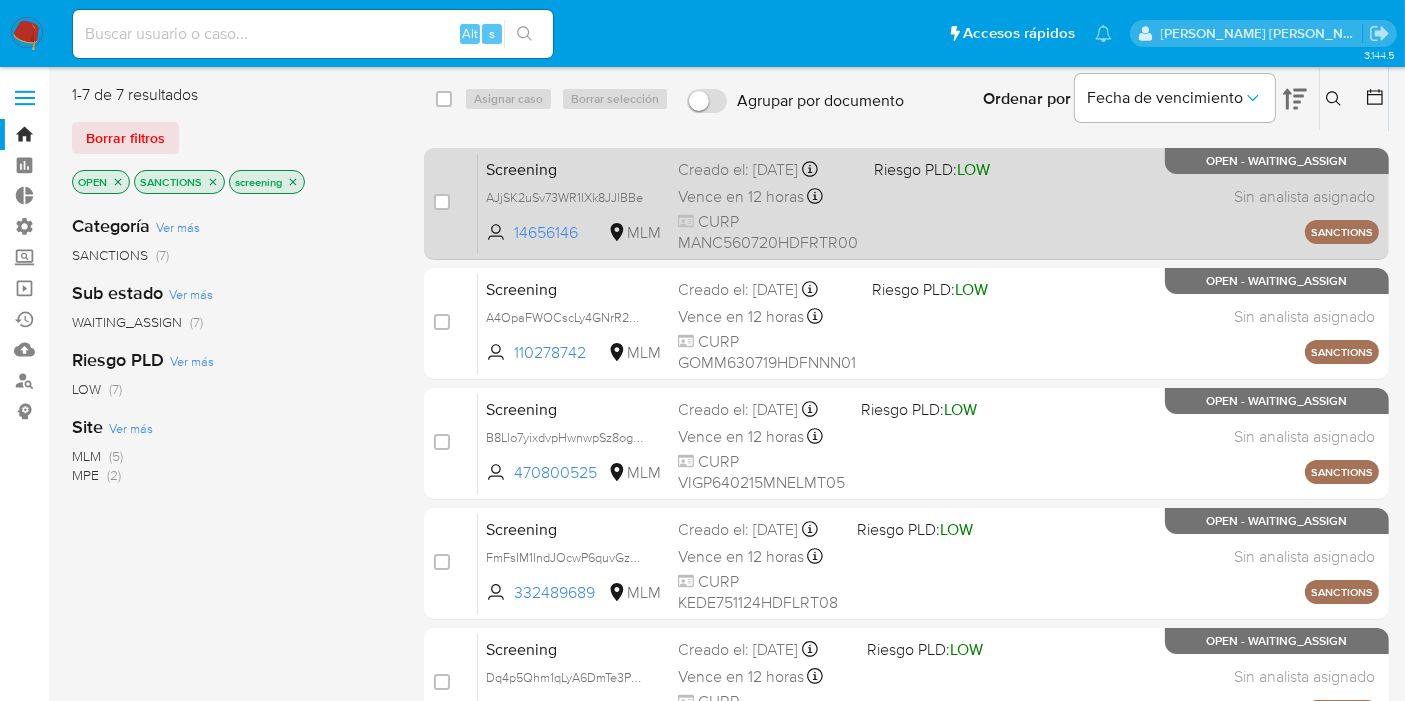 click on "Screening" at bounding box center (574, 168) 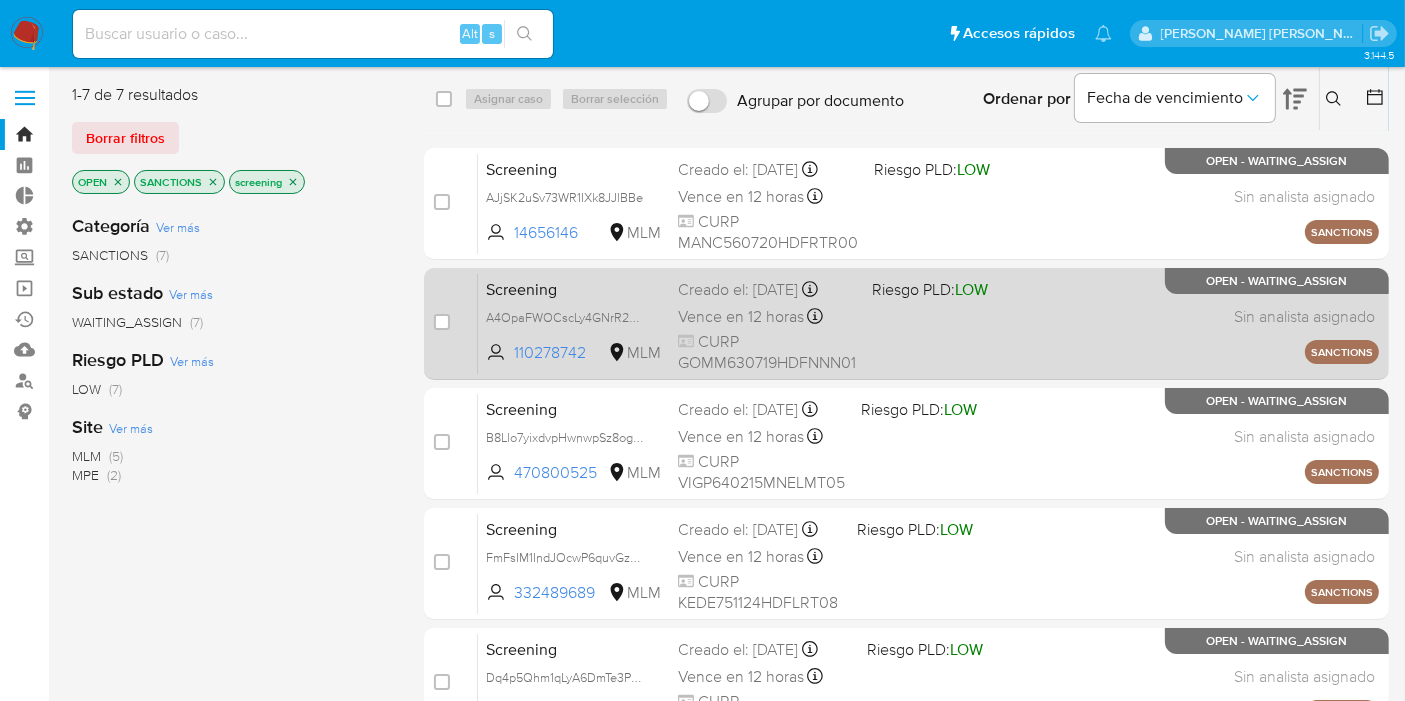 click on "Screening A4OpaFWOCscLy4GNrR2K8mlv 110278742 MLM Riesgo PLD:  LOW Creado el: 14/07/2025   Creado el: 14/07/2025 20:46:47 Vence en 12 horas   Vence el 15/07/2025 20:46:47 CURP   GOMM630719HDFNNN01 Sin analista asignado   Asignado el: - SANCTIONS OPEN - WAITING_ASSIGN" at bounding box center [928, 323] 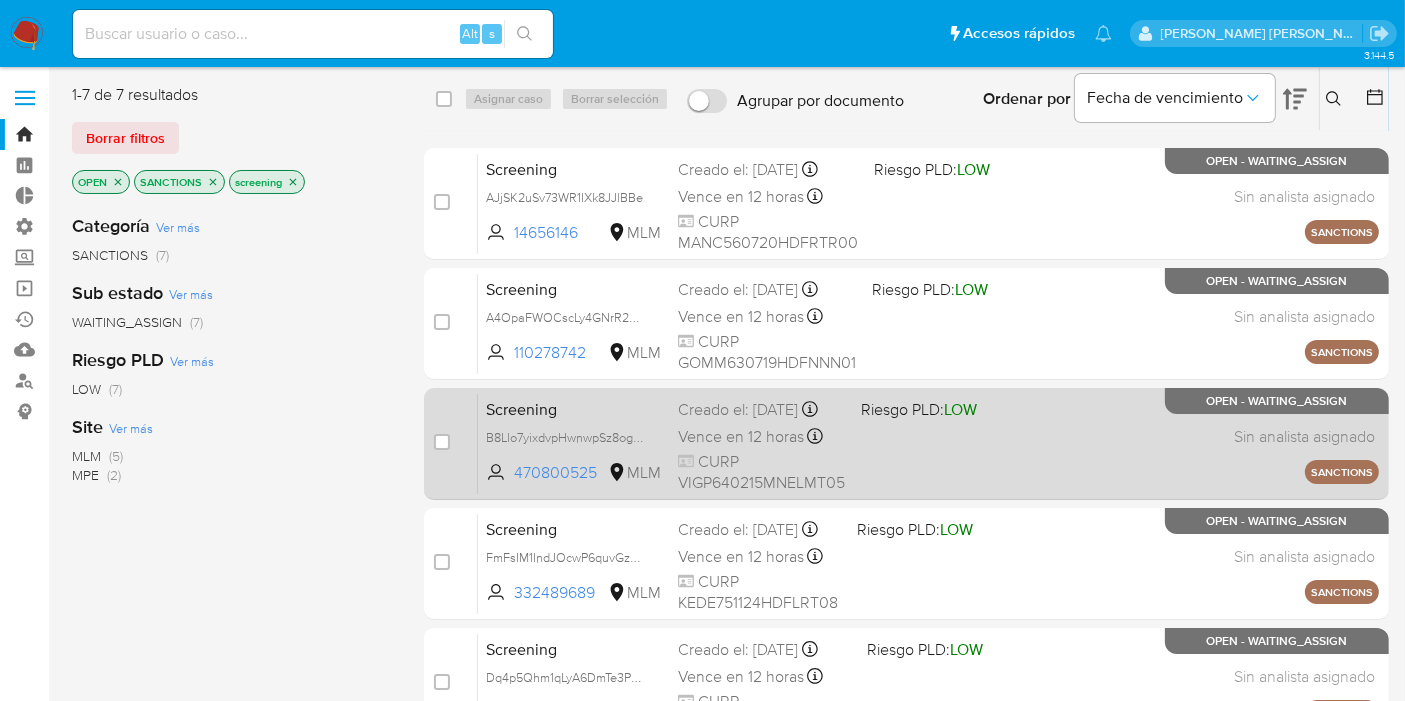 click on "Screening" at bounding box center (574, 408) 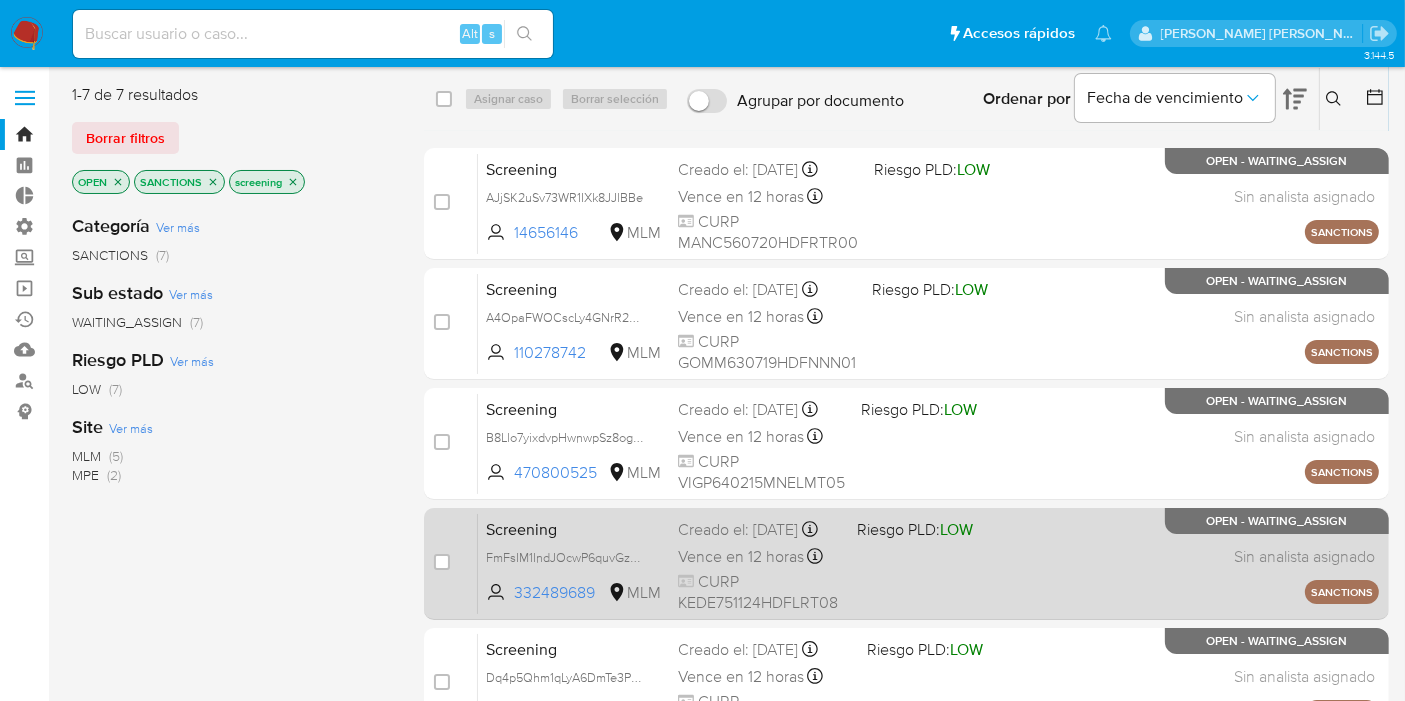 click on "Screening" at bounding box center (574, 528) 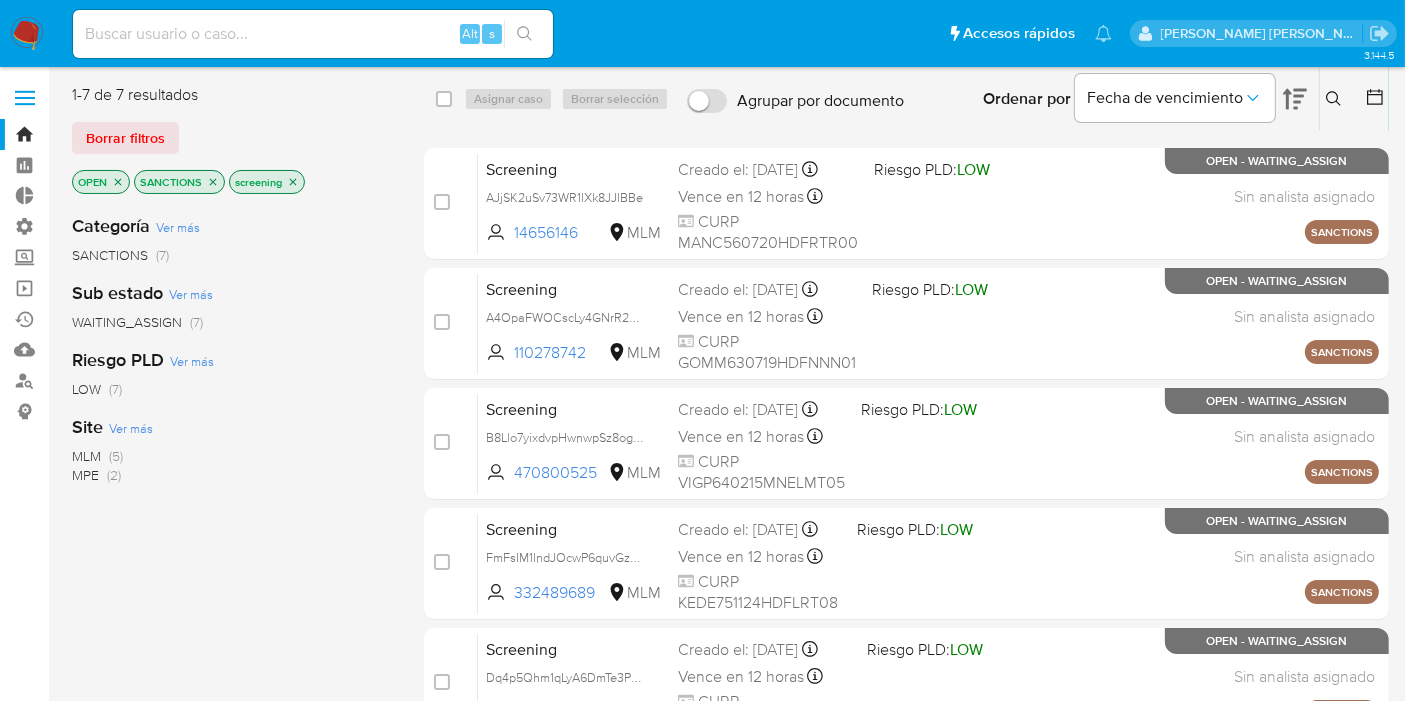 scroll, scrollTop: 222, scrollLeft: 0, axis: vertical 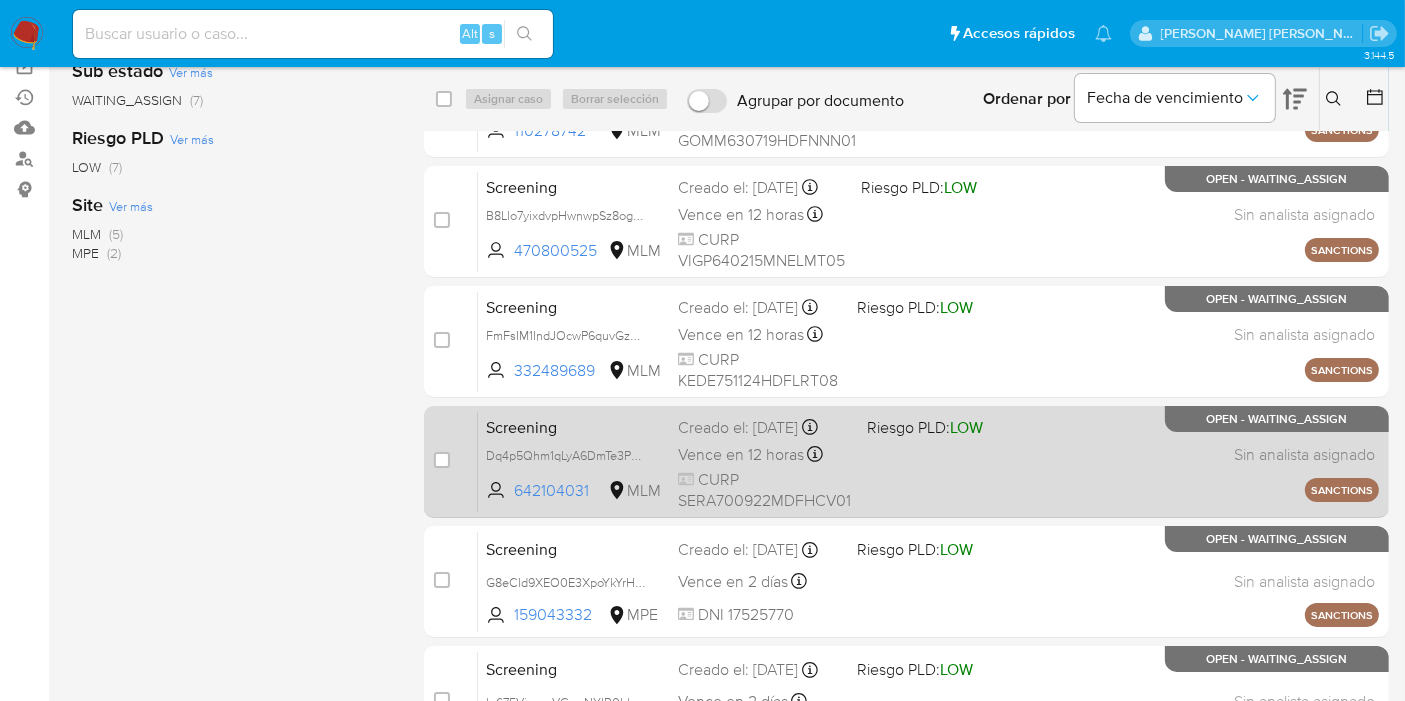 click on "Screening" at bounding box center (574, 426) 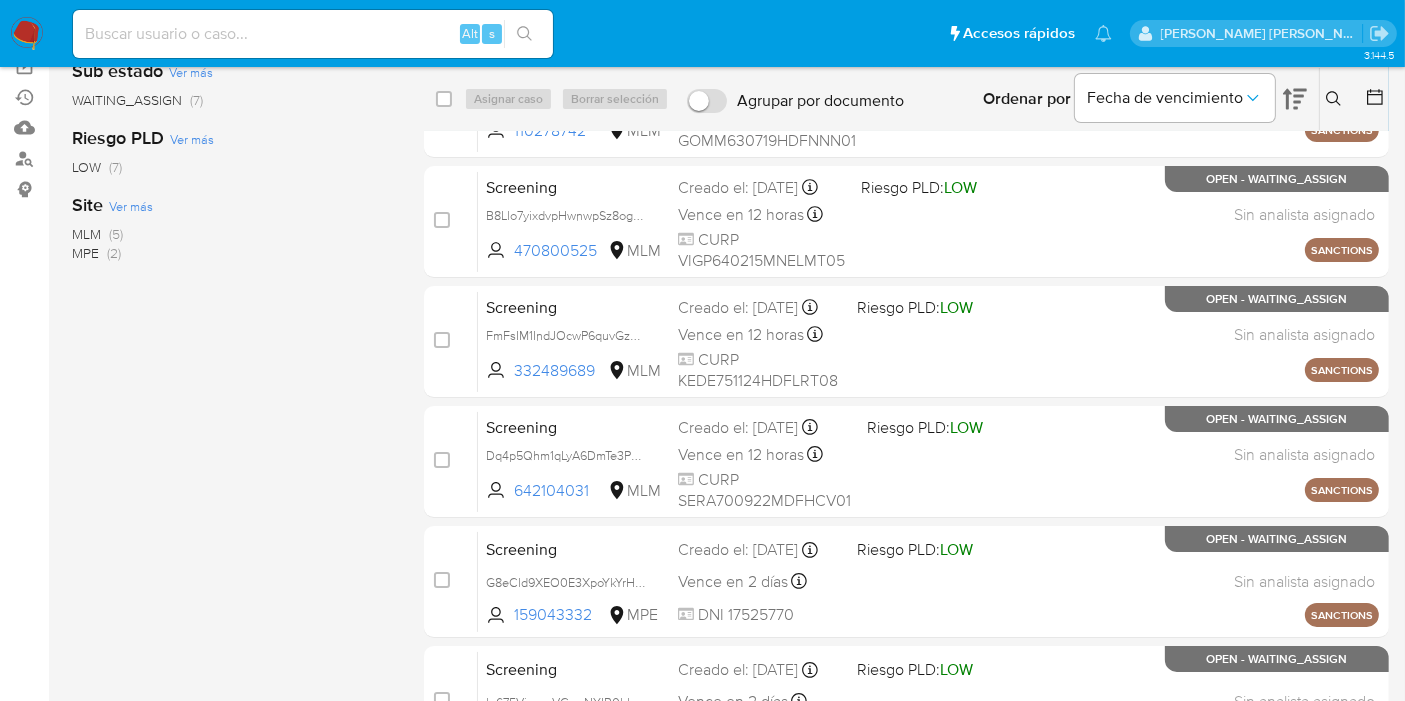 scroll, scrollTop: 333, scrollLeft: 0, axis: vertical 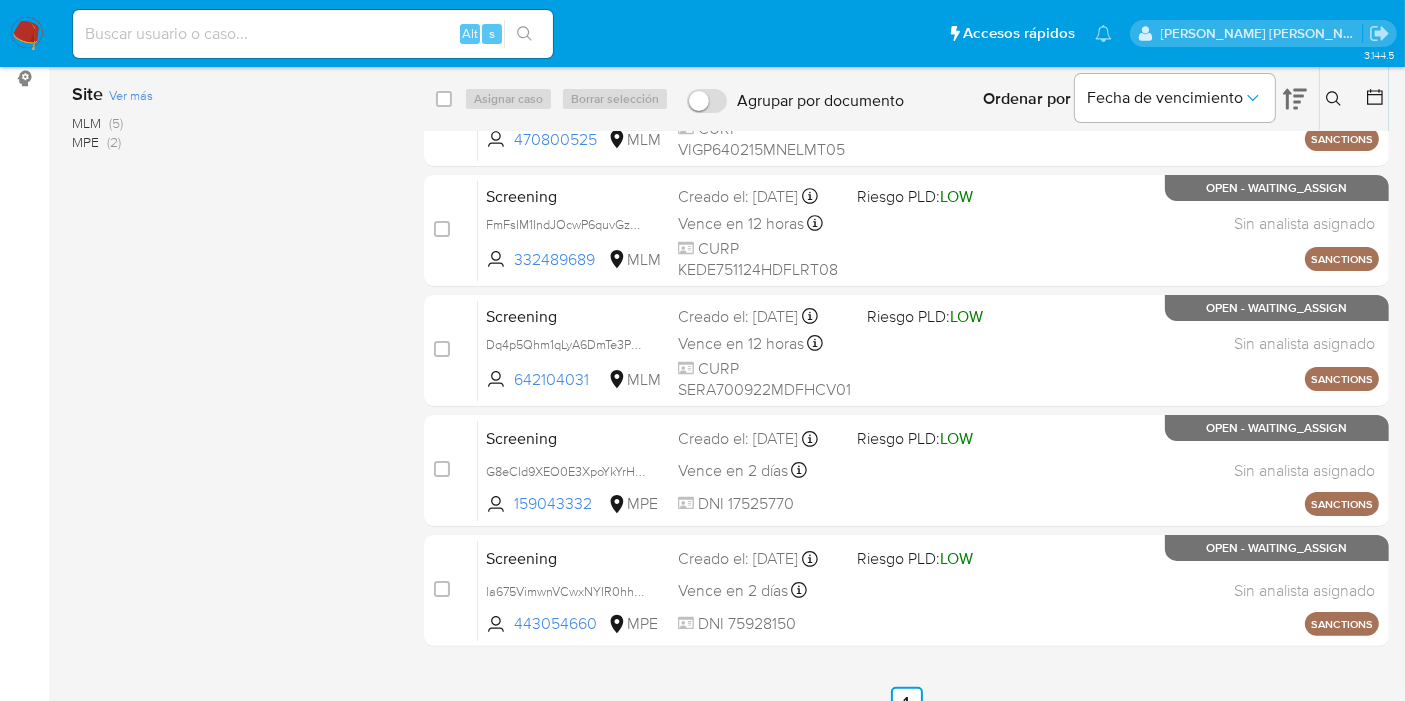 click on "MPE" at bounding box center [85, 142] 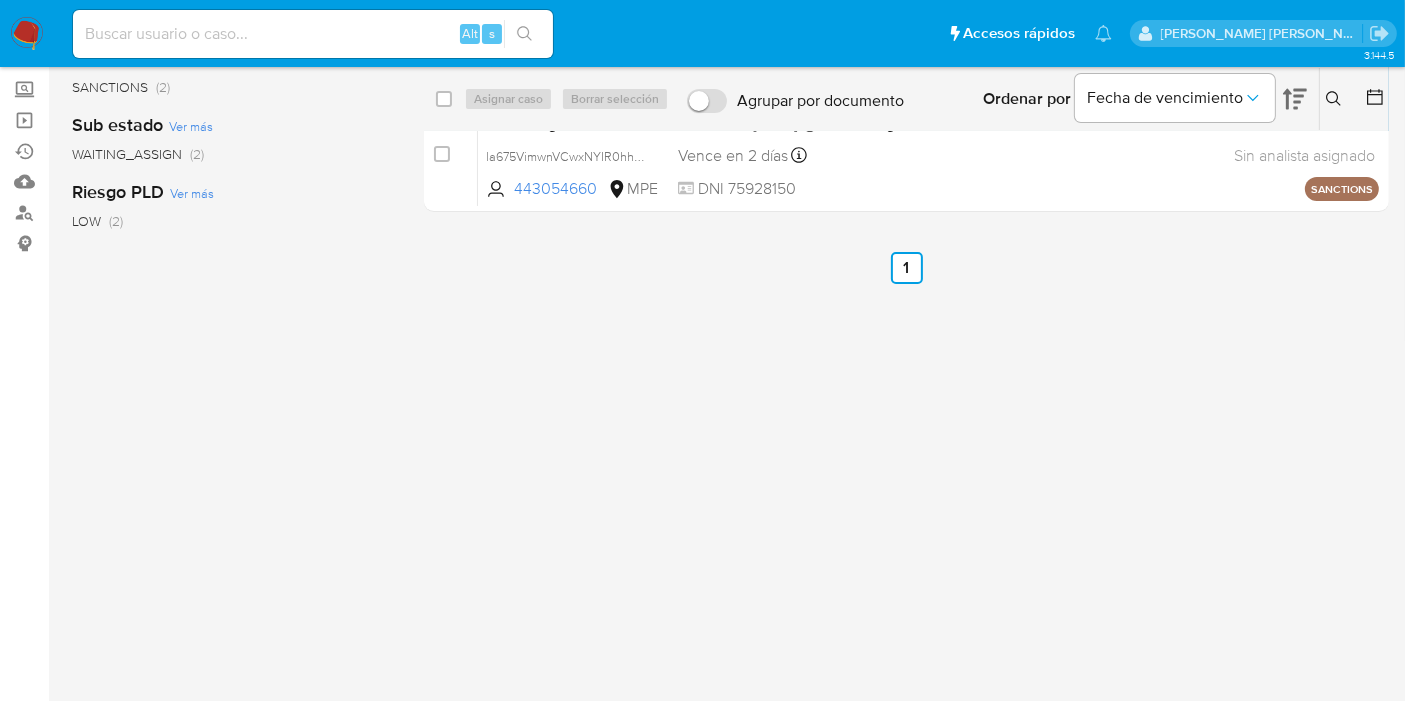 scroll, scrollTop: 0, scrollLeft: 0, axis: both 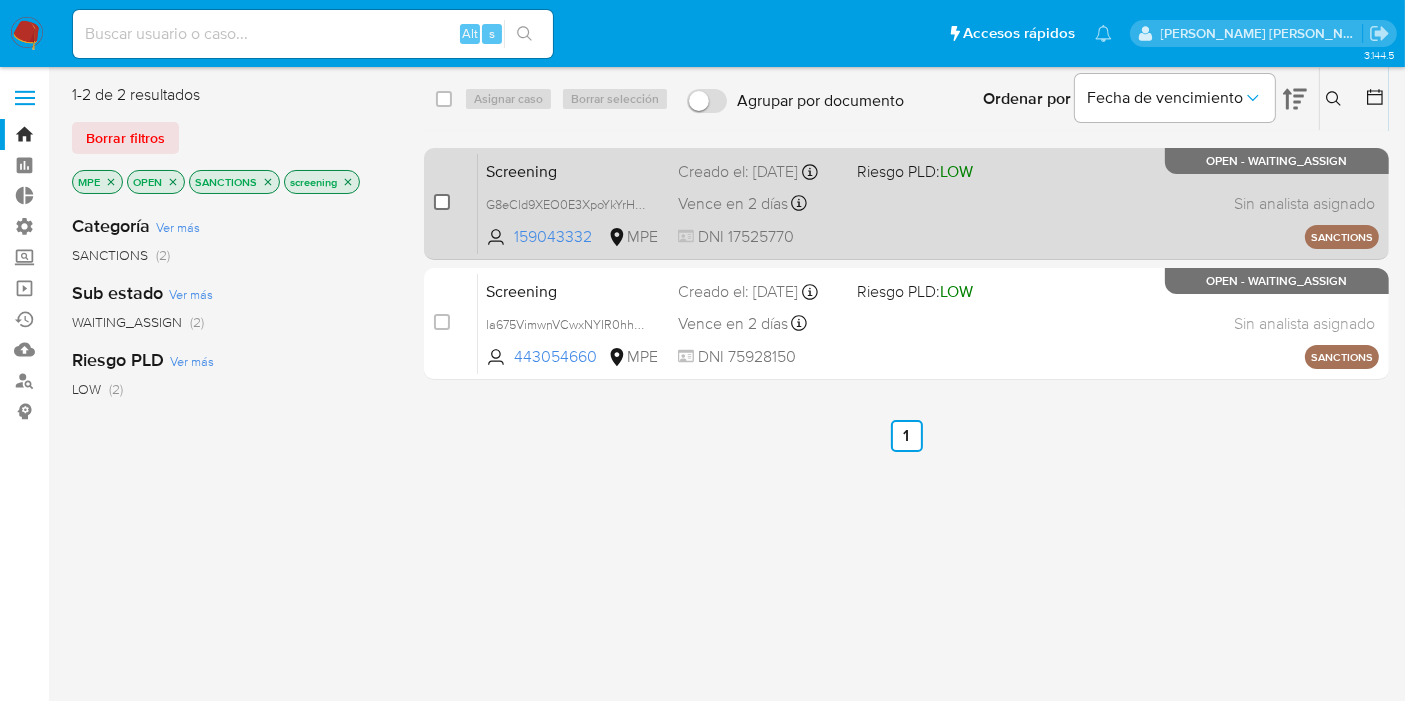 click at bounding box center (442, 202) 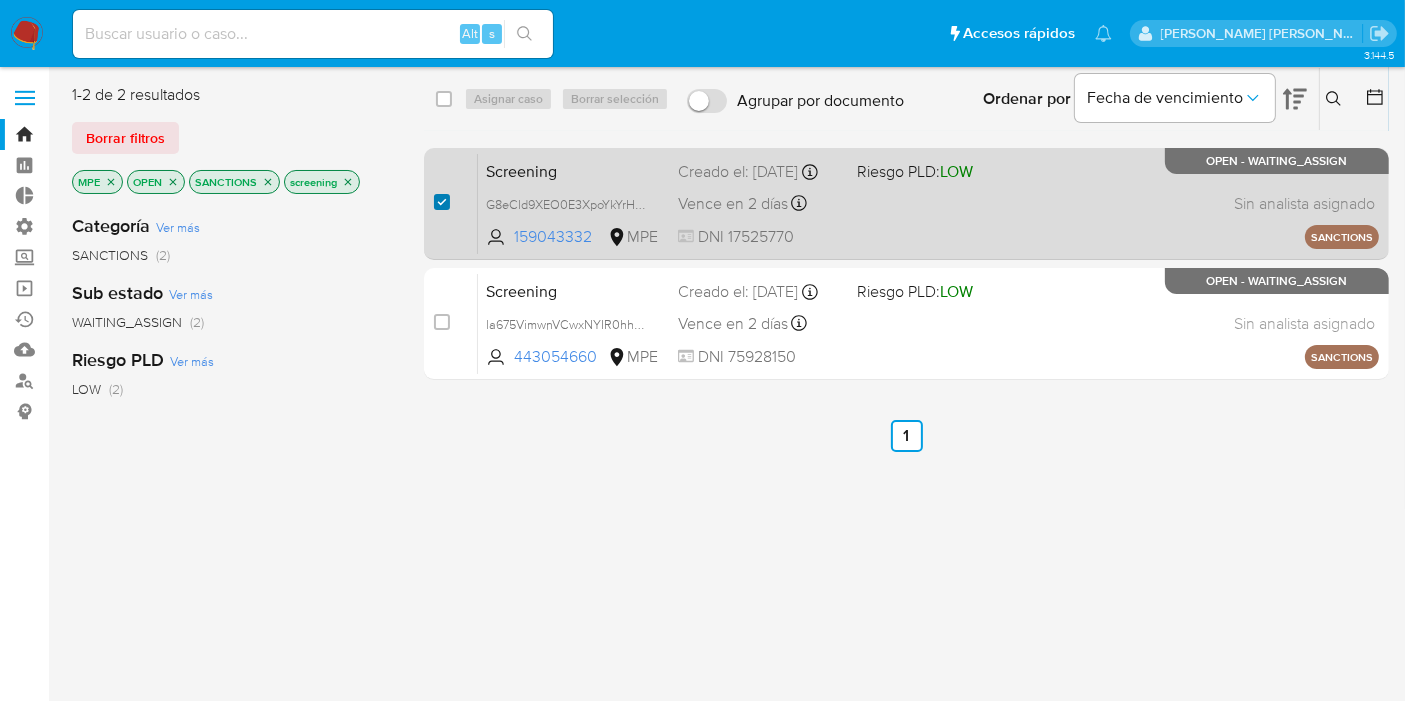 checkbox on "true" 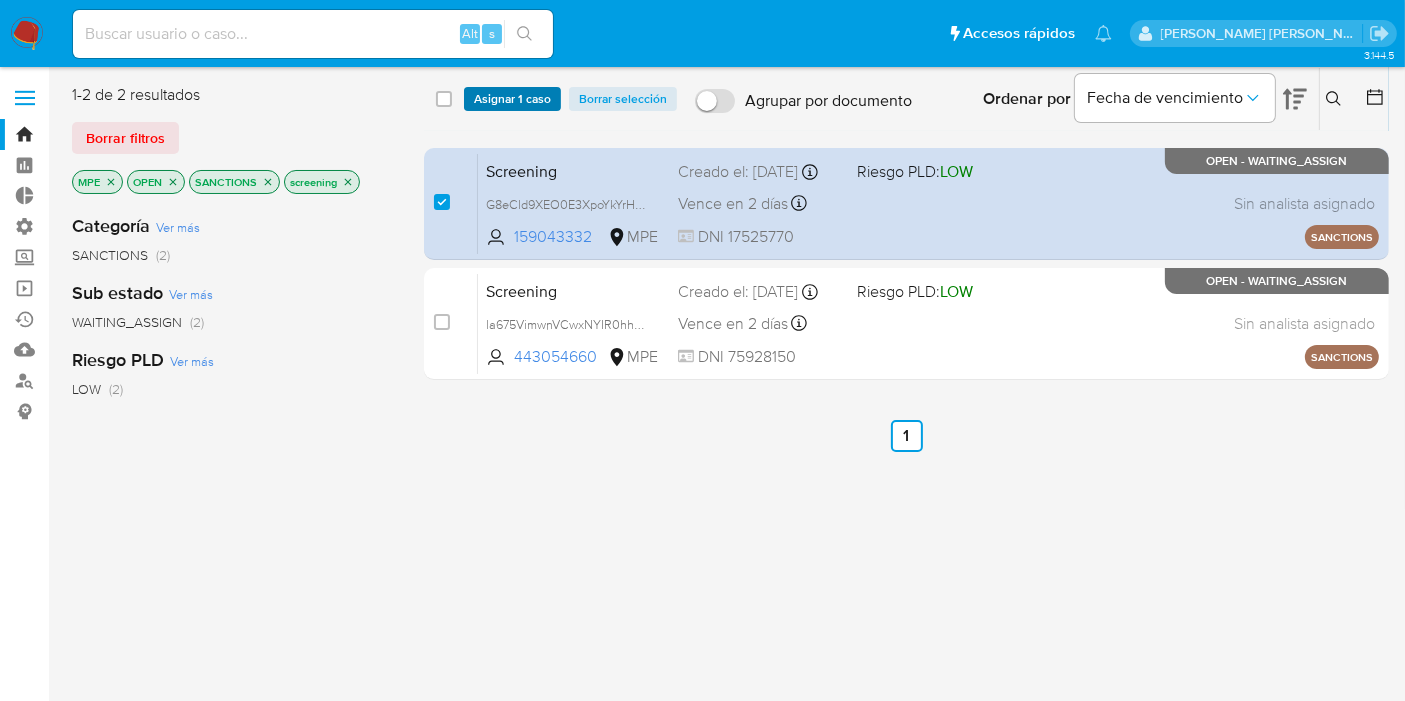 click on "Asignar 1 caso" at bounding box center (512, 99) 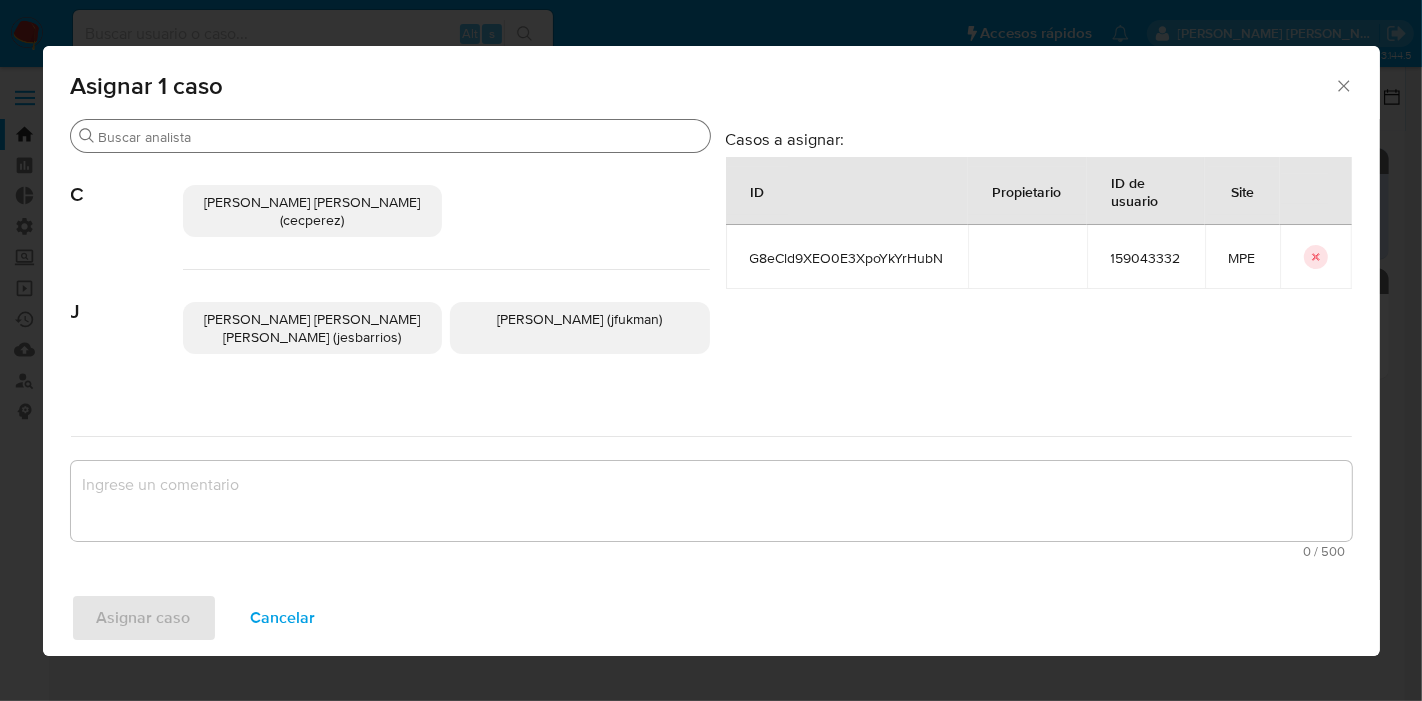 click on "Buscar" at bounding box center (400, 137) 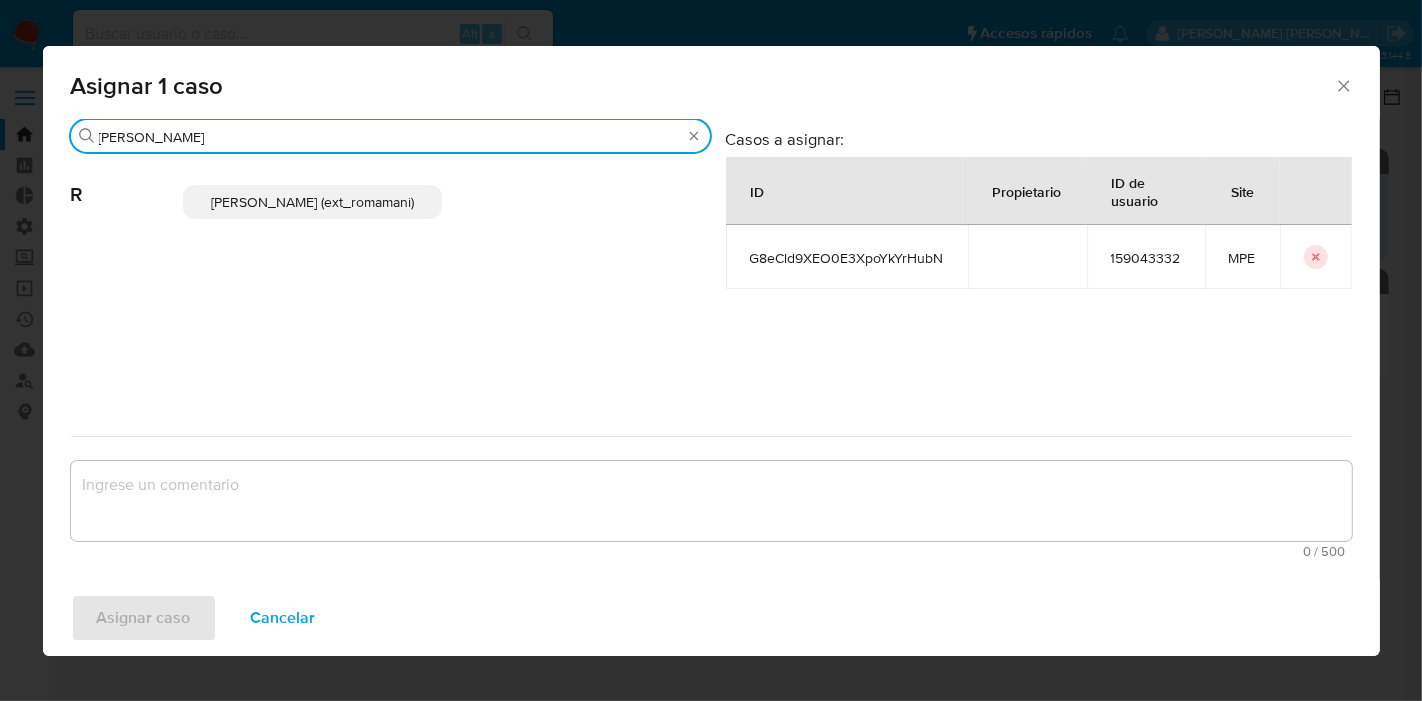 type on "rosa" 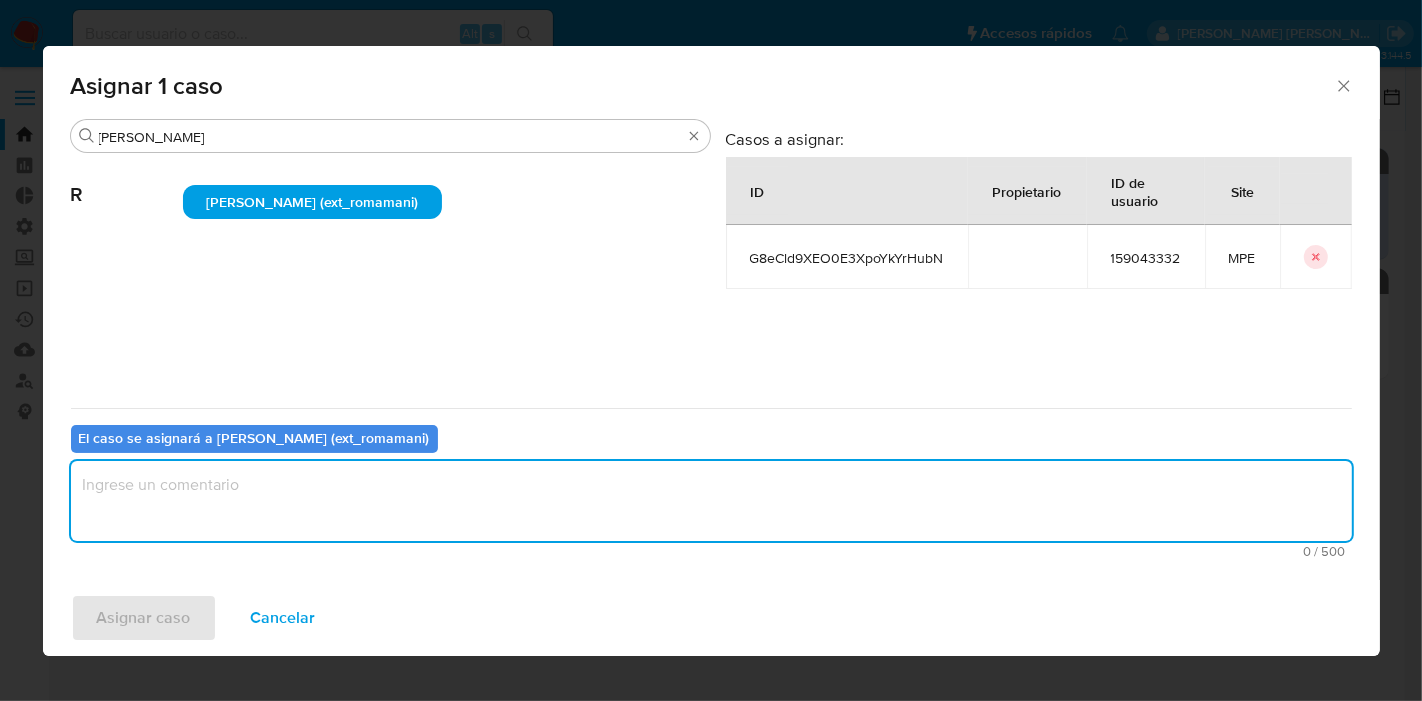 click at bounding box center [711, 501] 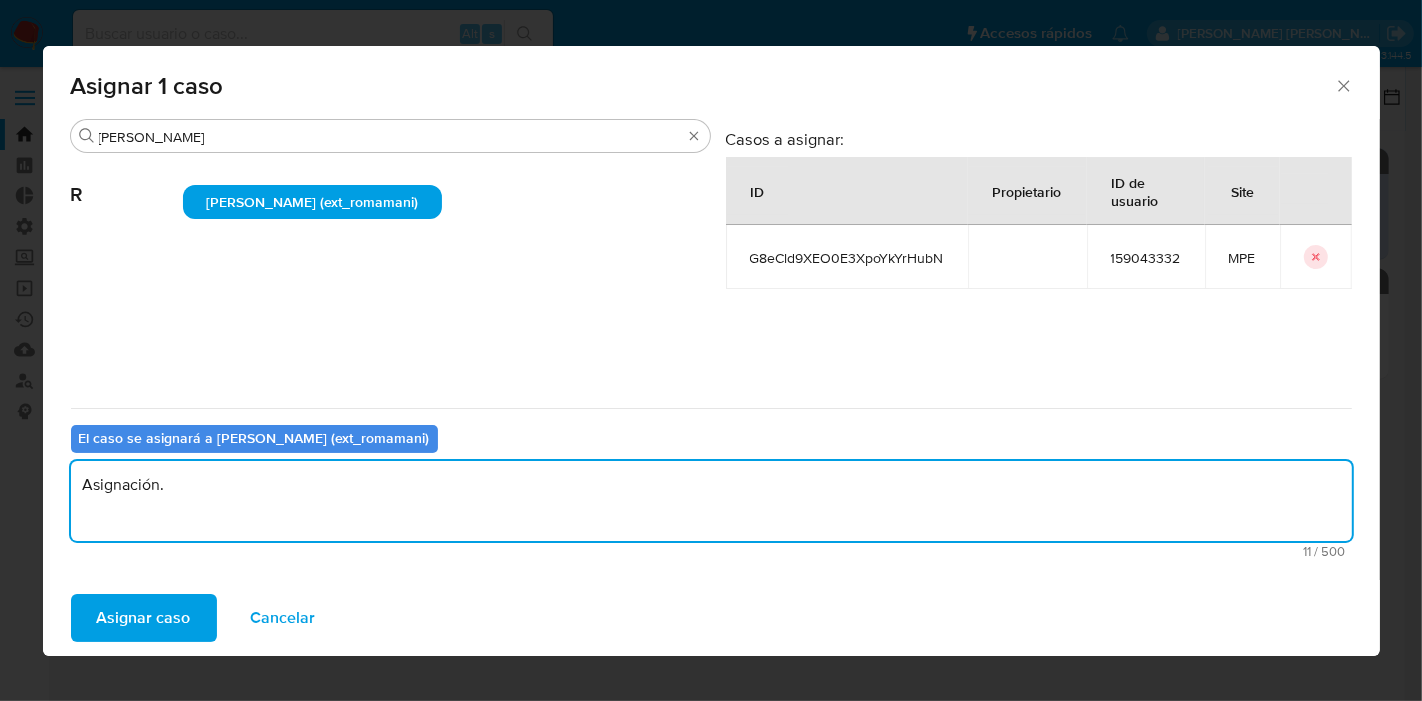 drag, startPoint x: 380, startPoint y: 490, endPoint x: 14, endPoint y: 470, distance: 366.54605 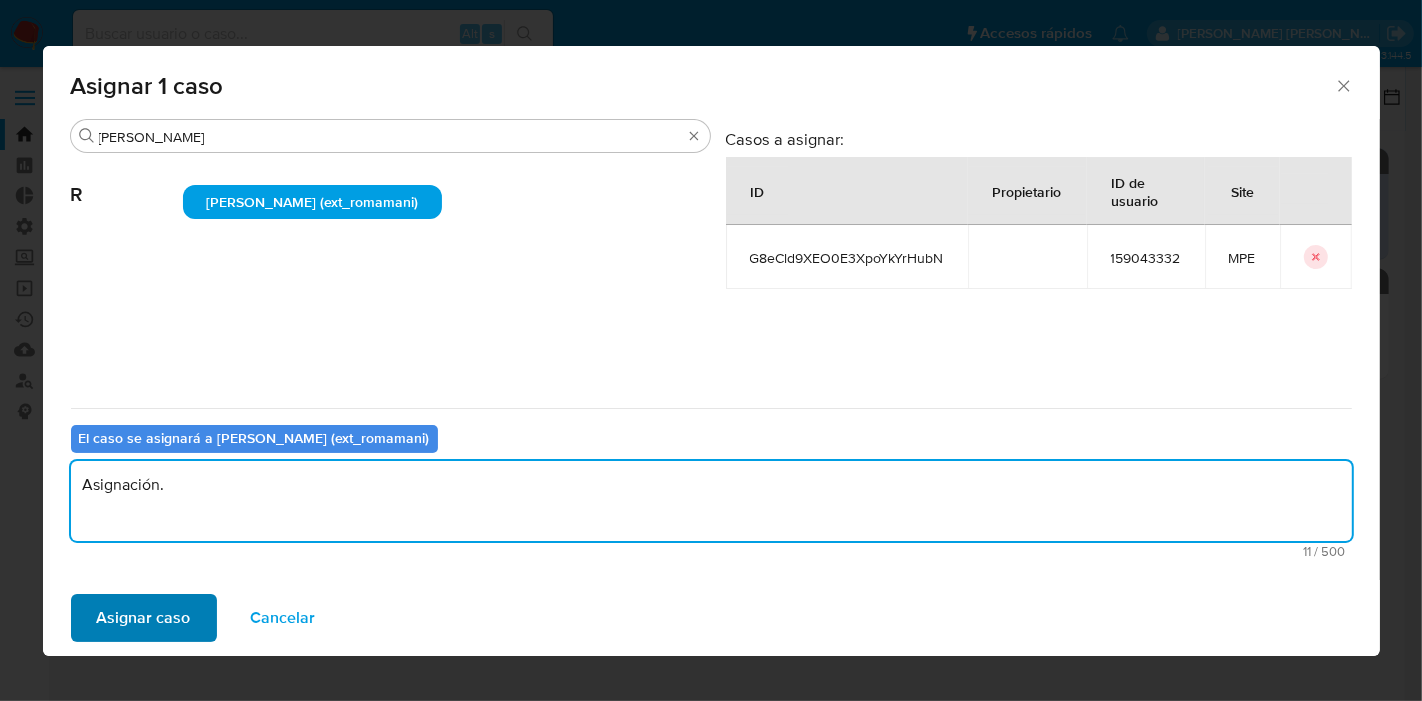 type on "Asignación." 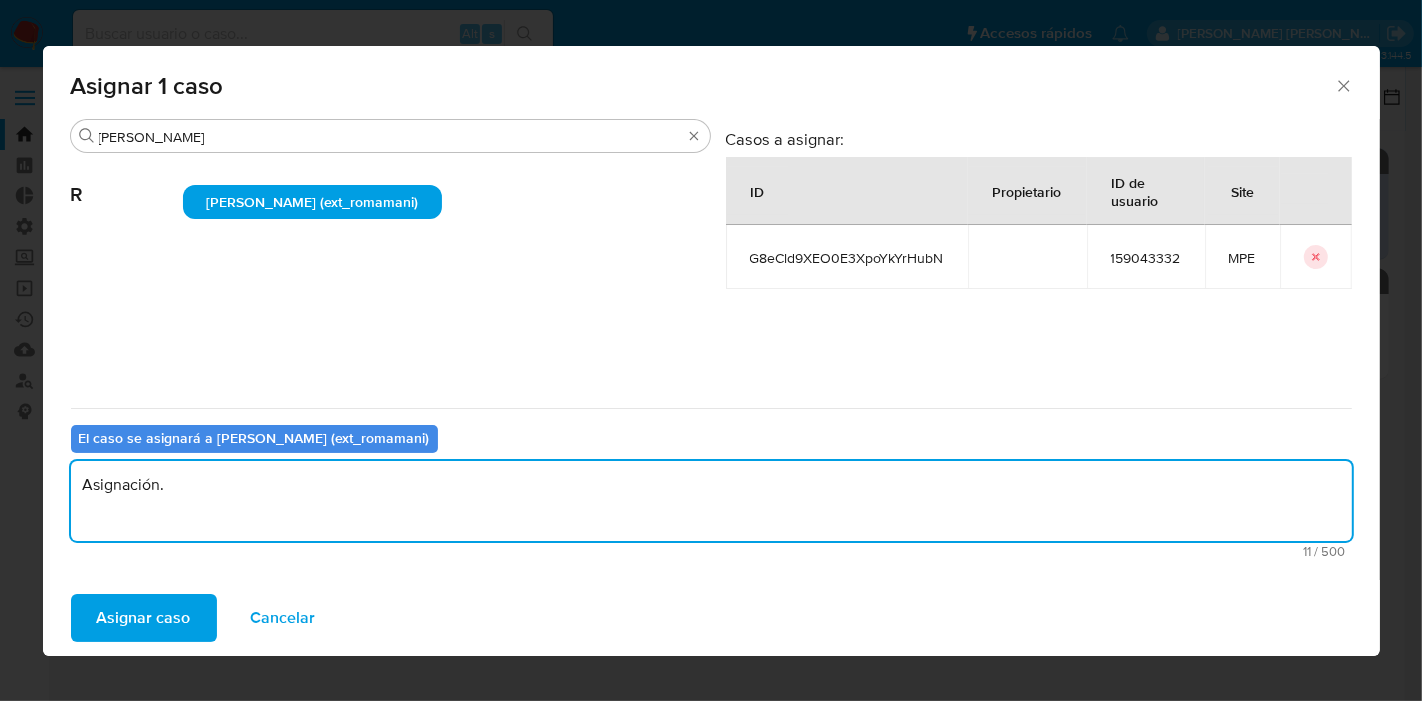 click on "Asignar caso" at bounding box center (144, 618) 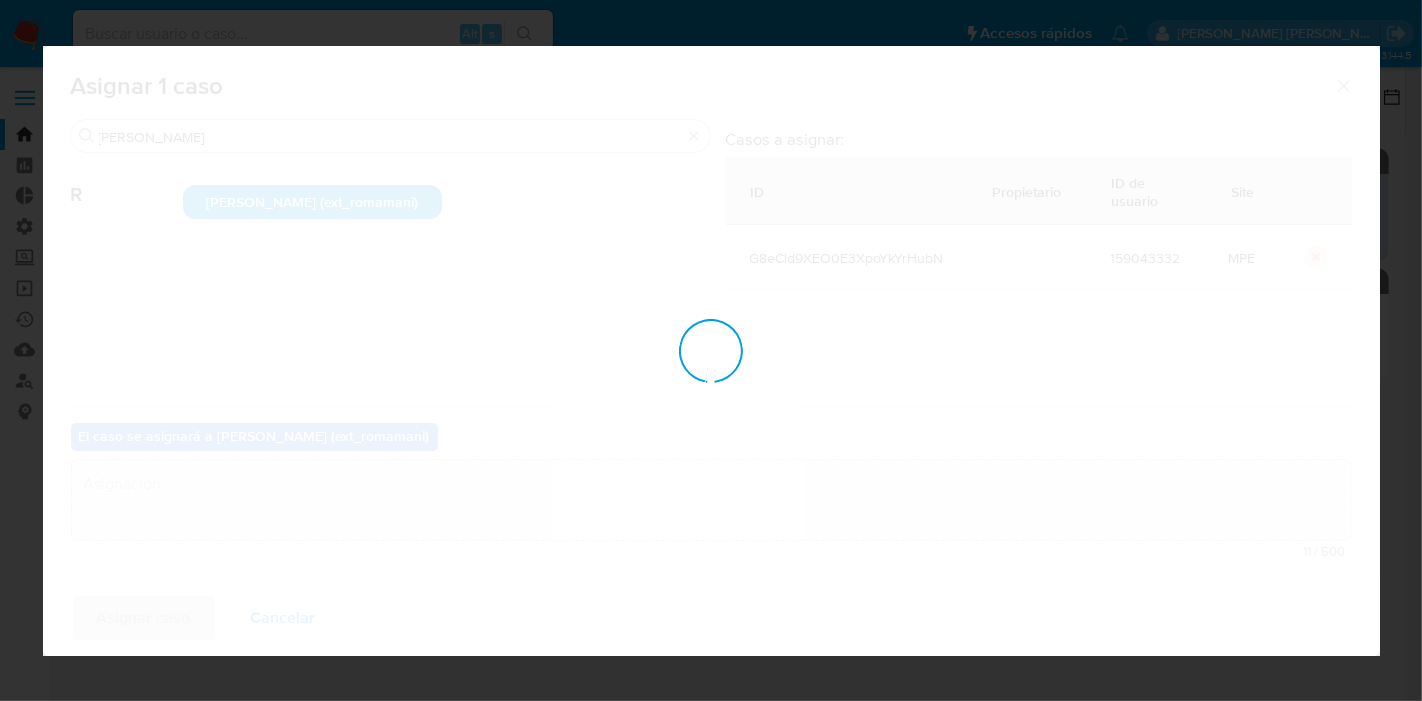 type 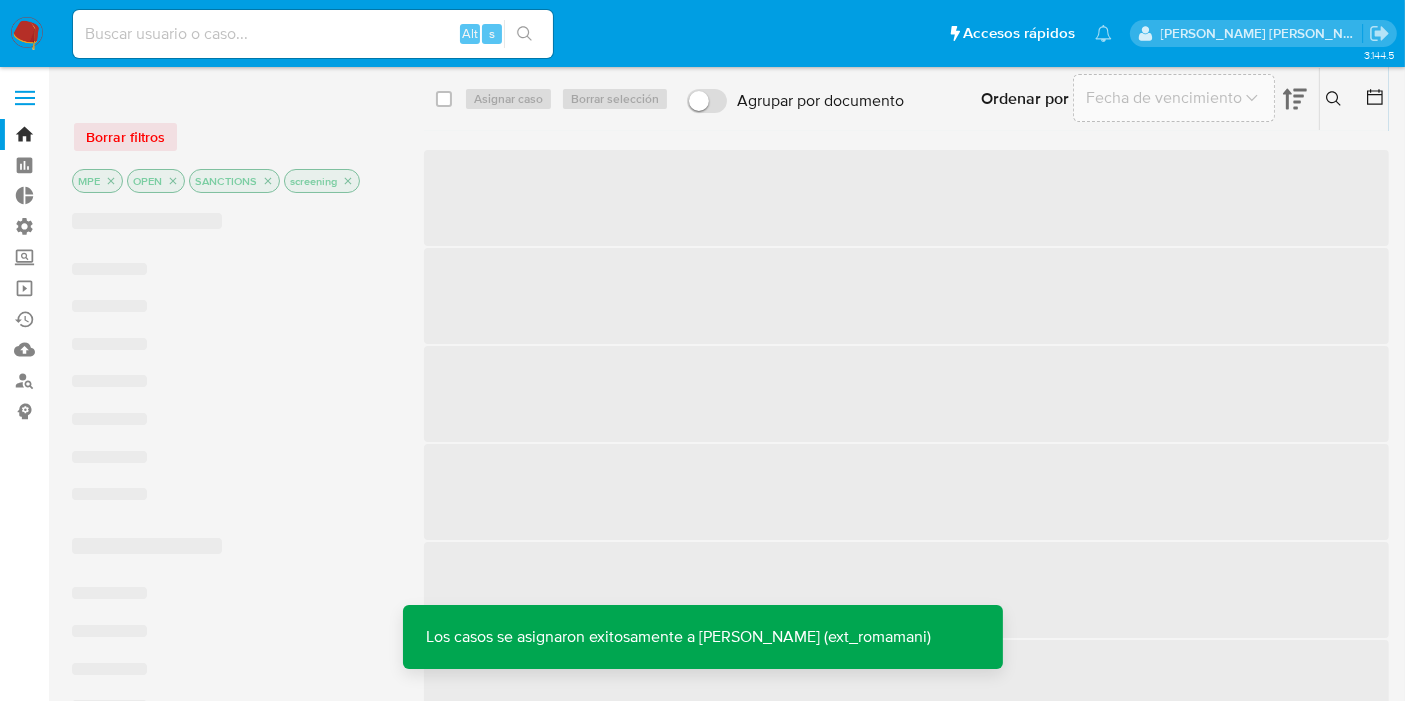 click on "Pausado Ver notificaciones Alt s Accesos rápidos   Presiona las siguientes teclas para acceder a algunas de las funciones Buscar caso o usuario Alt s Volver al home Alt h" at bounding box center (592, 33) 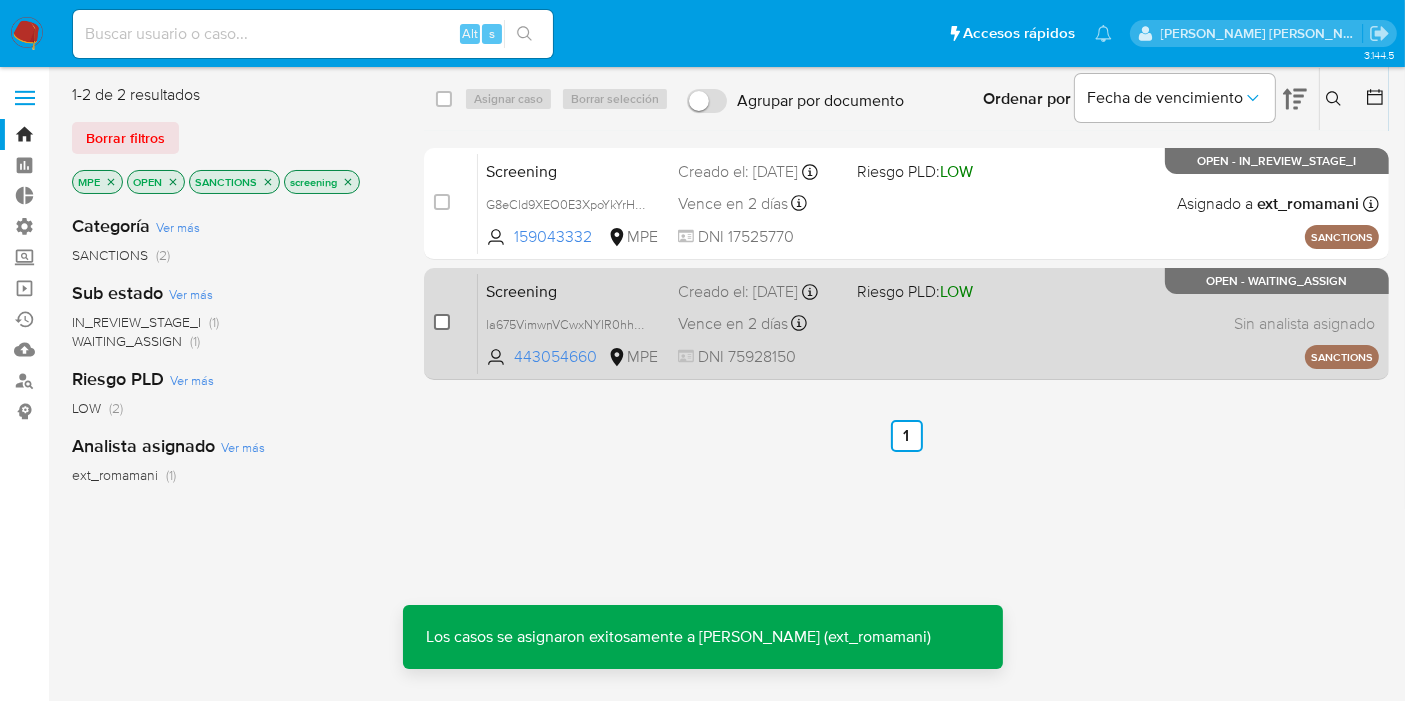 click at bounding box center (442, 322) 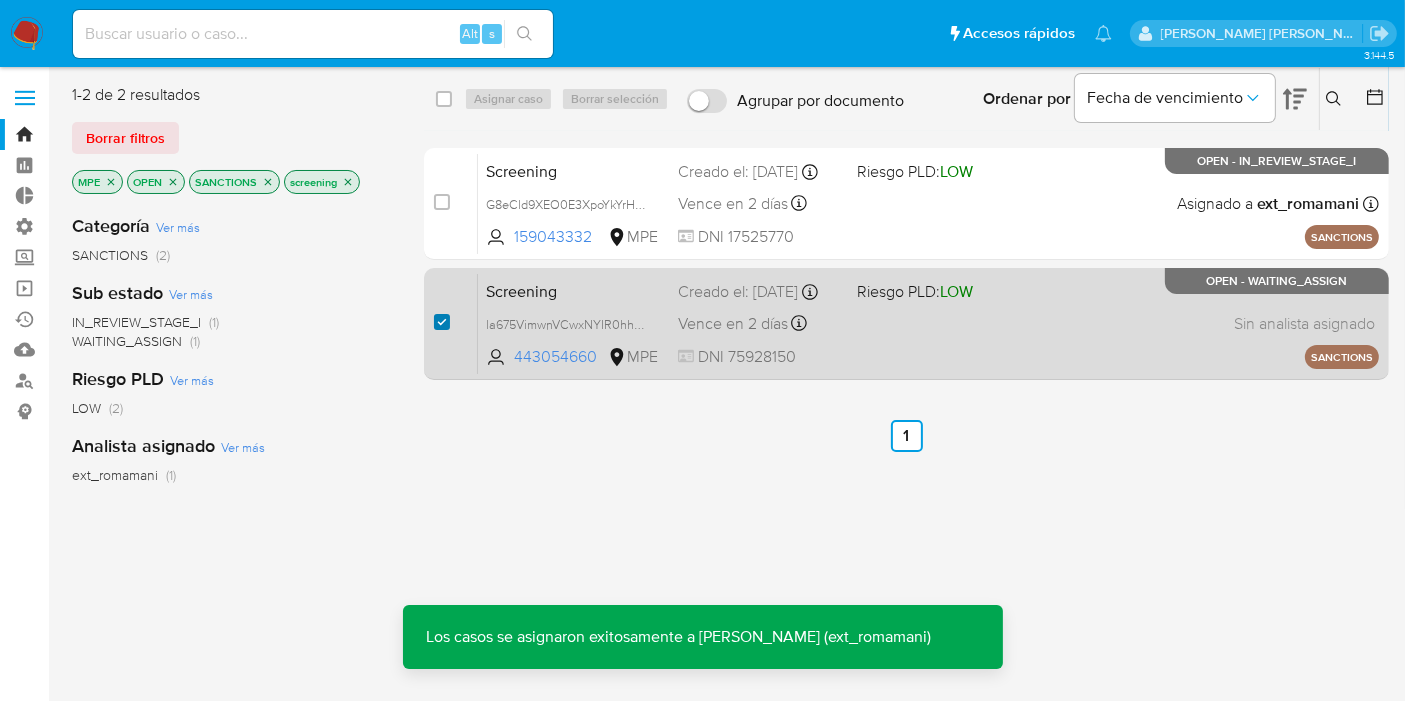 checkbox on "true" 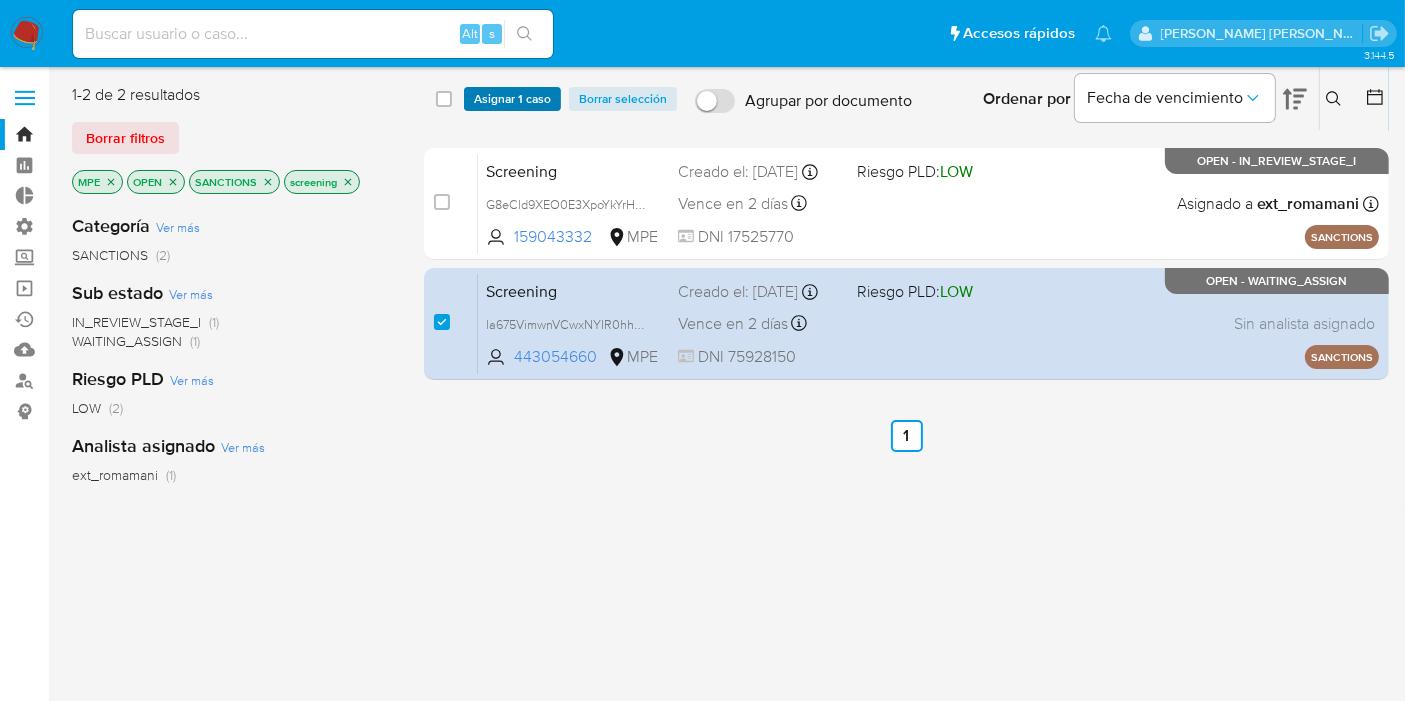 click on "Asignar 1 caso" at bounding box center [512, 99] 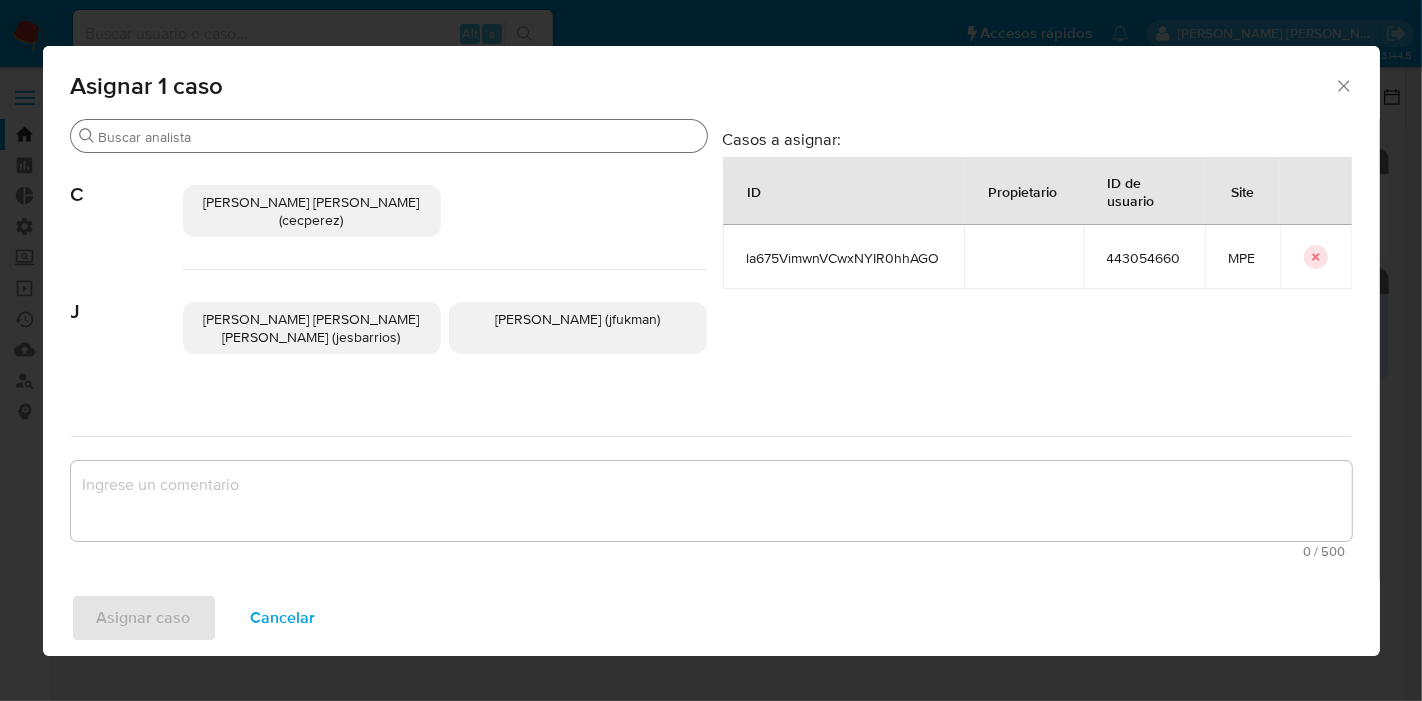 click on "Buscar" at bounding box center (399, 137) 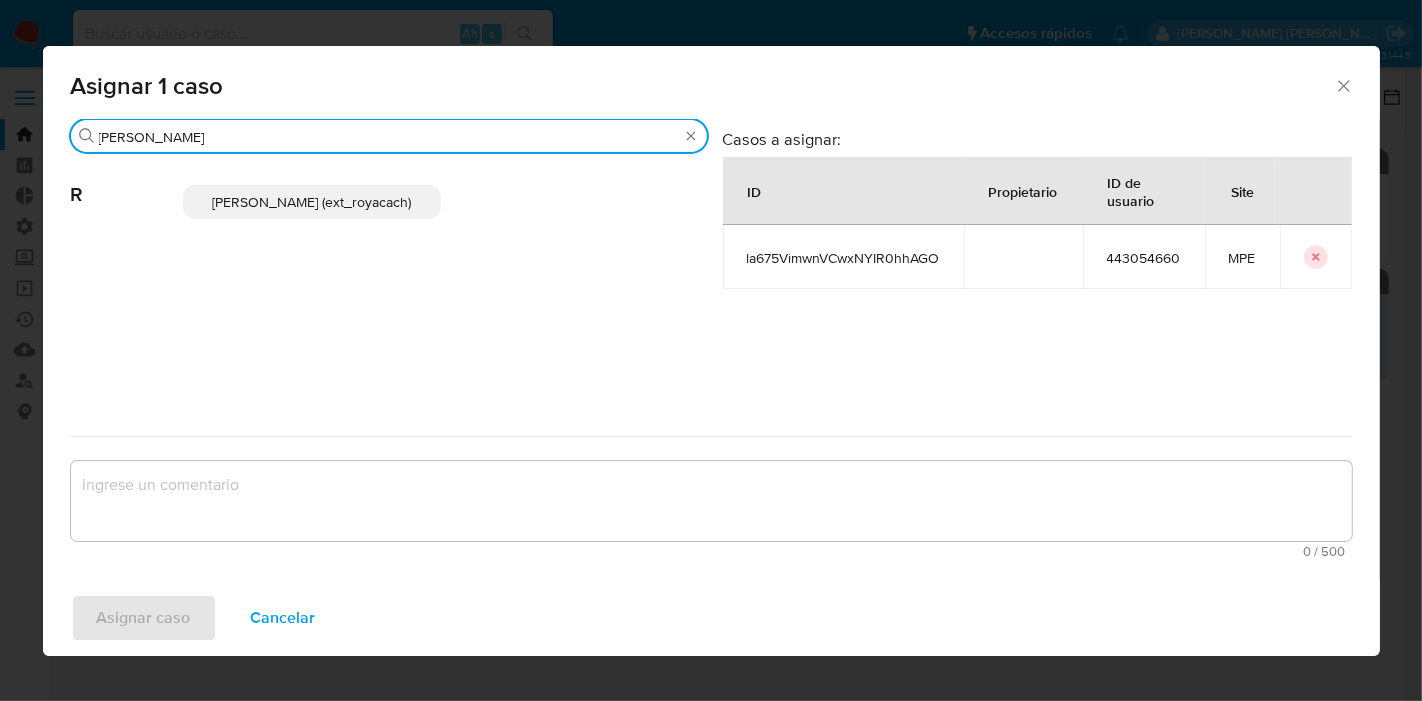 type on "romi" 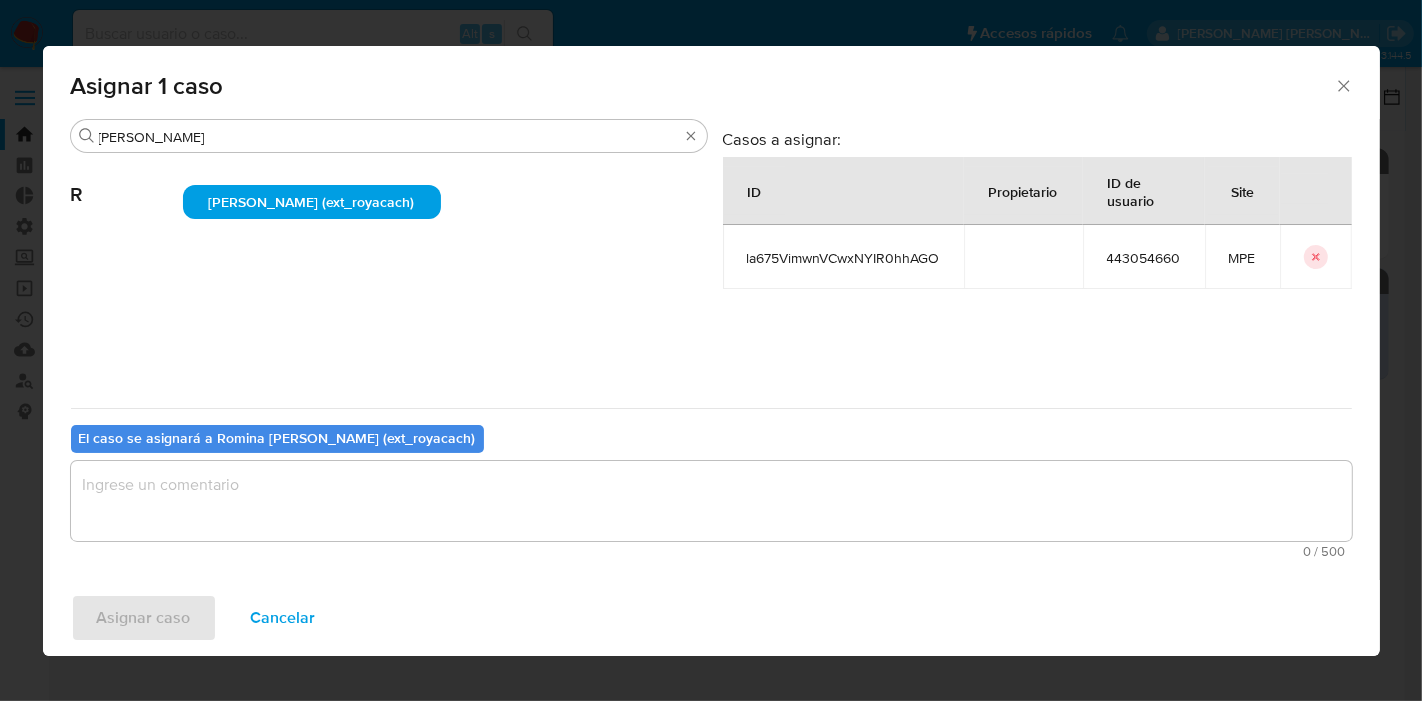 click at bounding box center [711, 501] 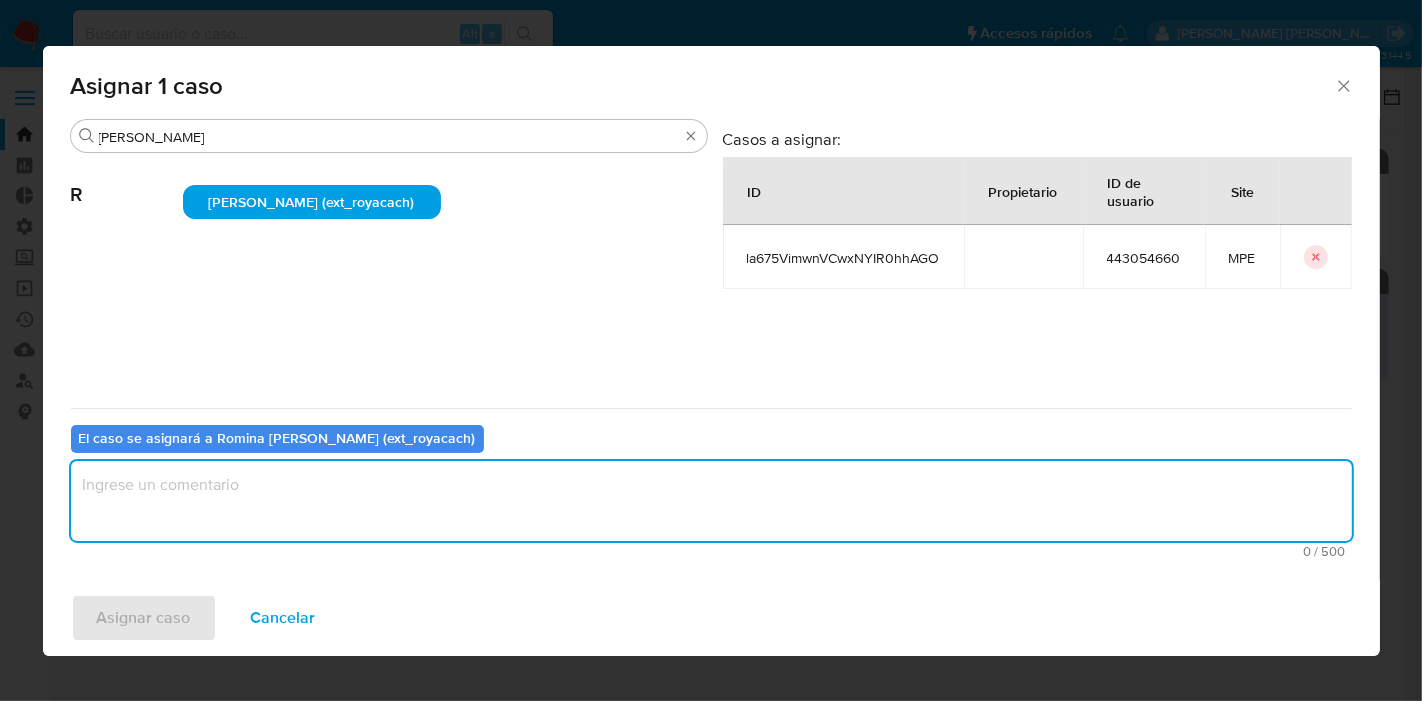 paste on "Asignación." 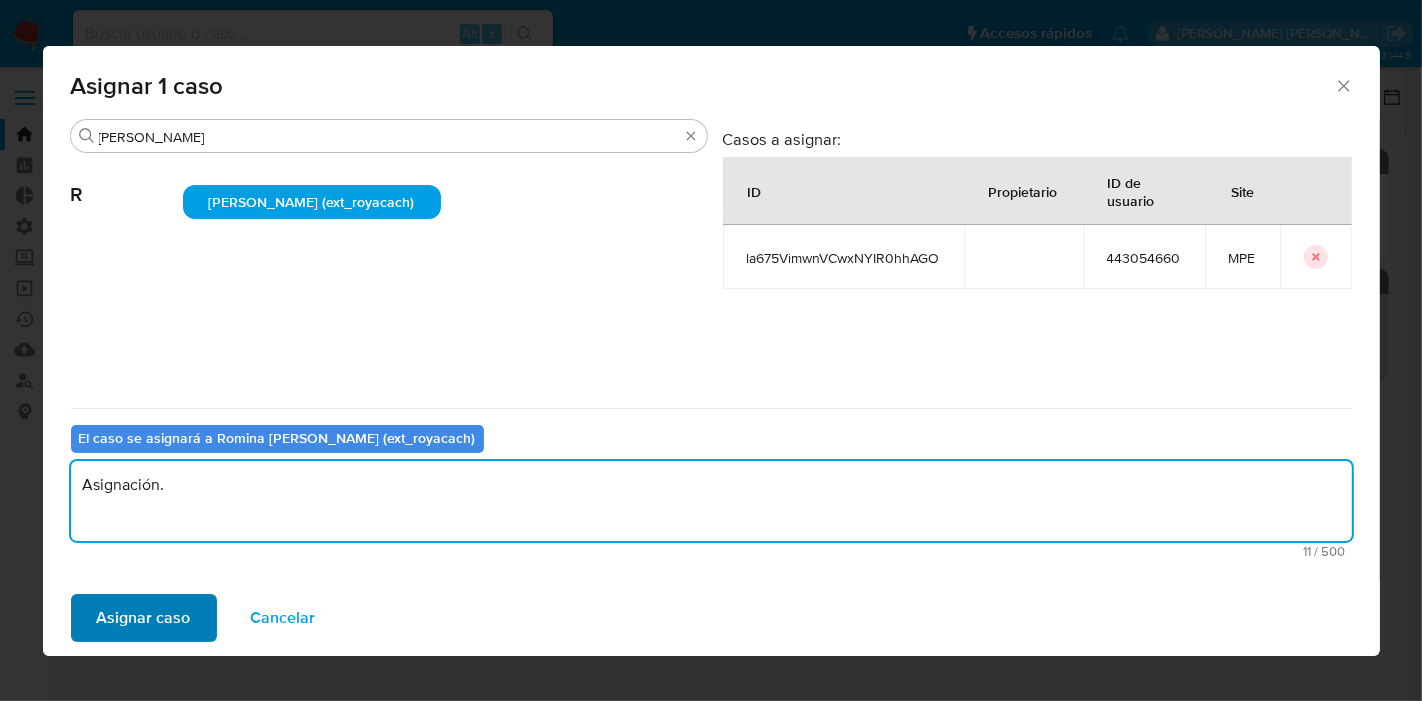 type on "Asignación." 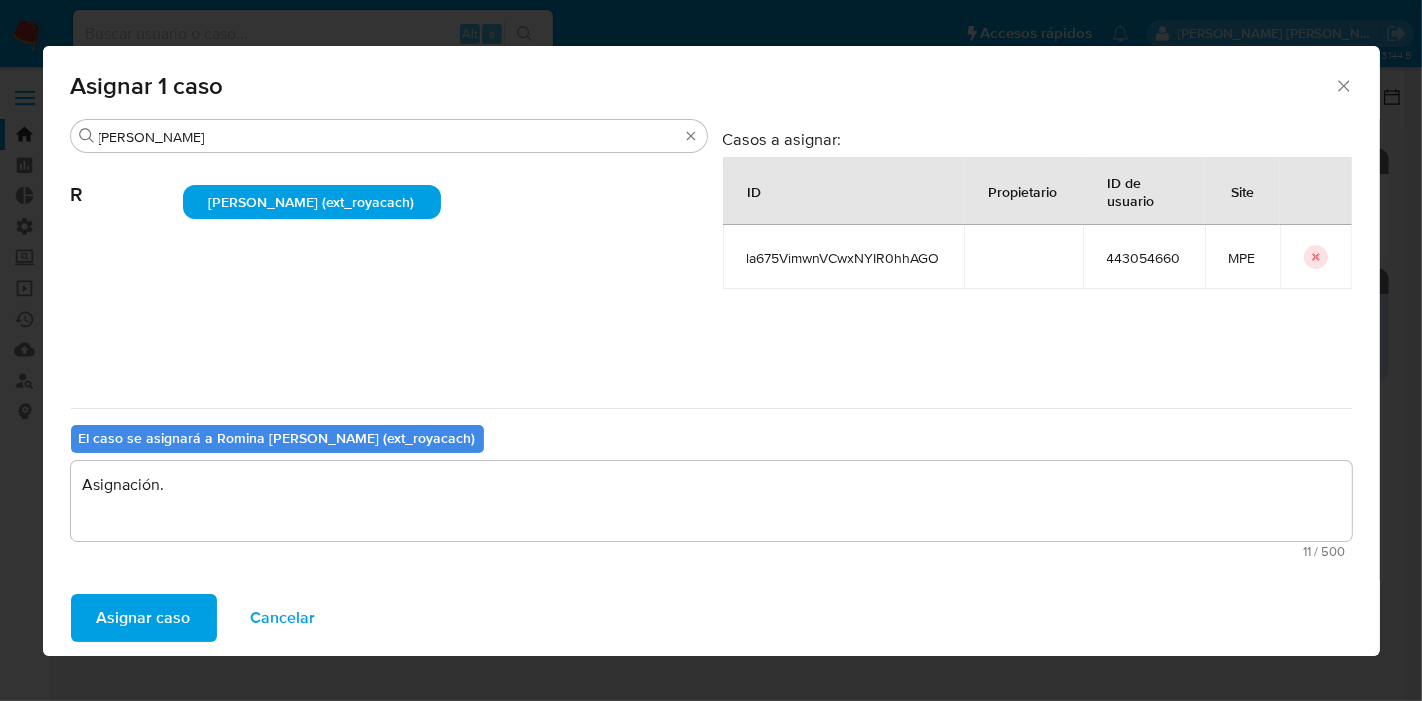 click on "Asignar caso" at bounding box center (144, 618) 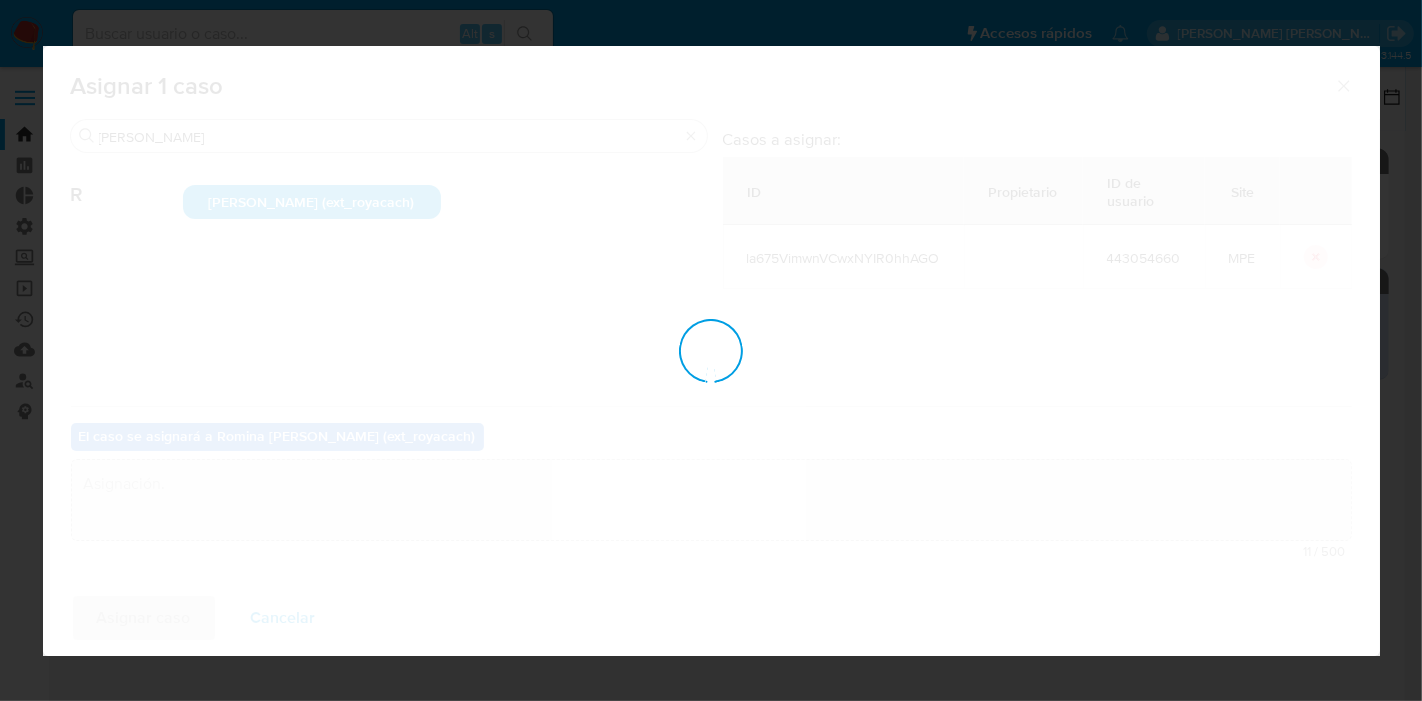 type 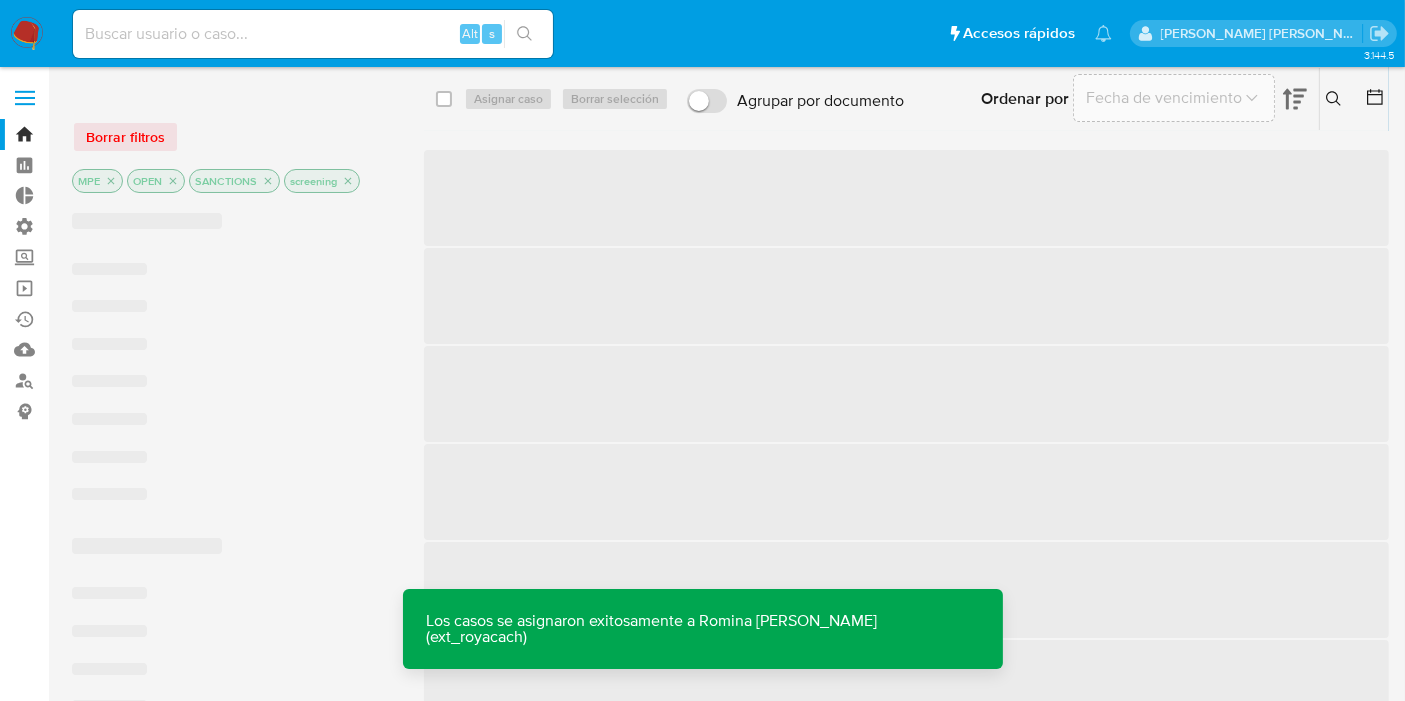 click on "Pausado Ver notificaciones Alt s Accesos rápidos   Presiona las siguientes teclas para acceder a algunas de las funciones Buscar caso o usuario Alt s Volver al home Alt h" at bounding box center [592, 33] 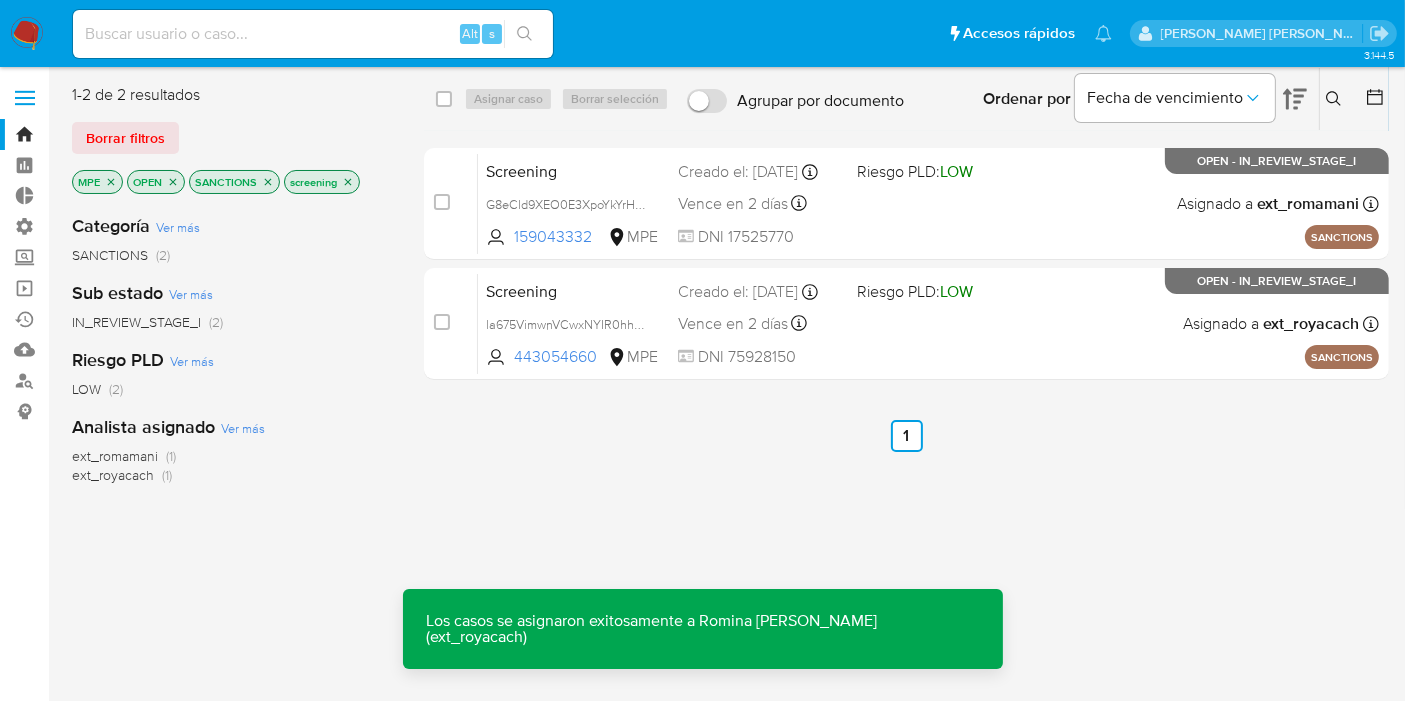 click on "Borrar filtros" at bounding box center (125, 138) 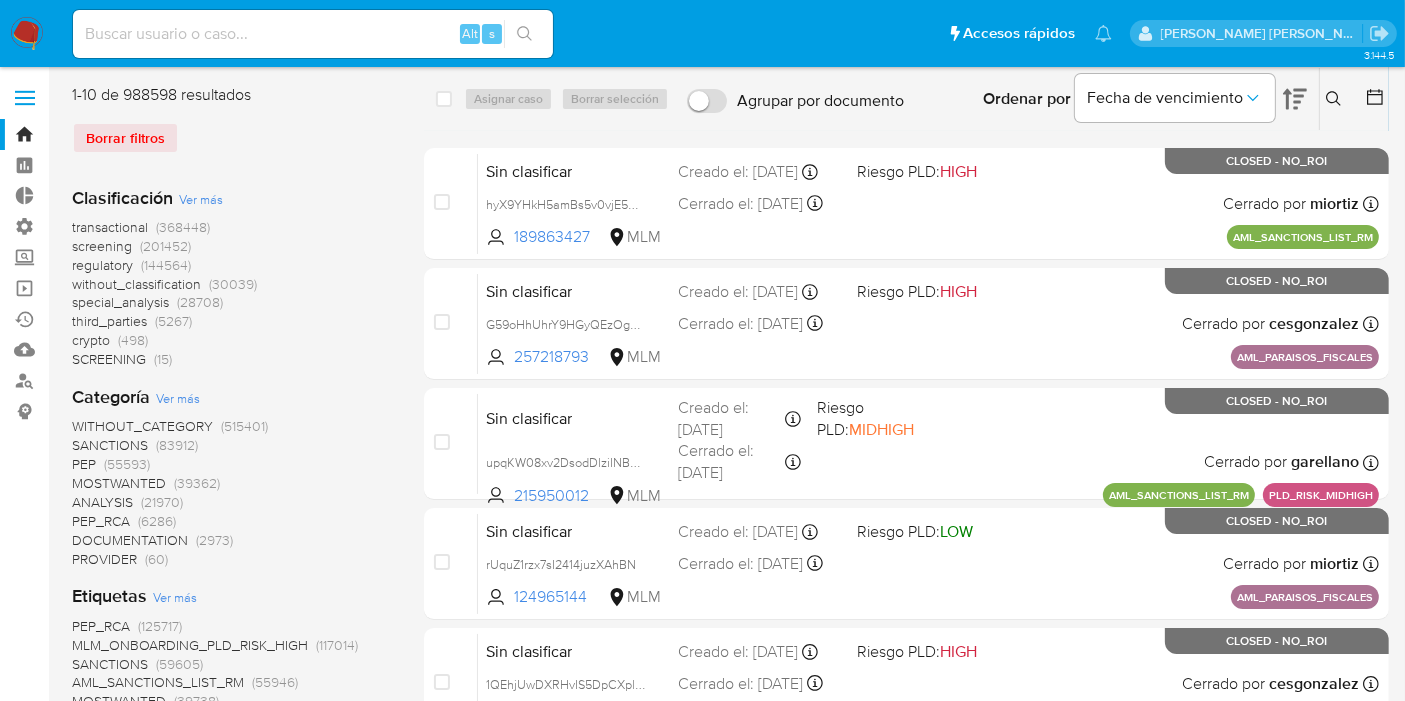 click on "regulatory" at bounding box center [102, 265] 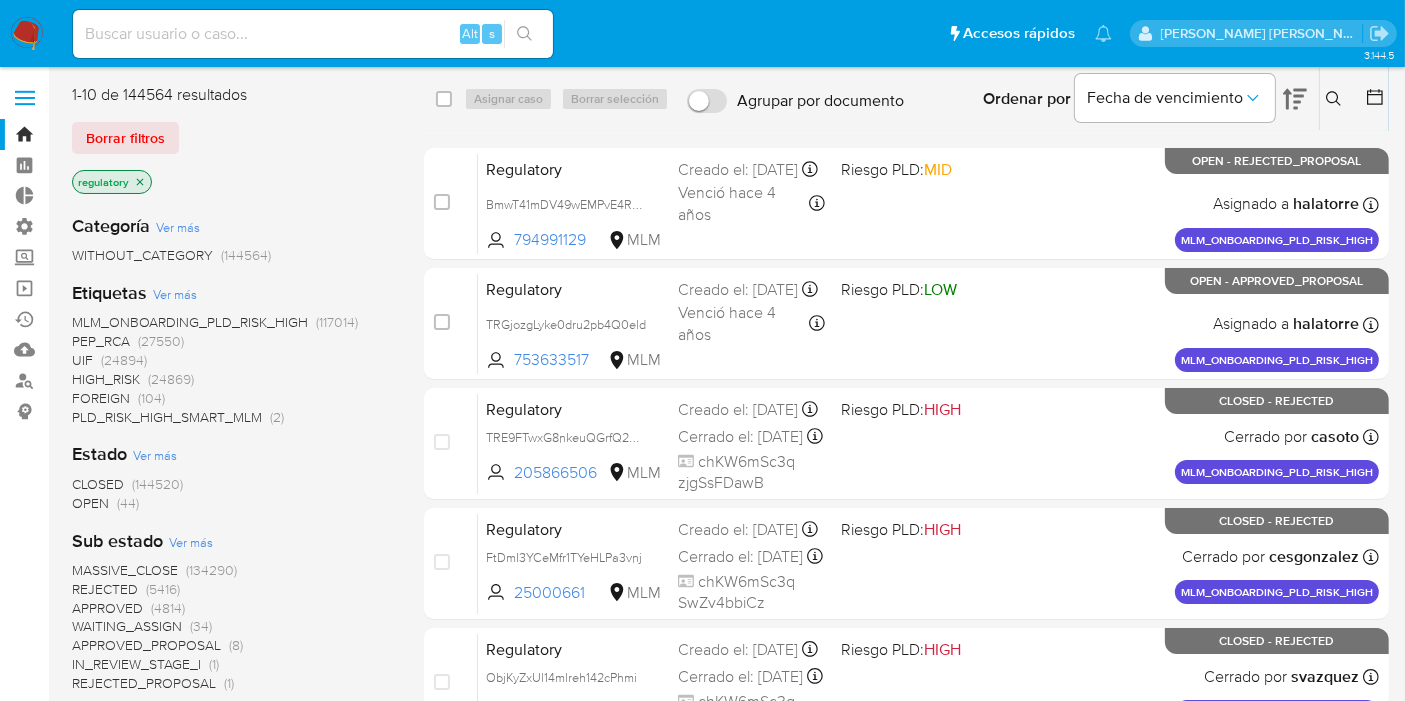 click on "OPEN" at bounding box center (90, 503) 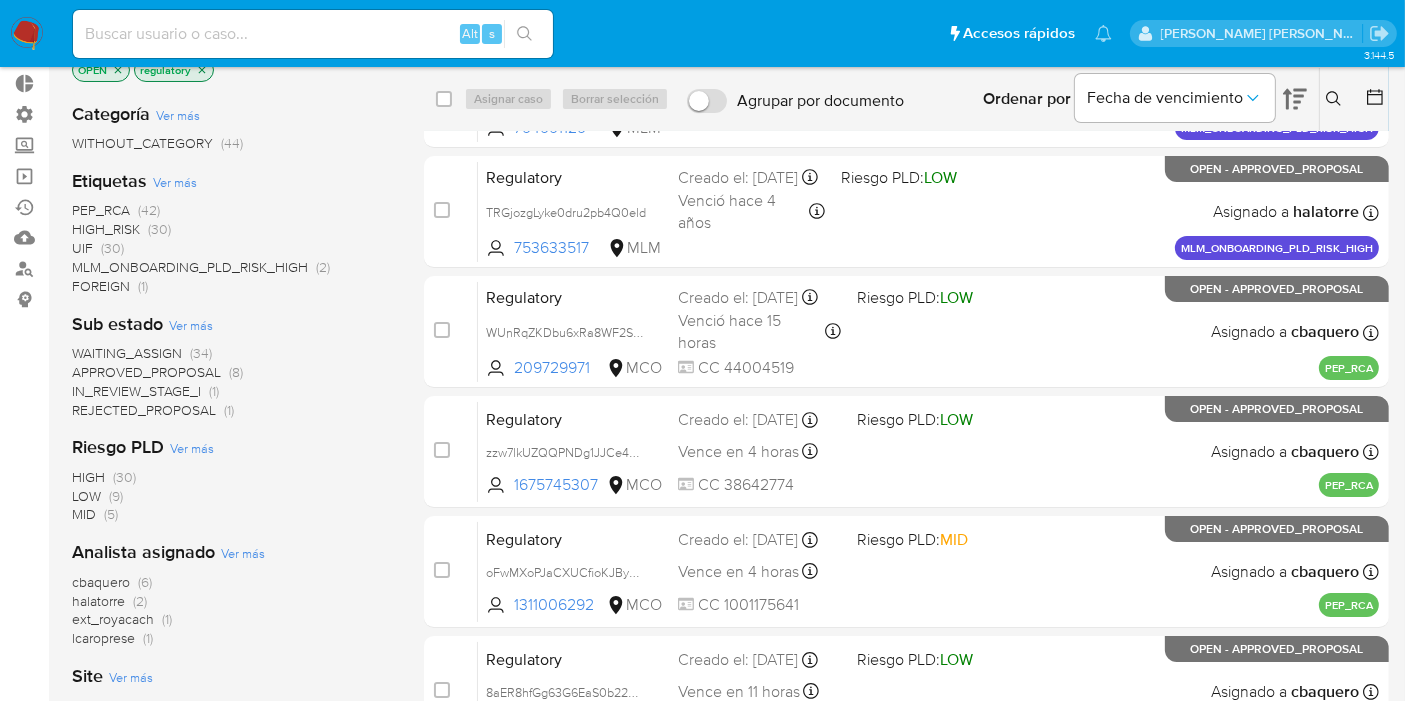 scroll, scrollTop: 222, scrollLeft: 0, axis: vertical 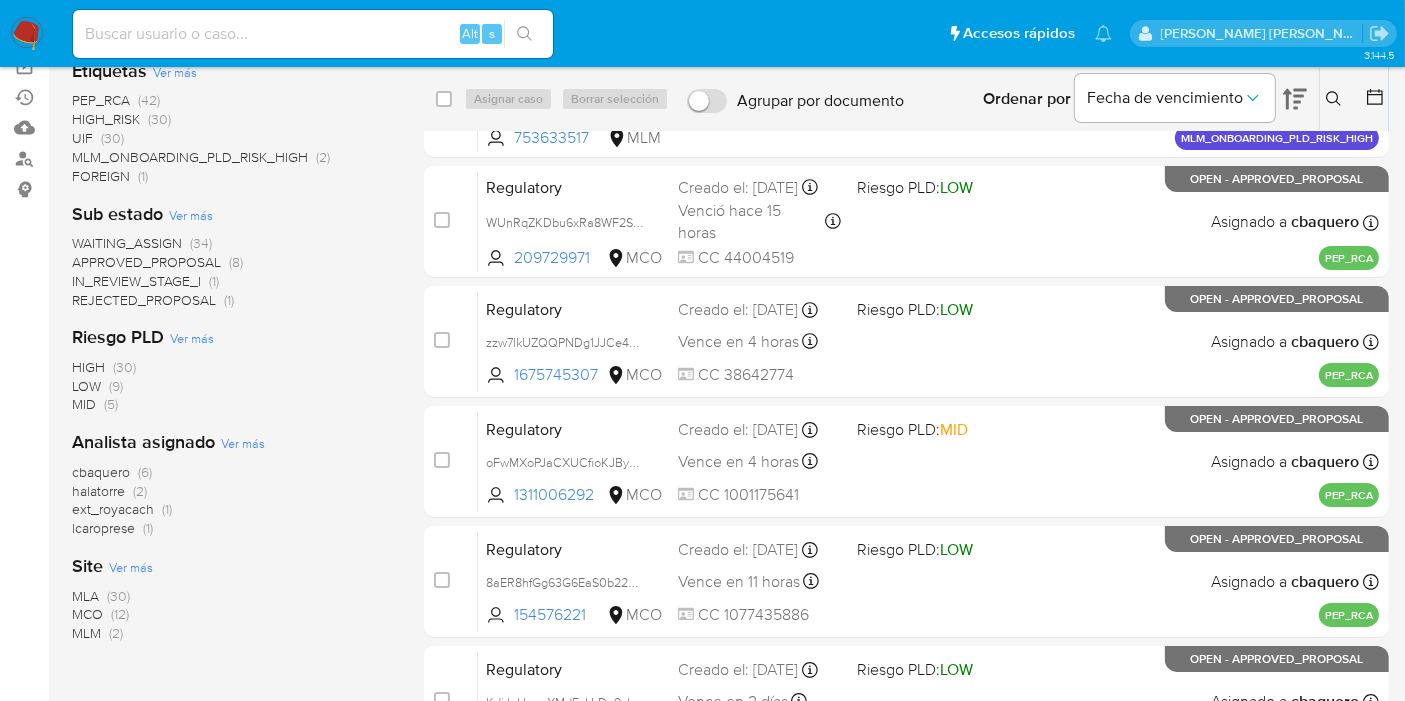 click on "MCO" at bounding box center (87, 614) 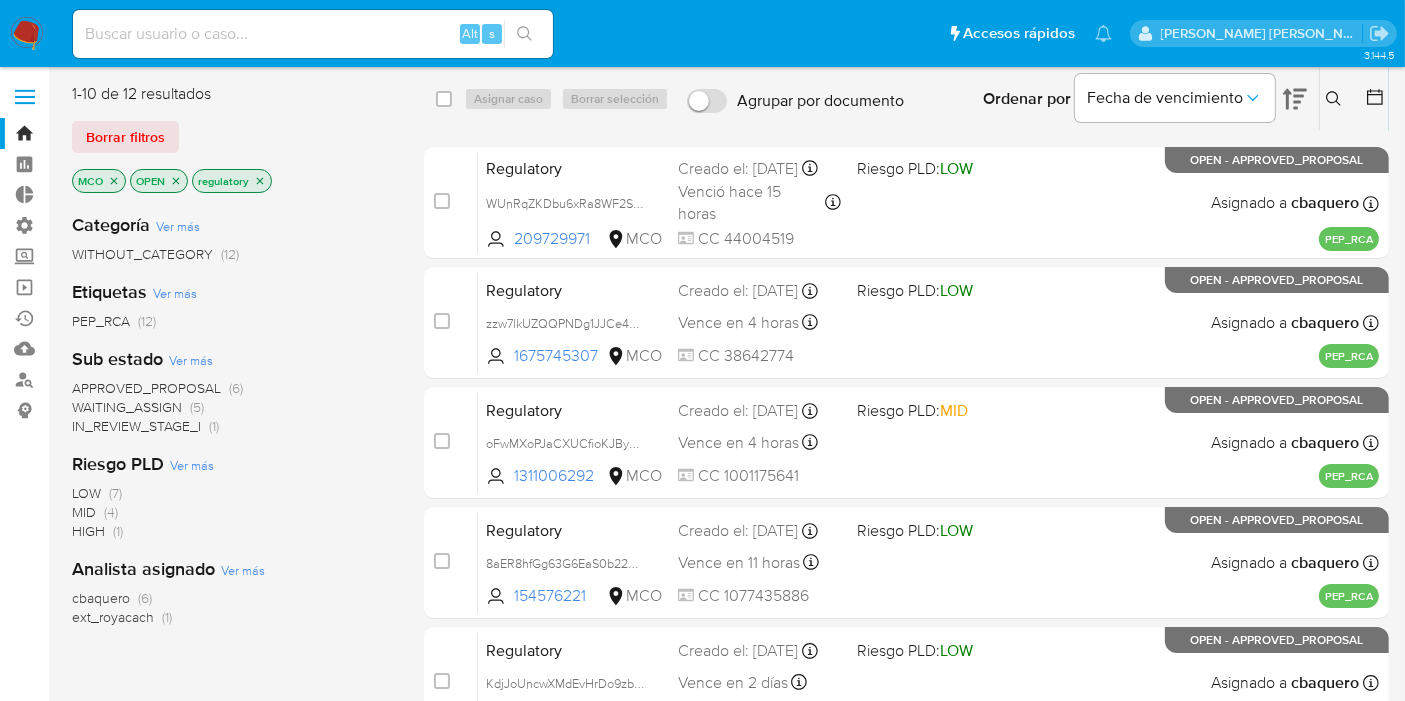scroll, scrollTop: 0, scrollLeft: 0, axis: both 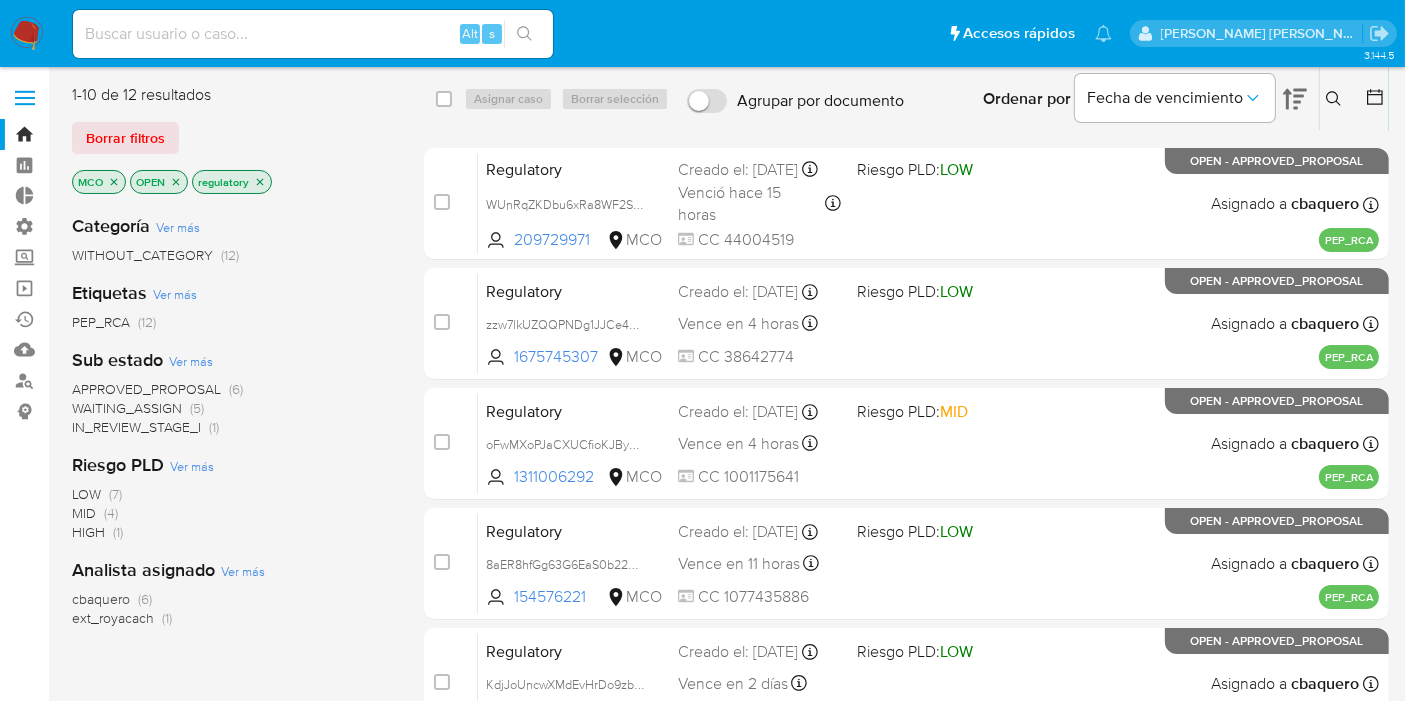 click on "WAITING_ASSIGN" at bounding box center (127, 408) 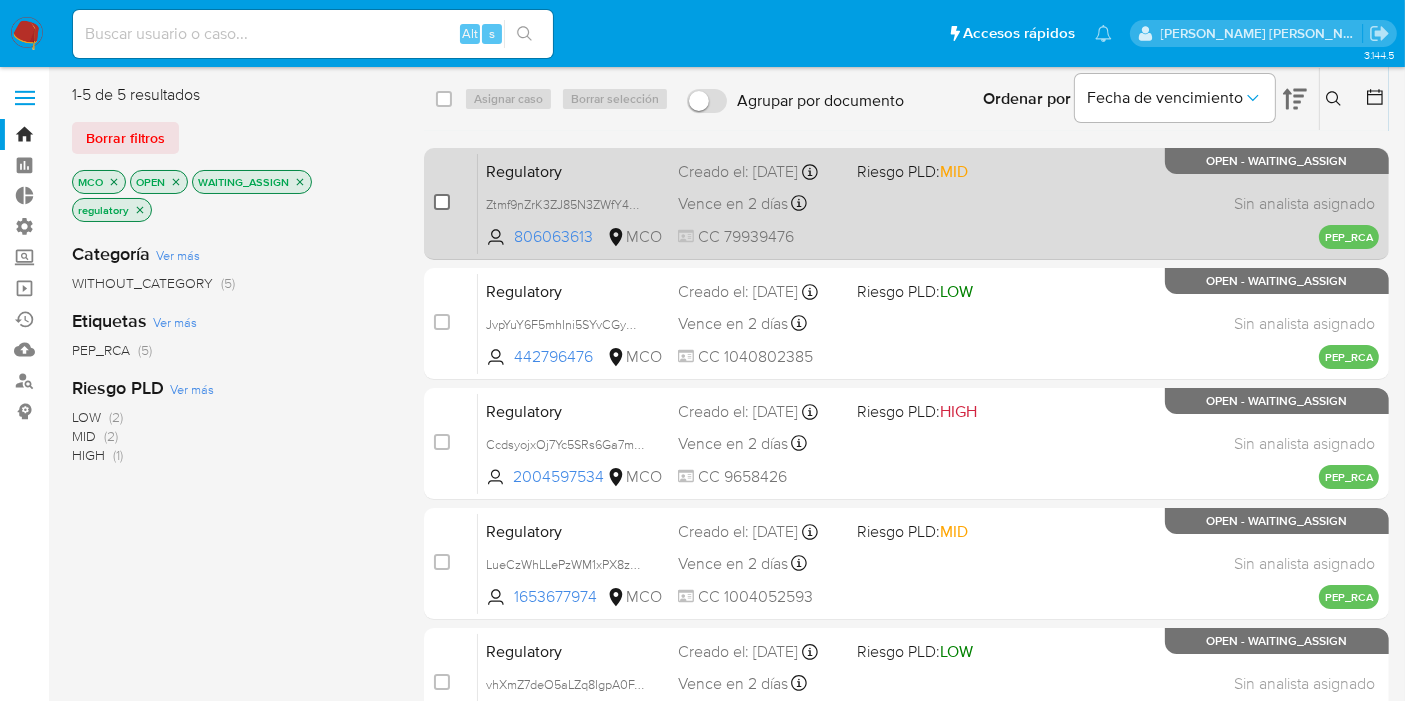 click at bounding box center (442, 202) 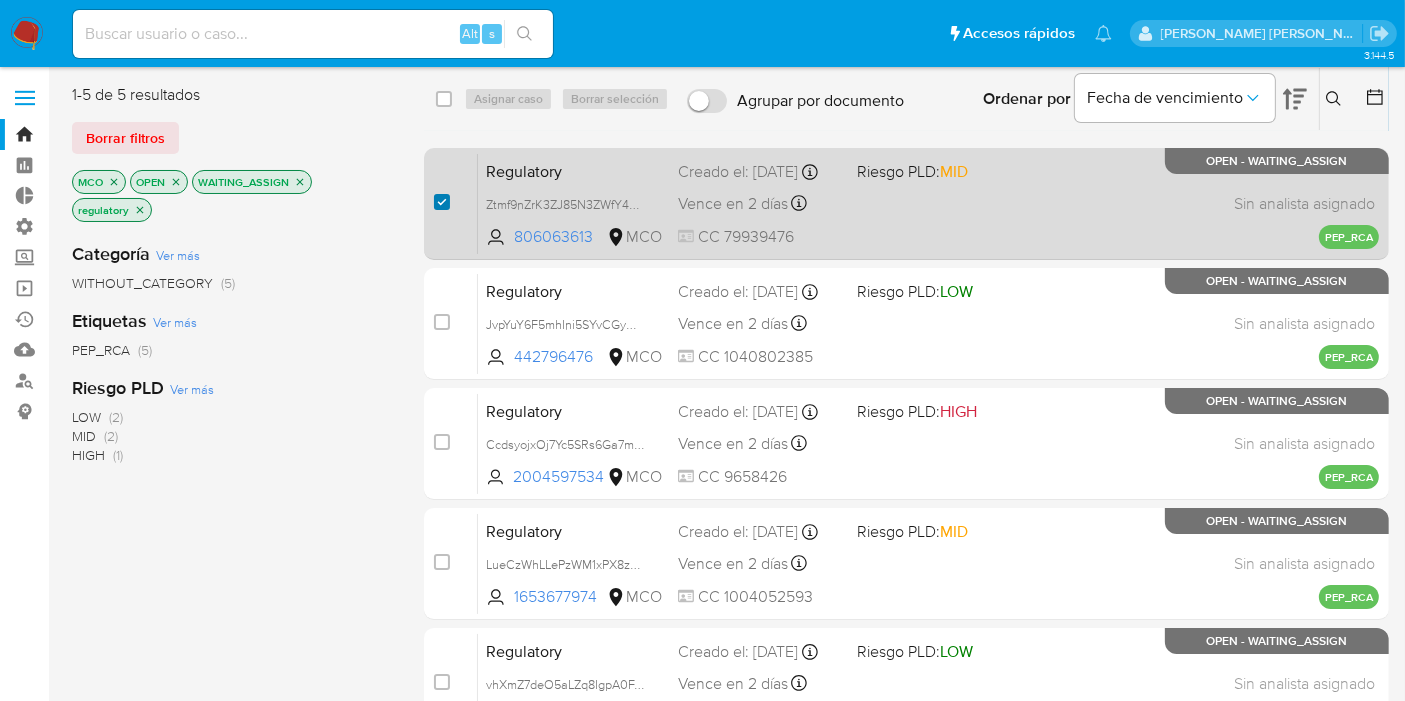 checkbox on "true" 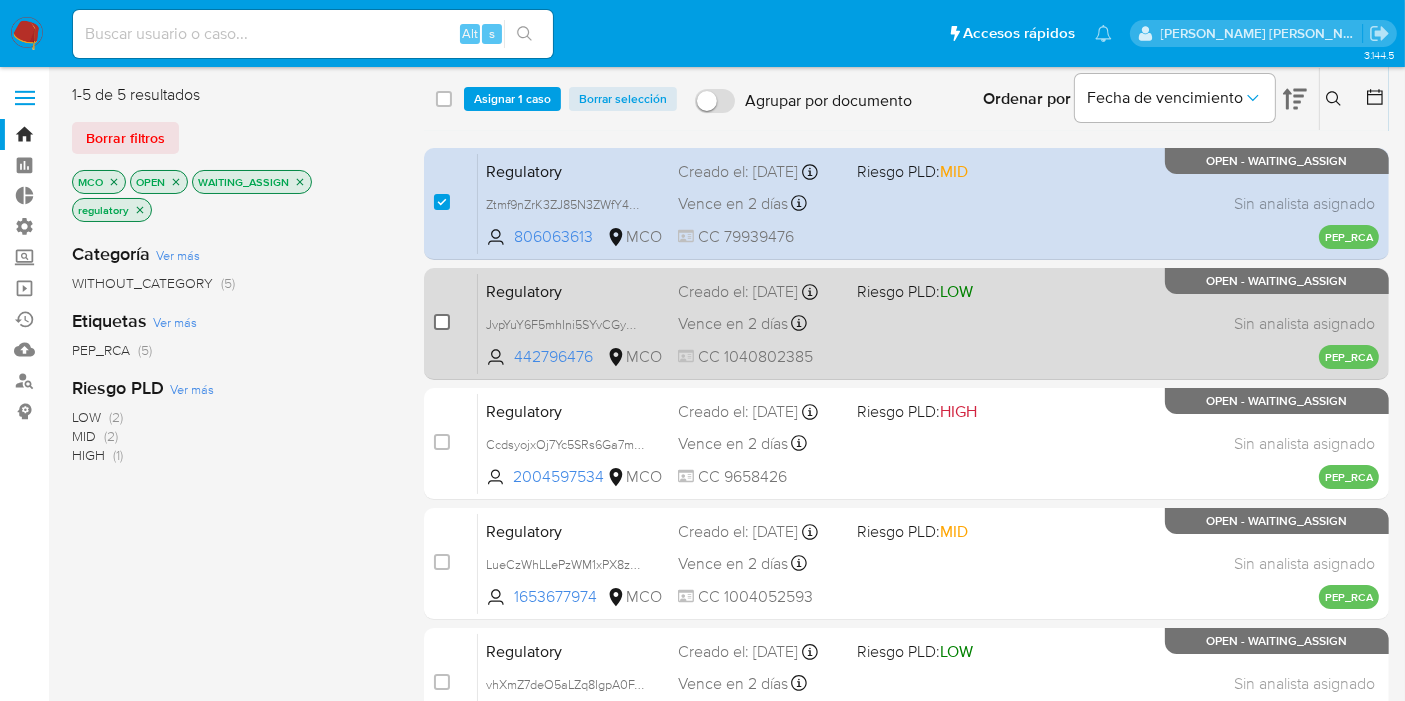click at bounding box center [442, 322] 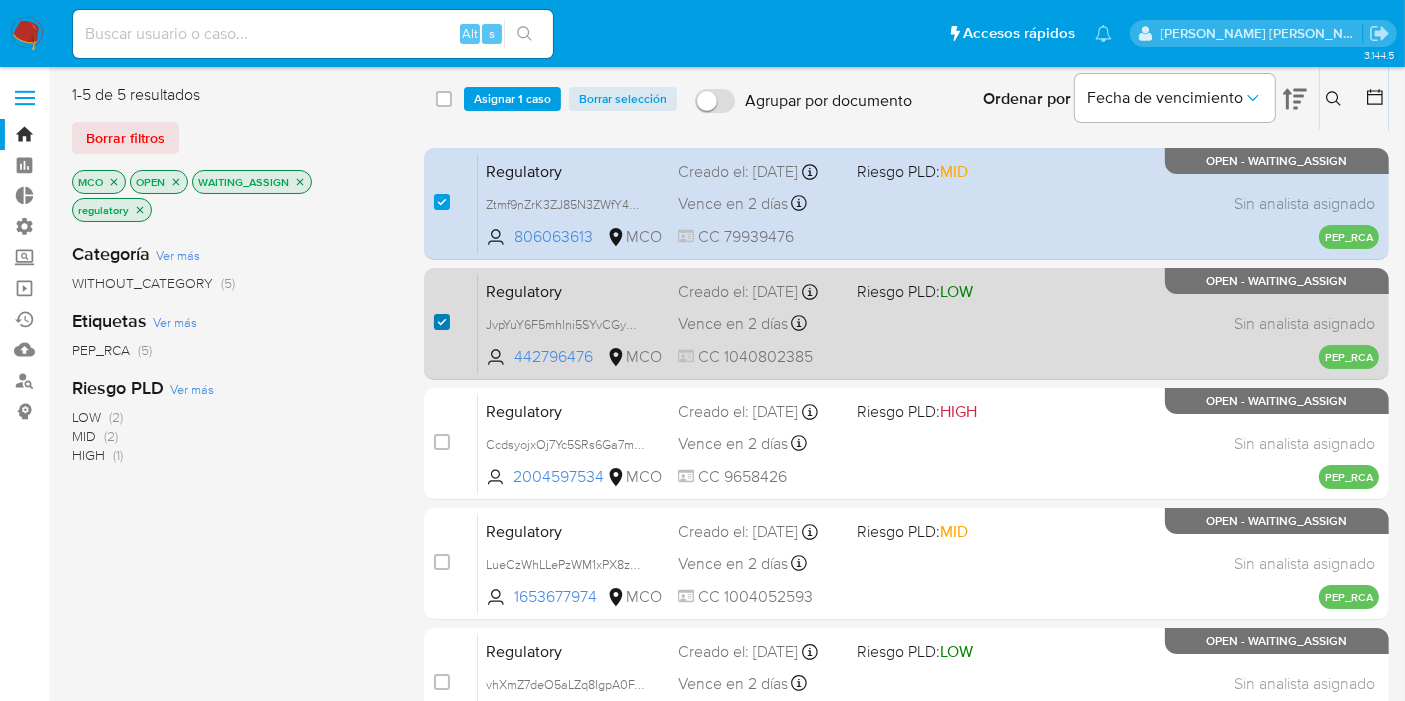 checkbox on "true" 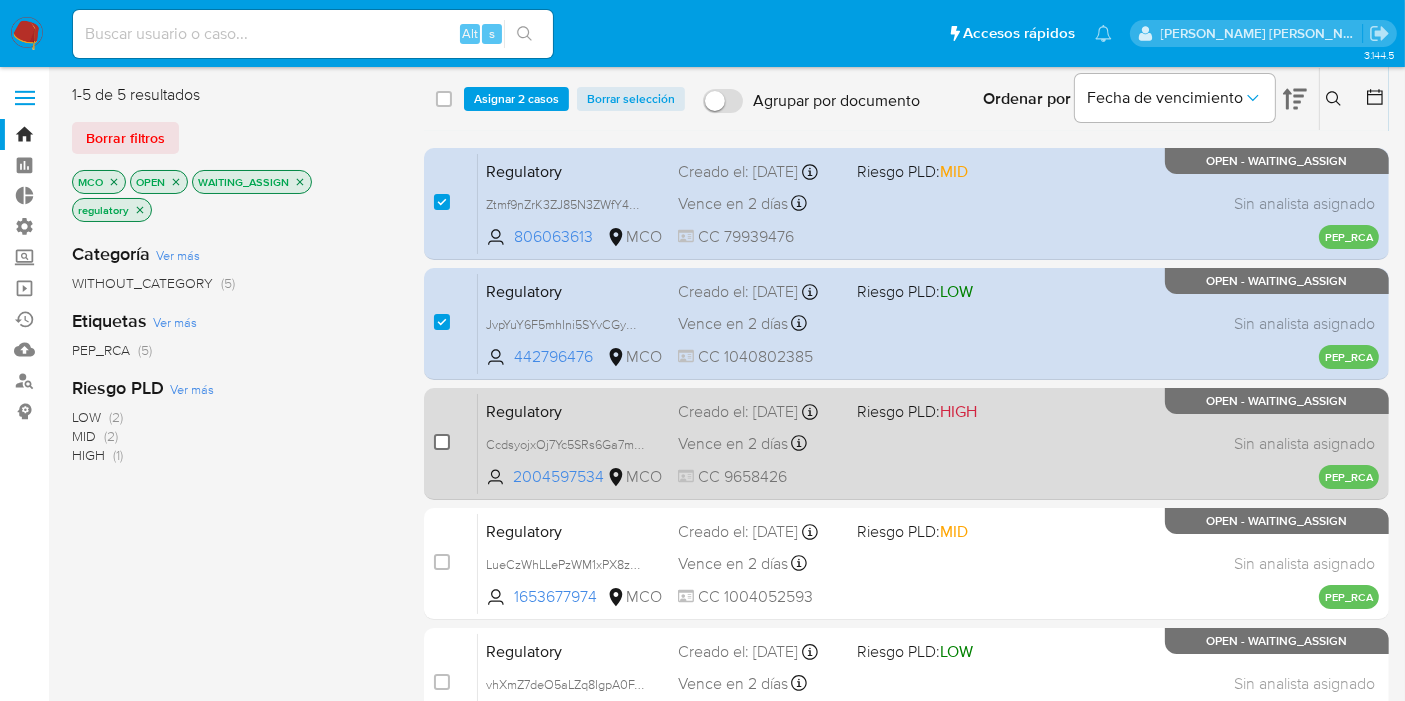 click at bounding box center [442, 442] 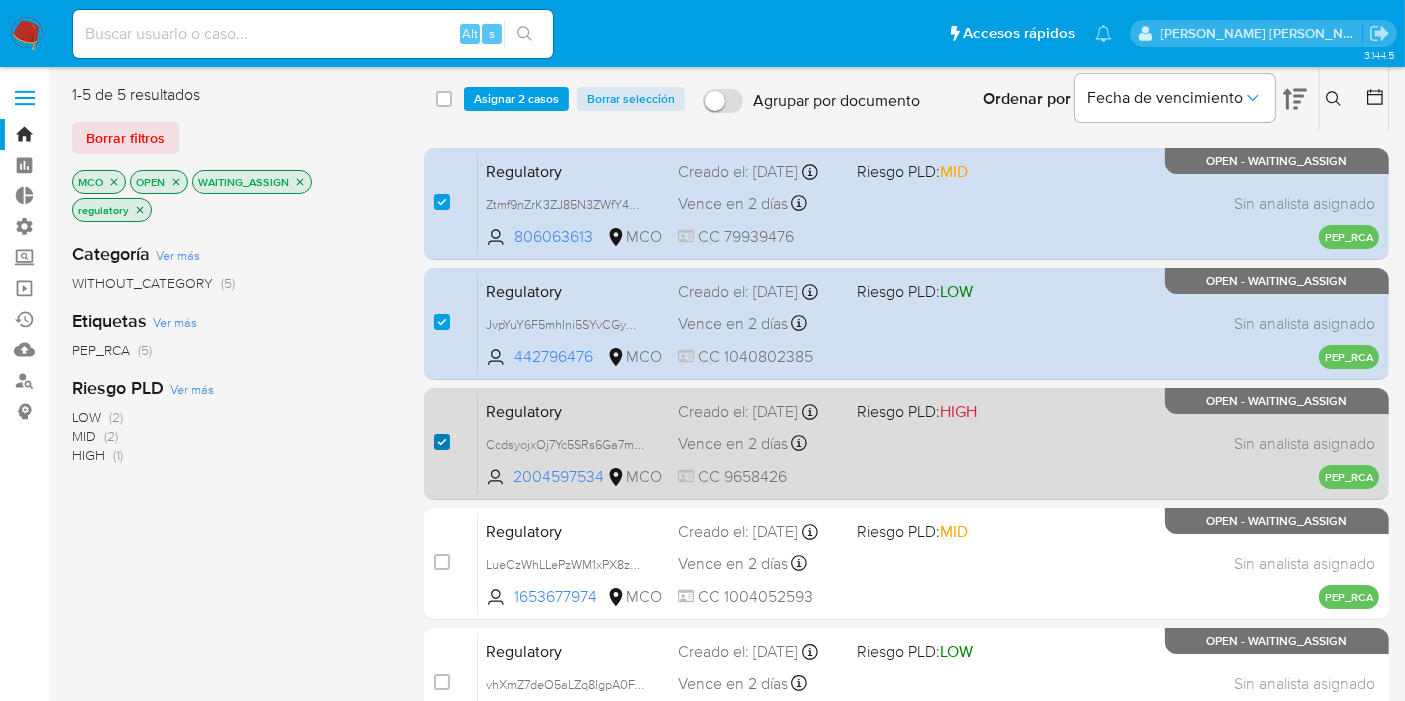 checkbox on "true" 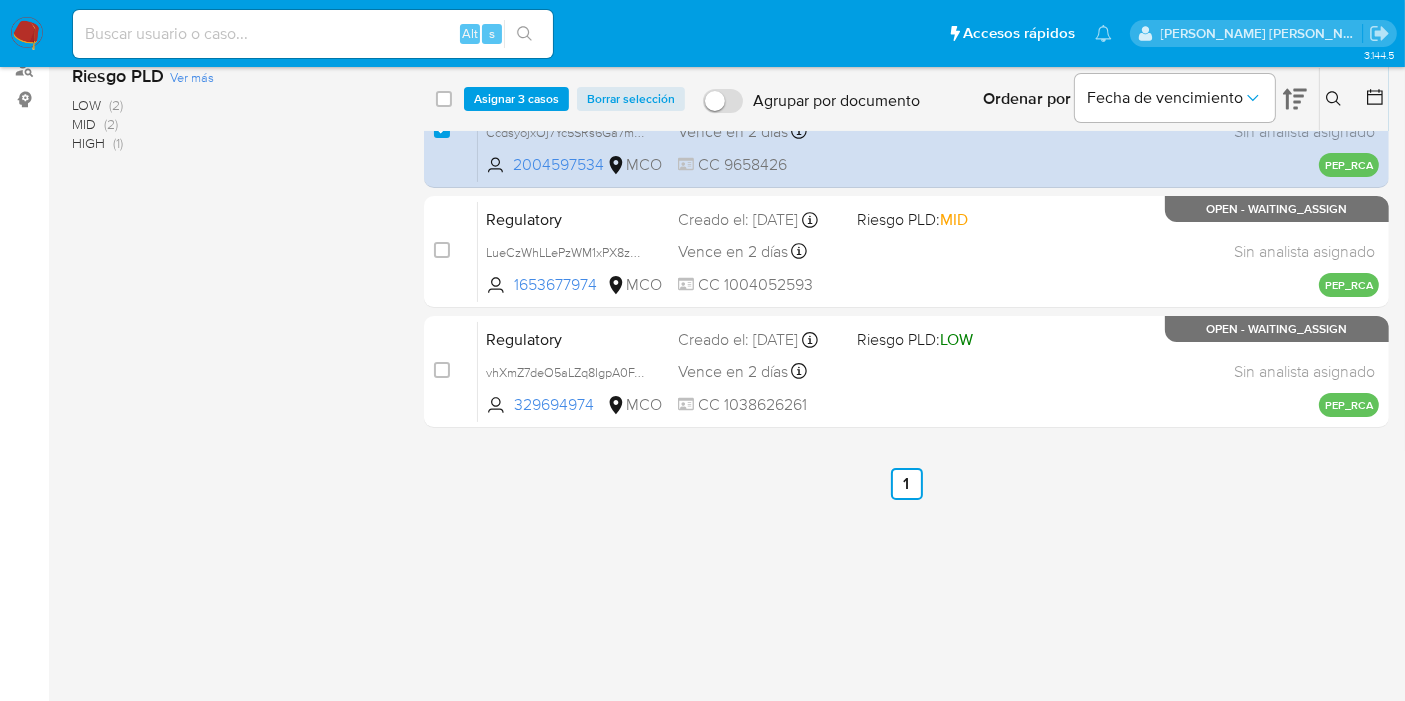 scroll, scrollTop: 0, scrollLeft: 0, axis: both 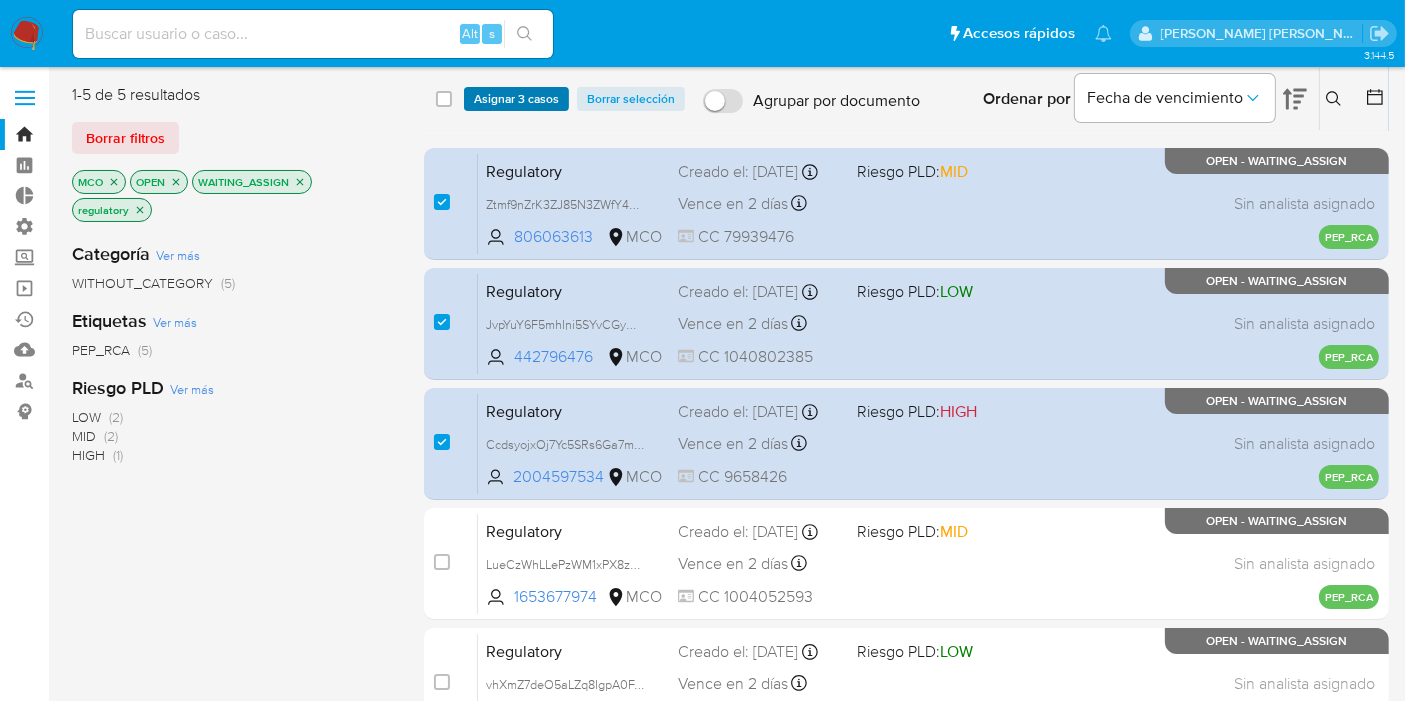 click on "Asignar 3 casos" at bounding box center (516, 99) 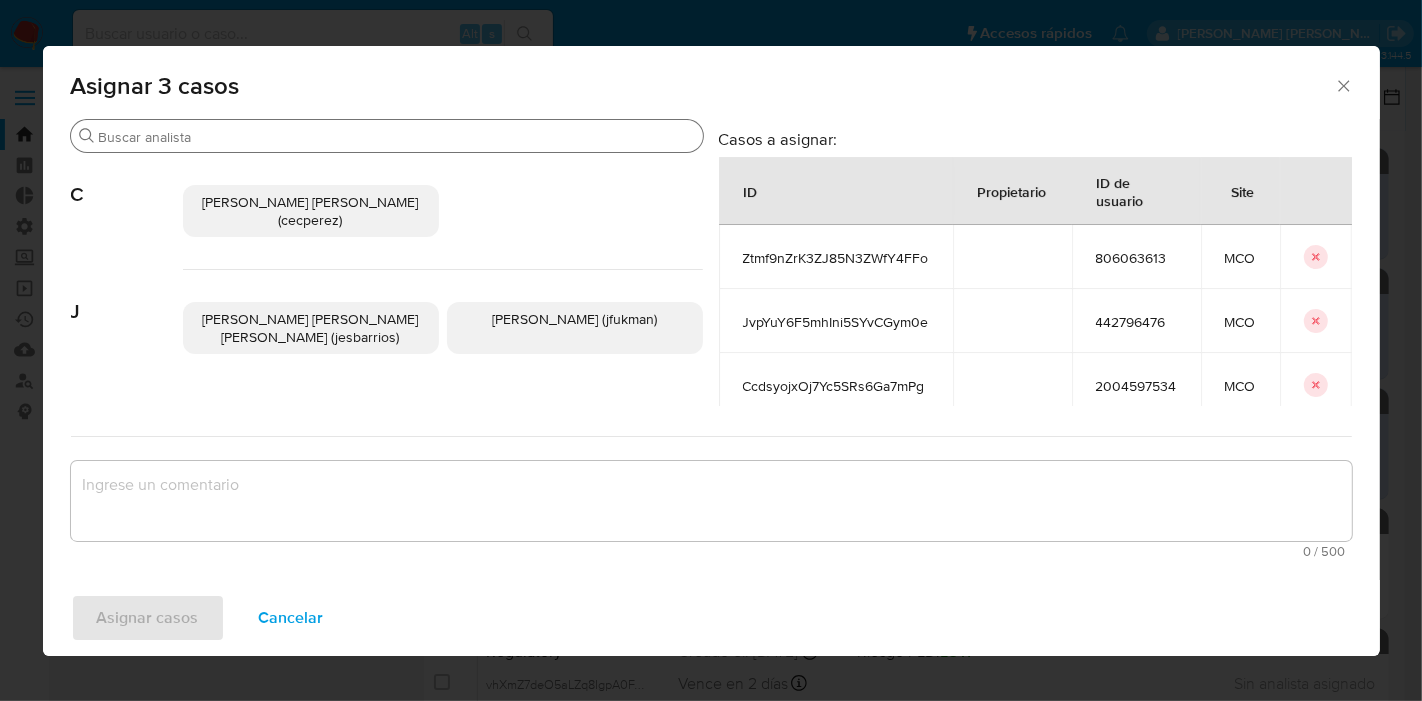 click on "Buscar" at bounding box center [397, 137] 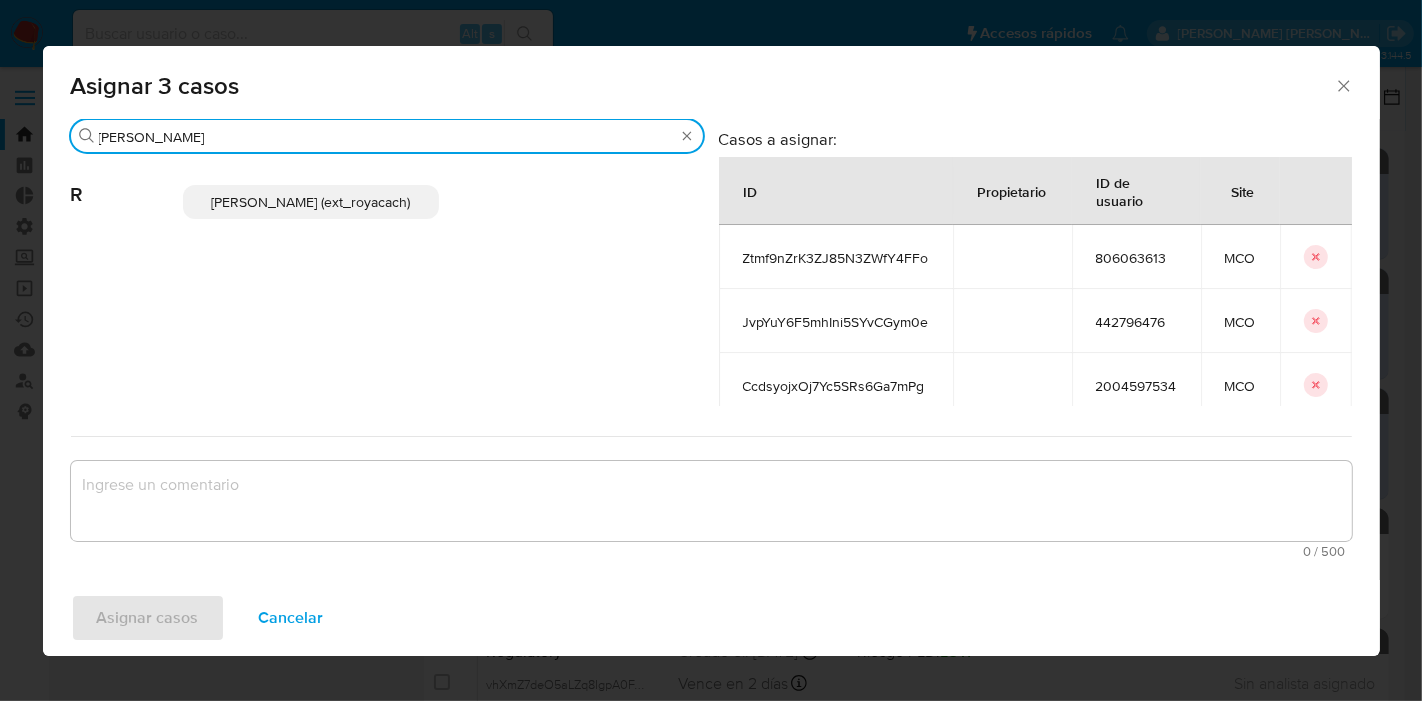 click on "Romina Isabel Yacachury (ext_royacach)" at bounding box center (311, 202) 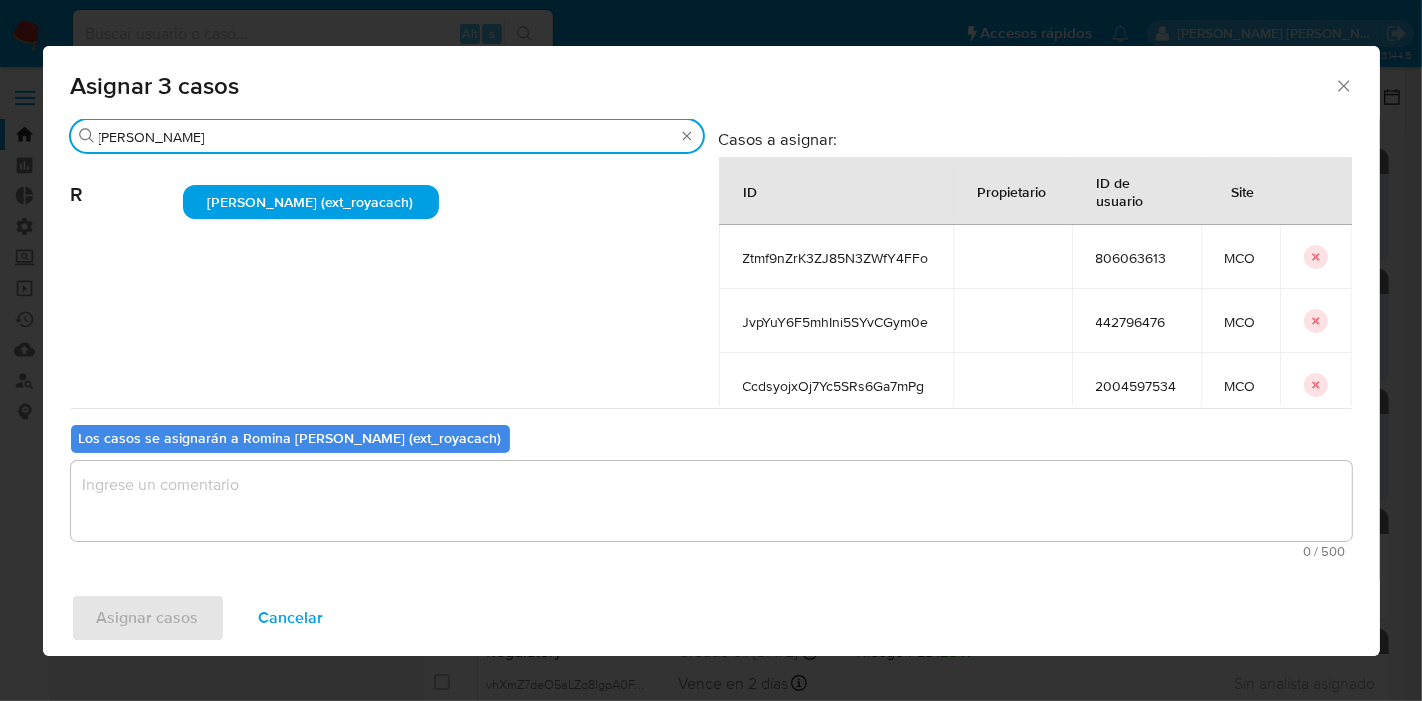 drag, startPoint x: 278, startPoint y: 128, endPoint x: 105, endPoint y: 136, distance: 173.18488 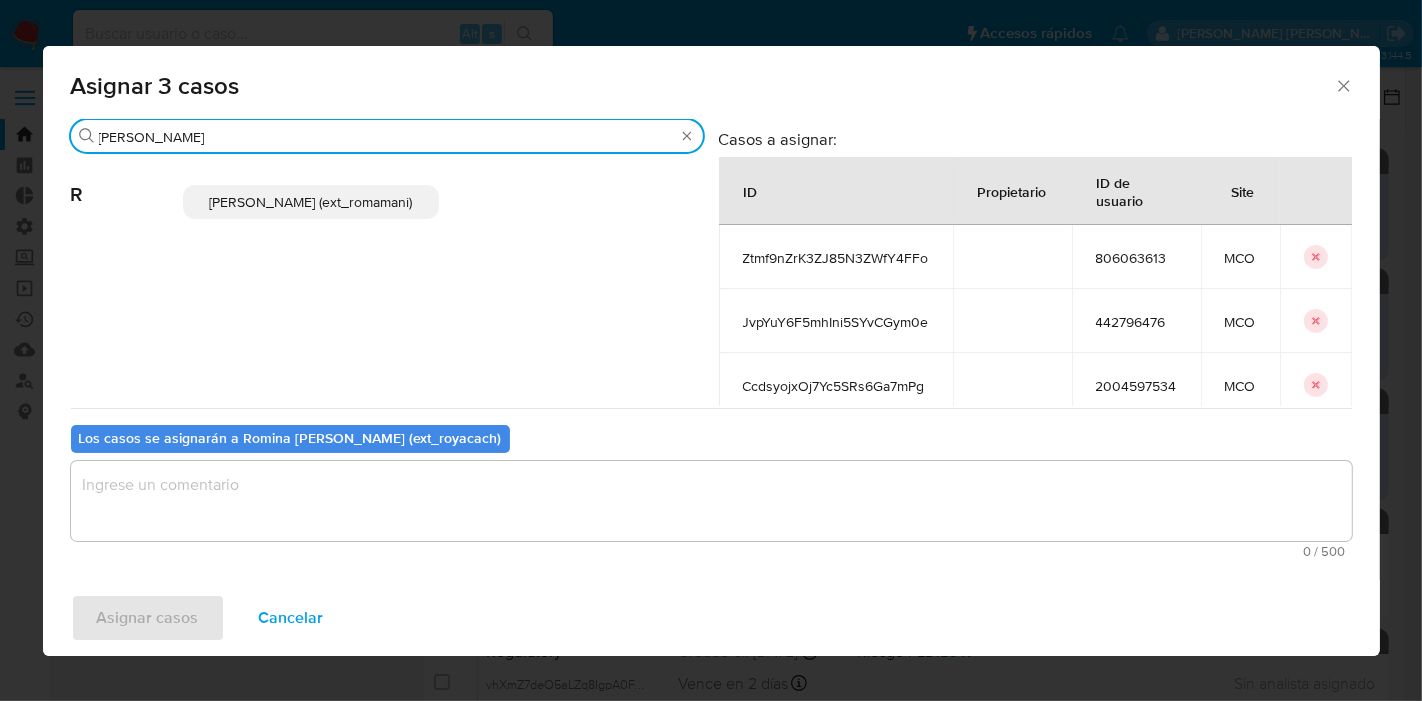 type on "rosa" 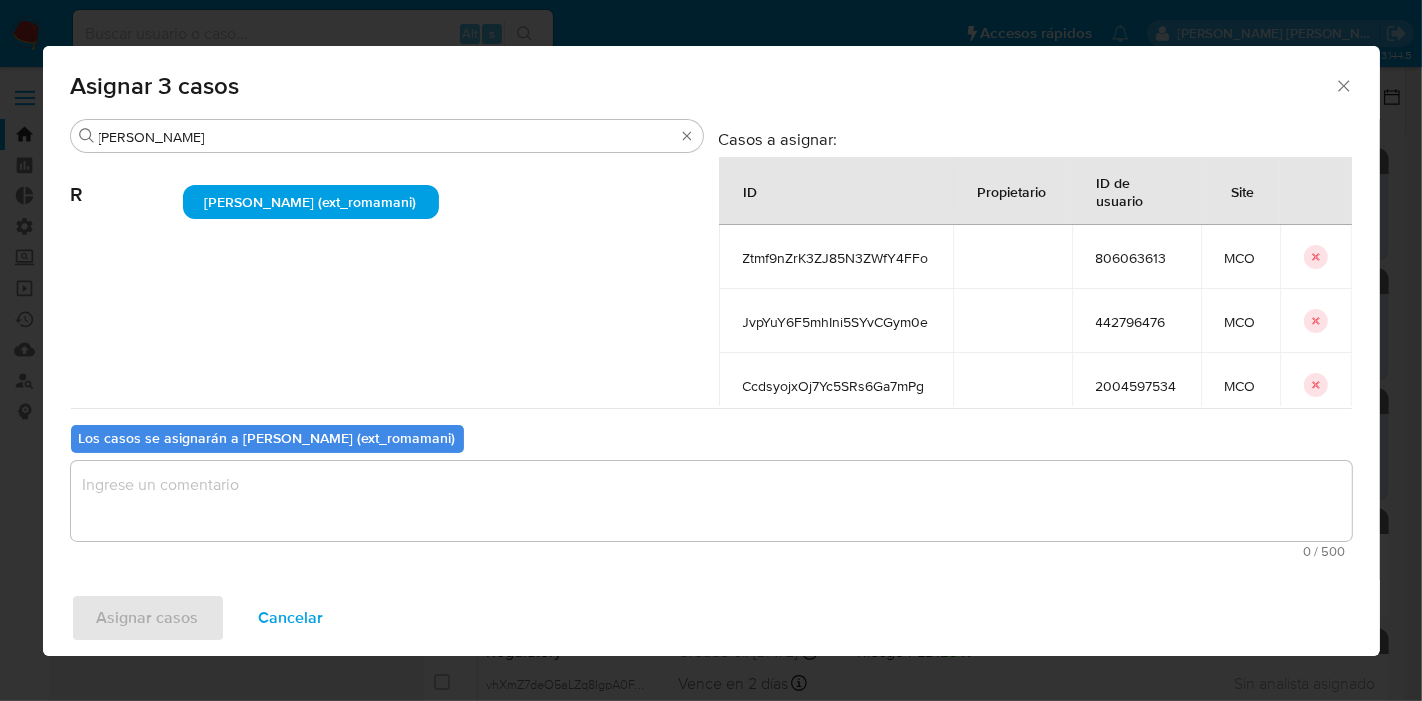 click at bounding box center [711, 501] 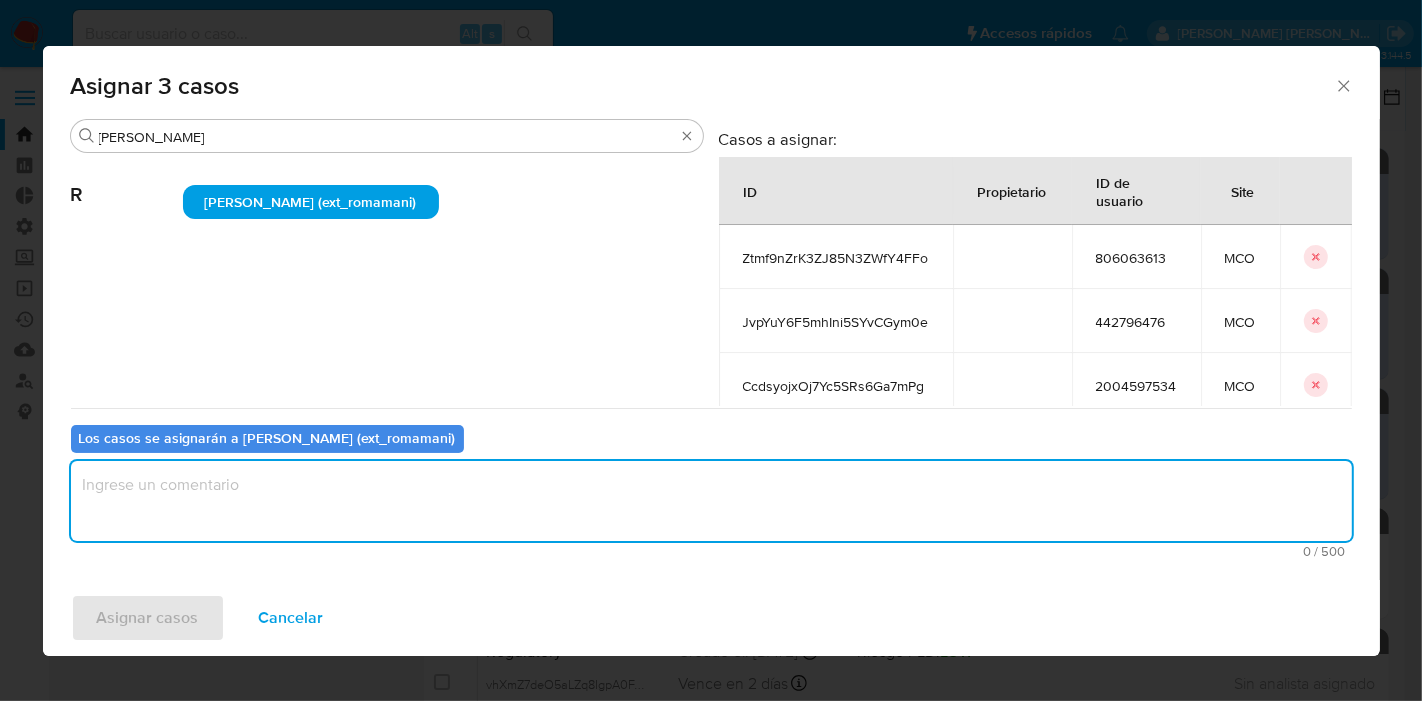paste on "Asignación." 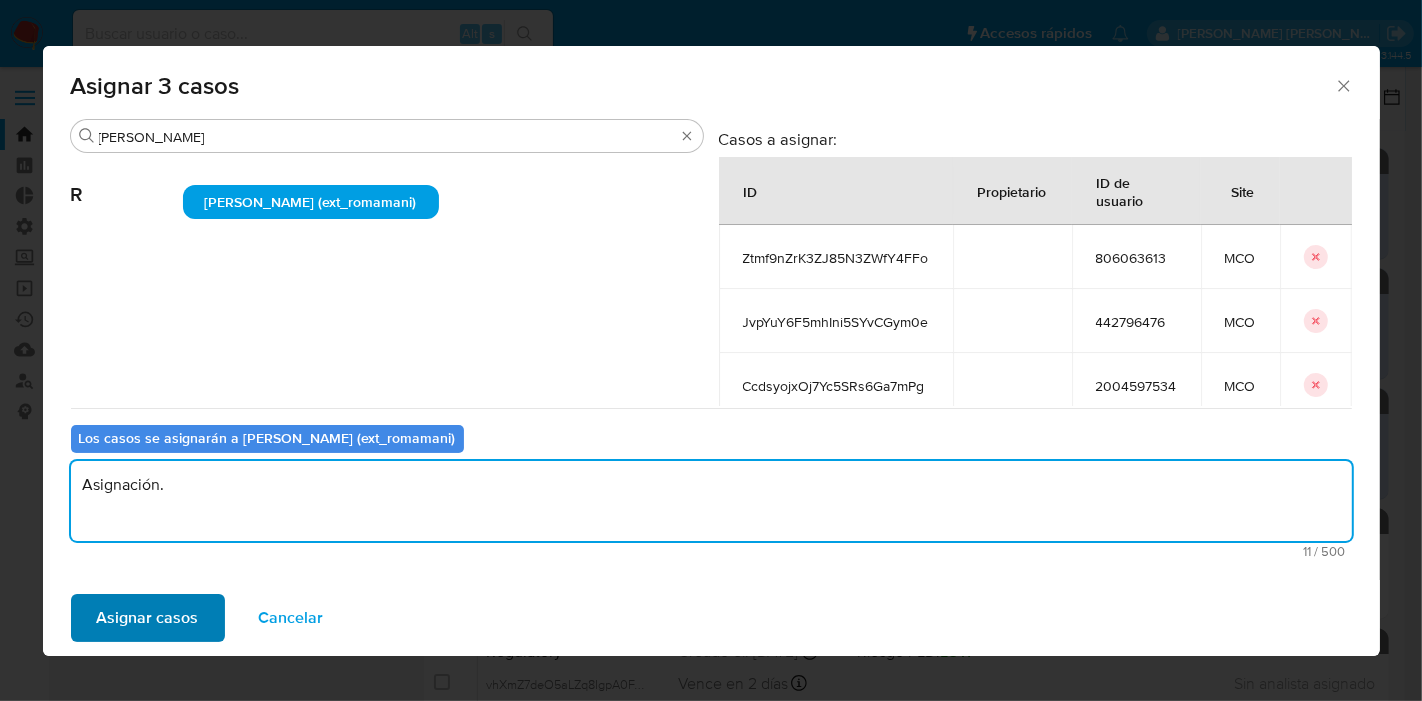 type on "Asignación." 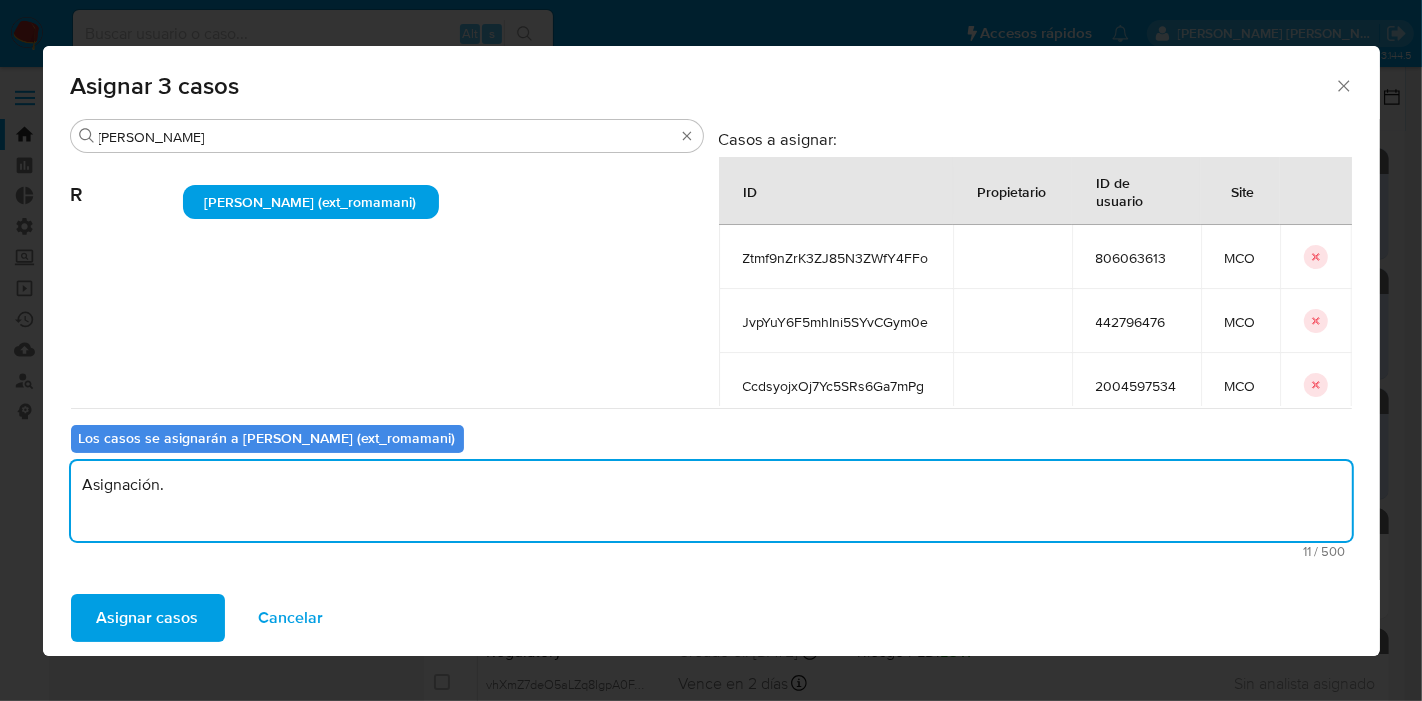 click on "Asignar casos" at bounding box center (148, 618) 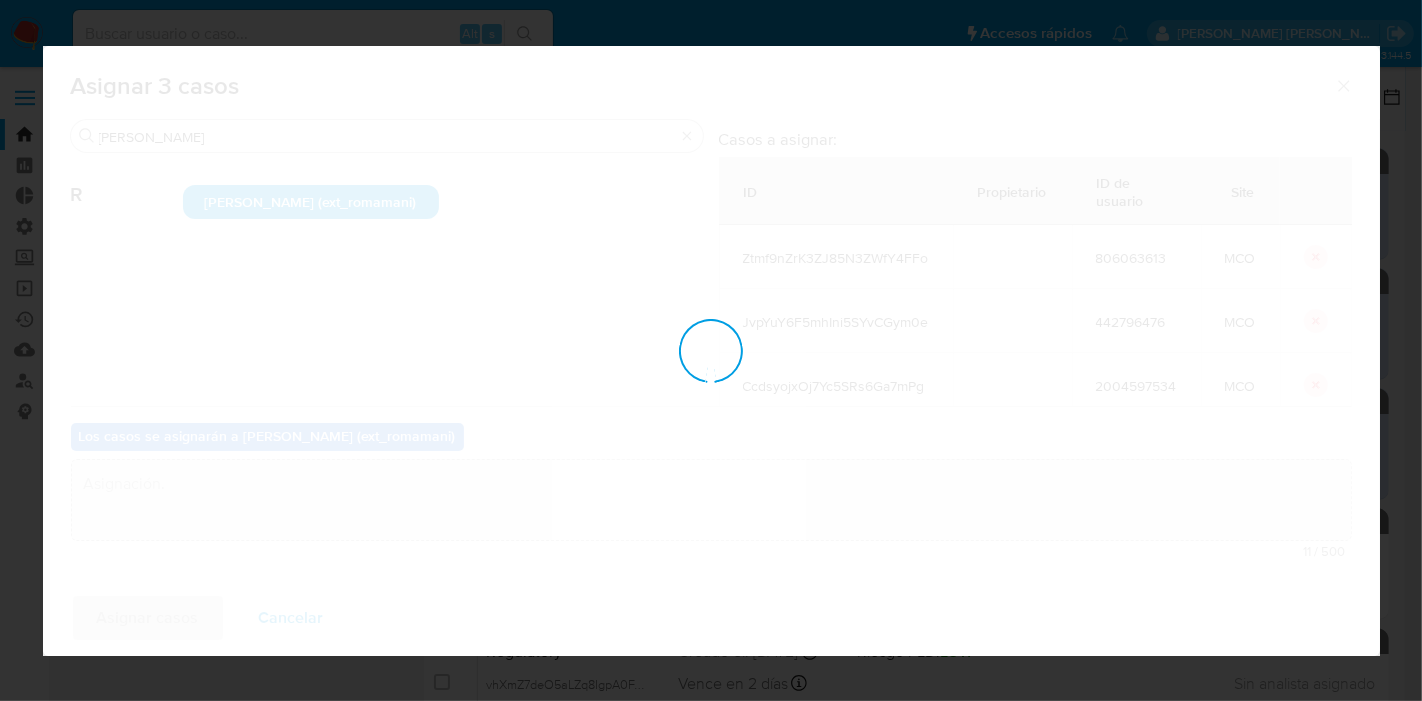 type 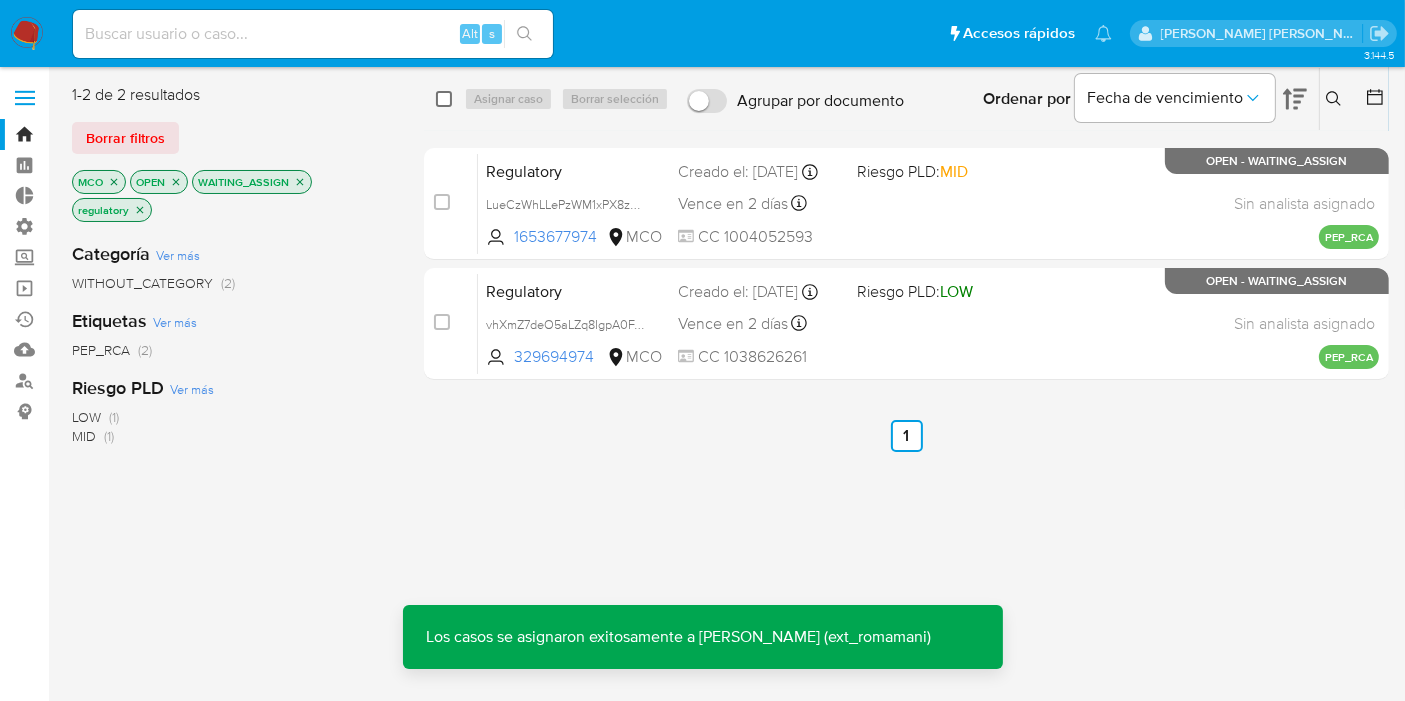 click at bounding box center (444, 99) 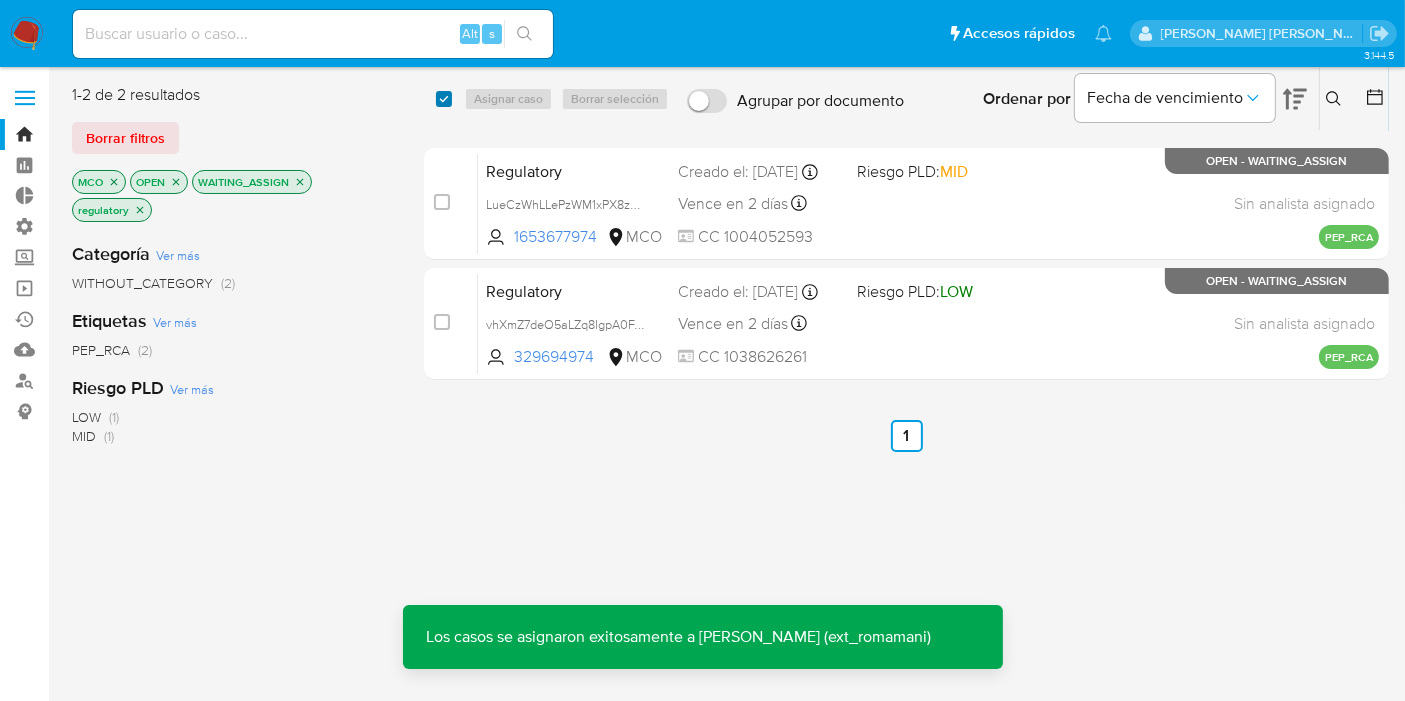 checkbox on "true" 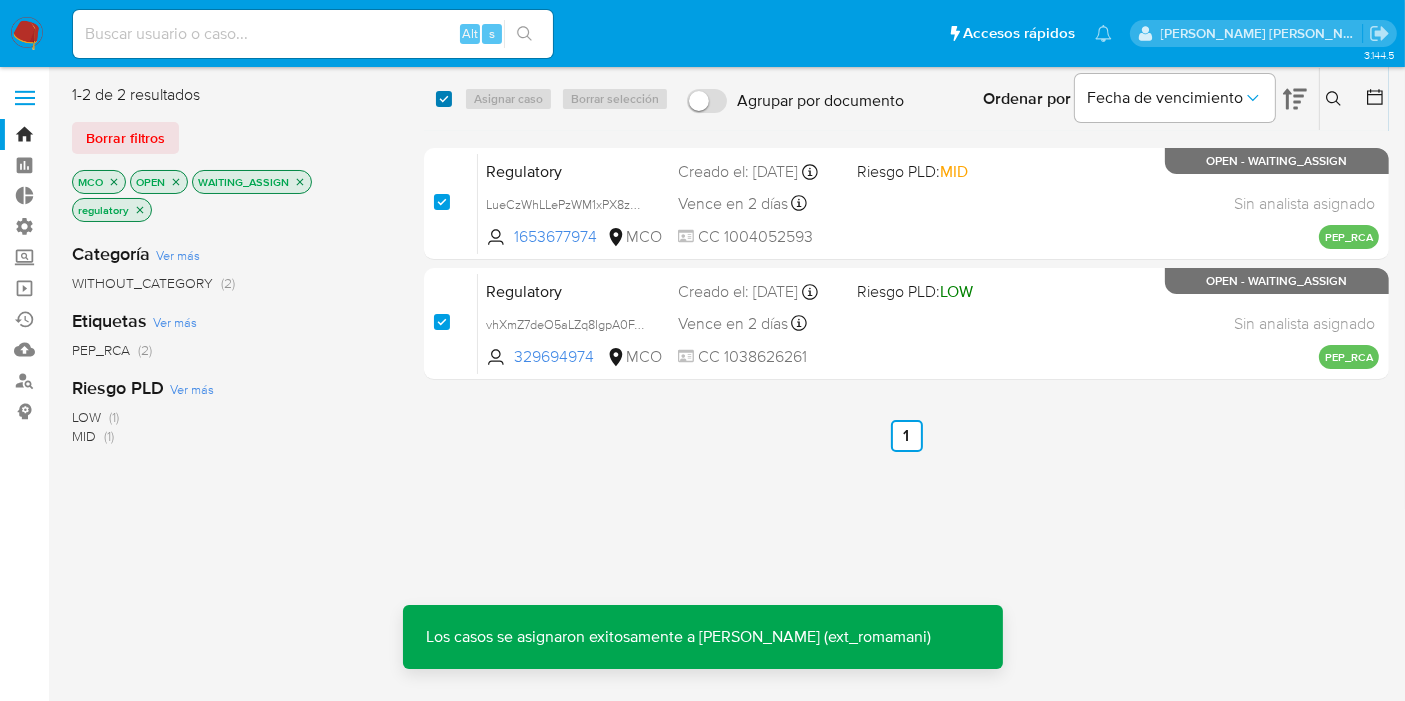 checkbox on "true" 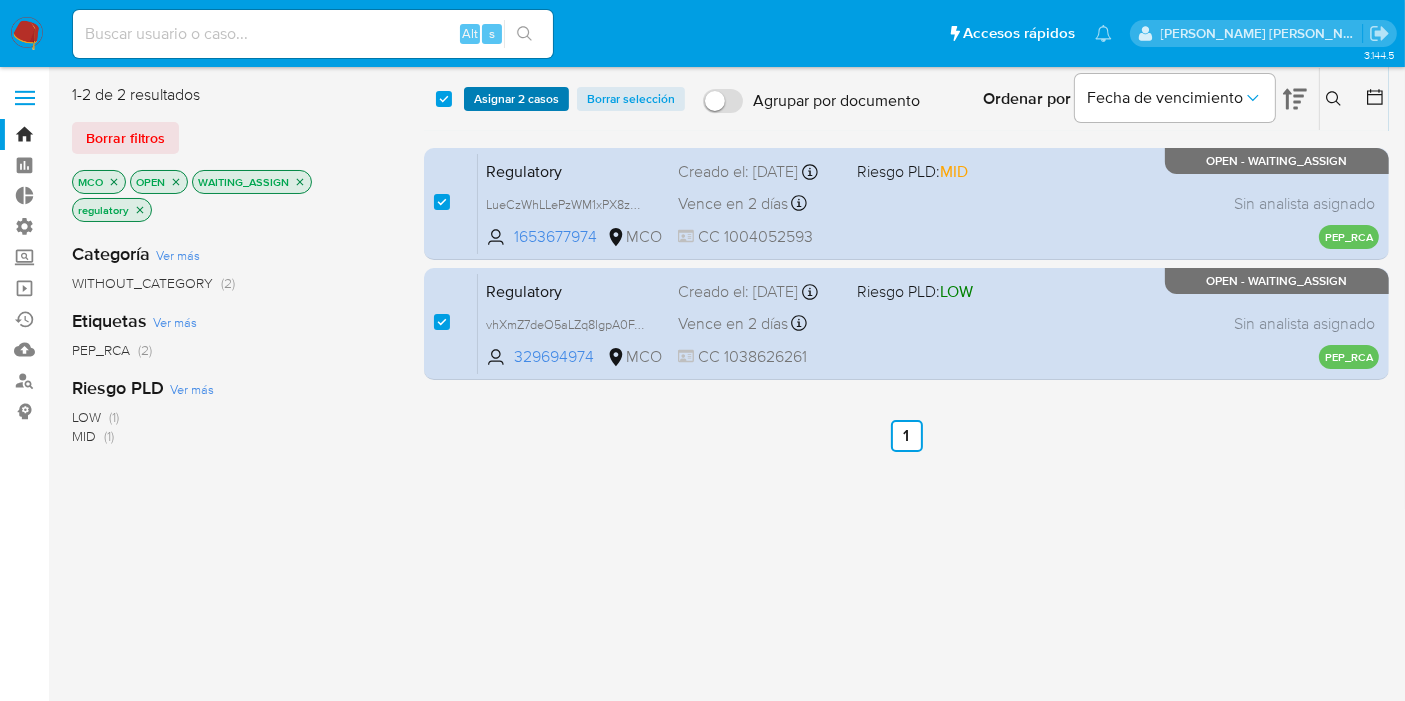 click on "Asignar 2 casos" at bounding box center (516, 99) 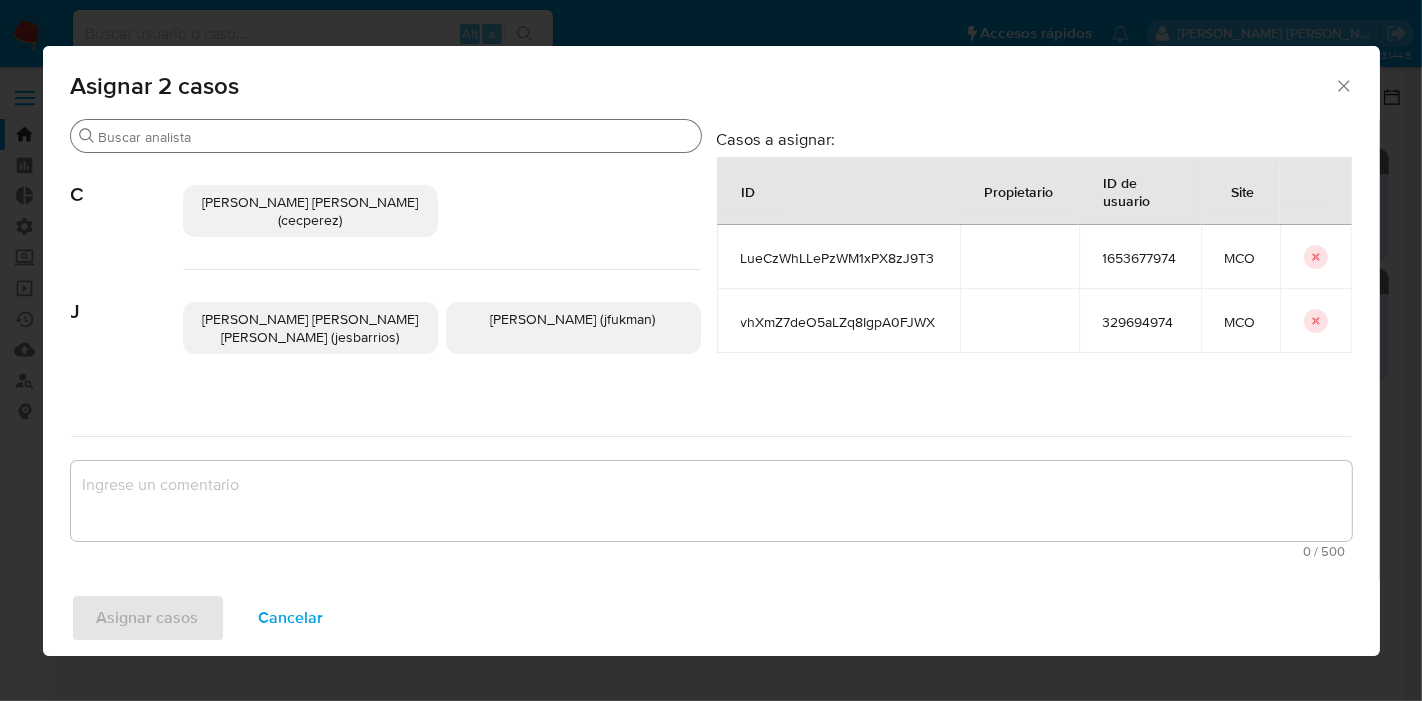 click on "Buscar" at bounding box center [396, 137] 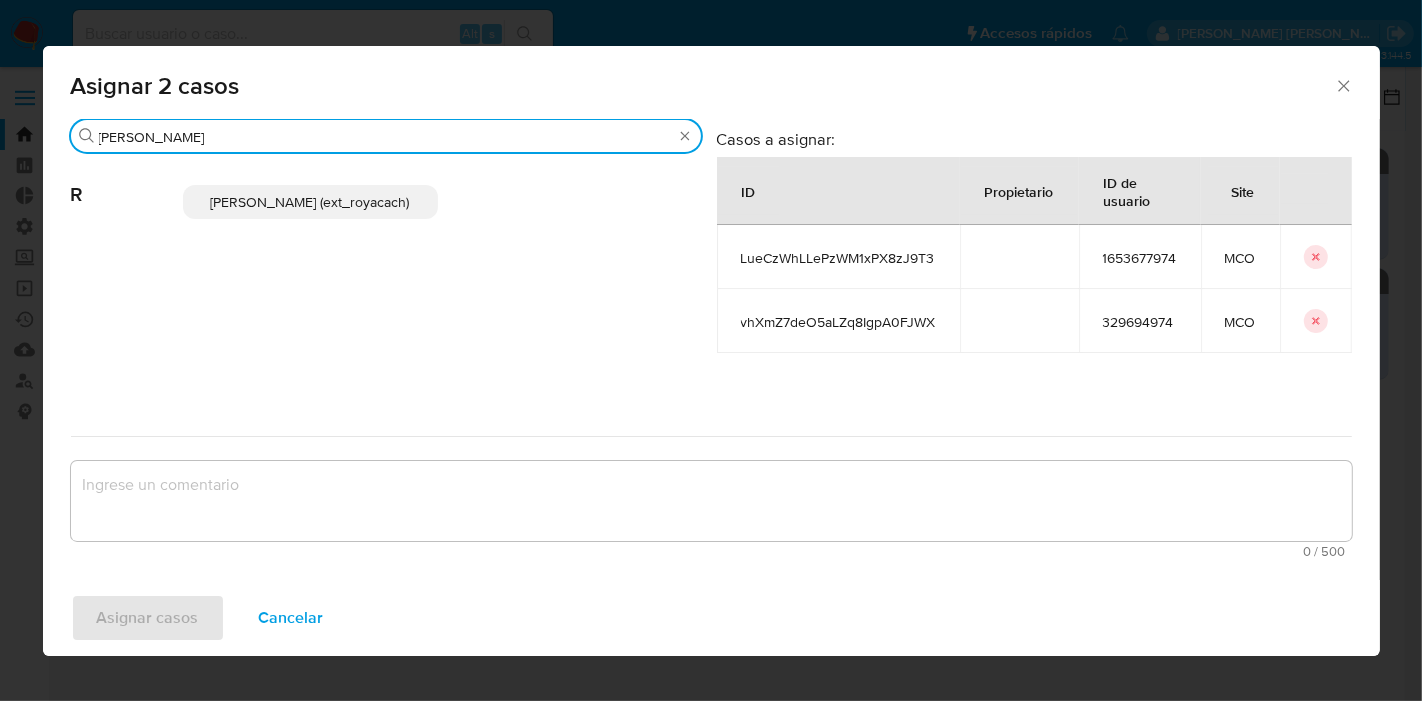 type on "romi" 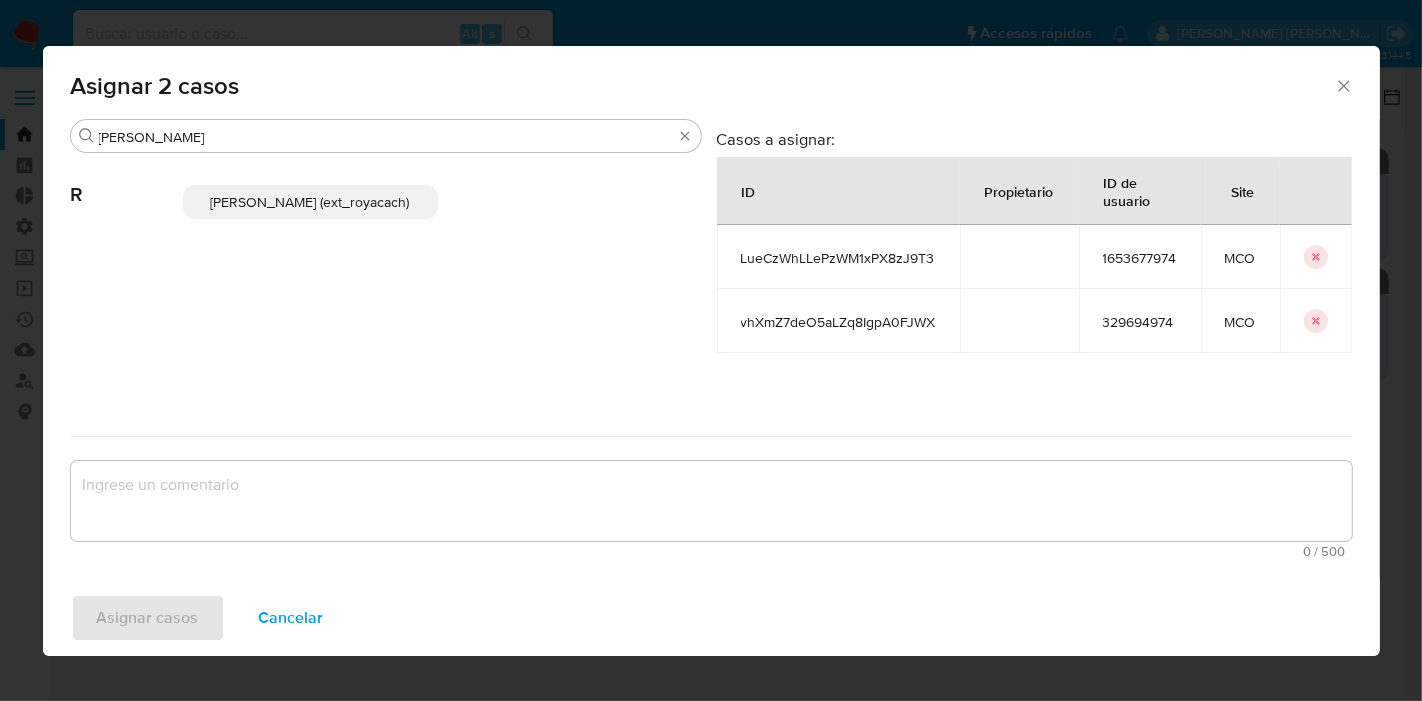 click on "Romina Isabel Yacachury (ext_royacach)" at bounding box center (310, 202) 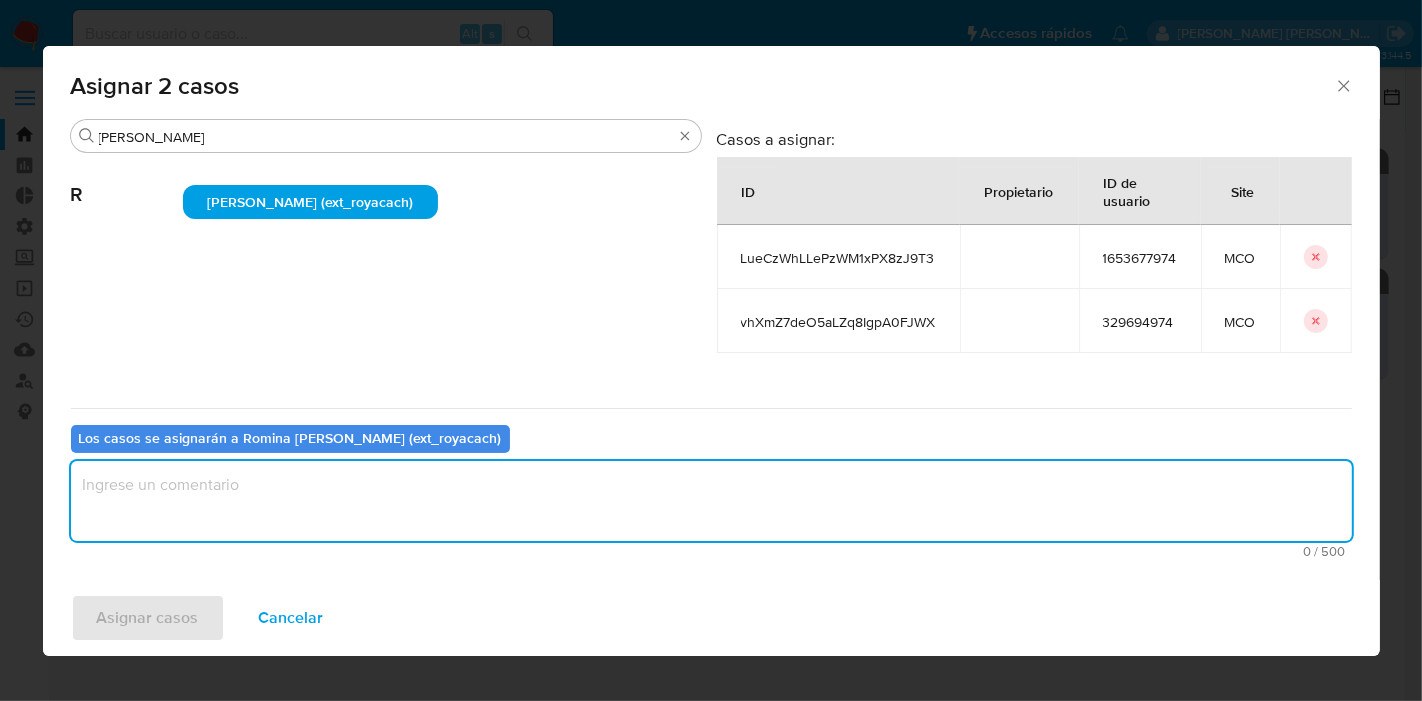 click at bounding box center [711, 501] 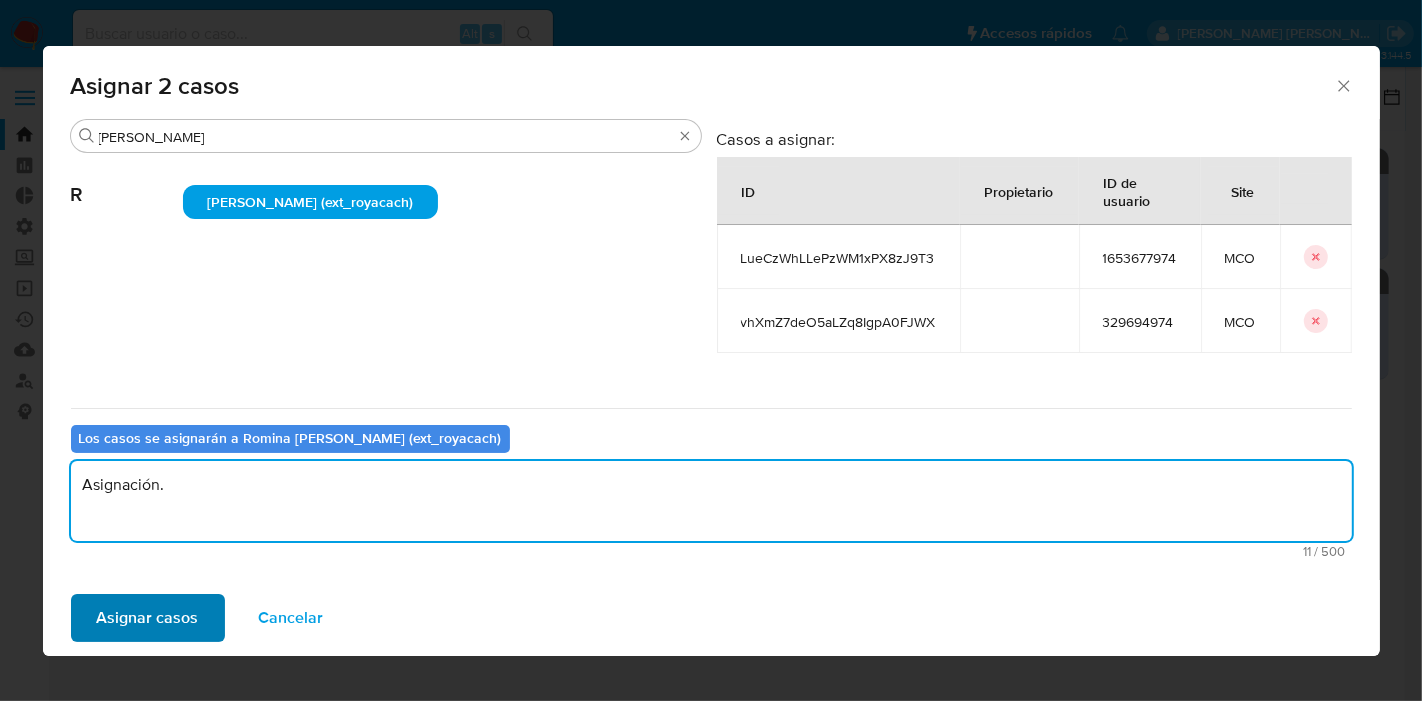 type on "Asignación." 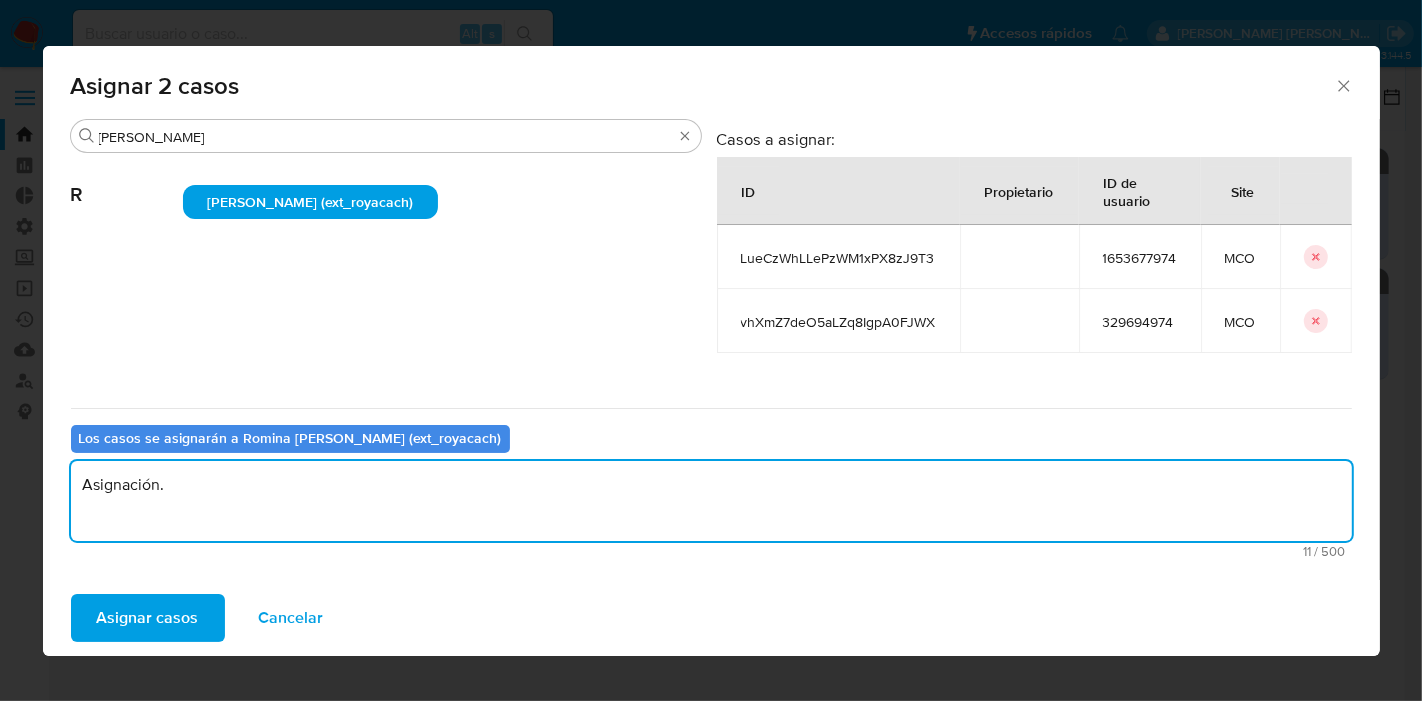 click on "Asignar casos" at bounding box center [148, 618] 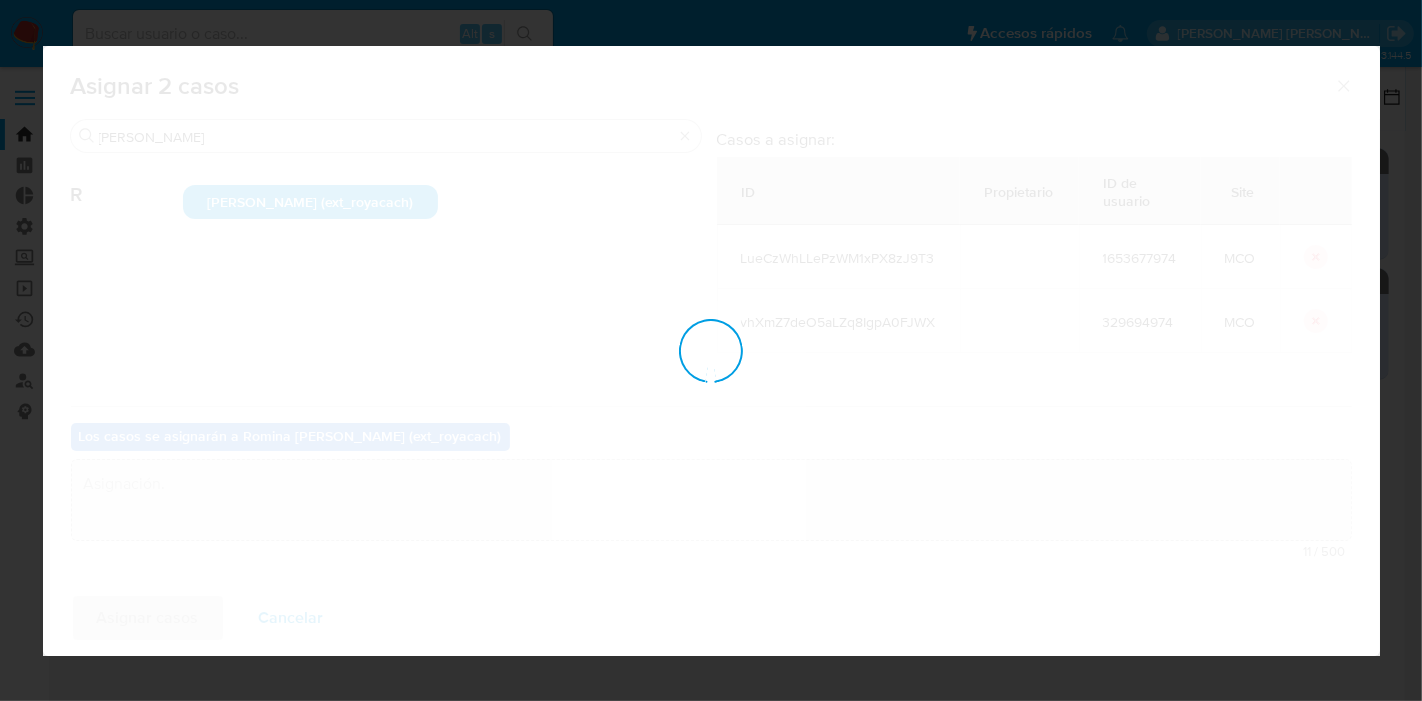 type 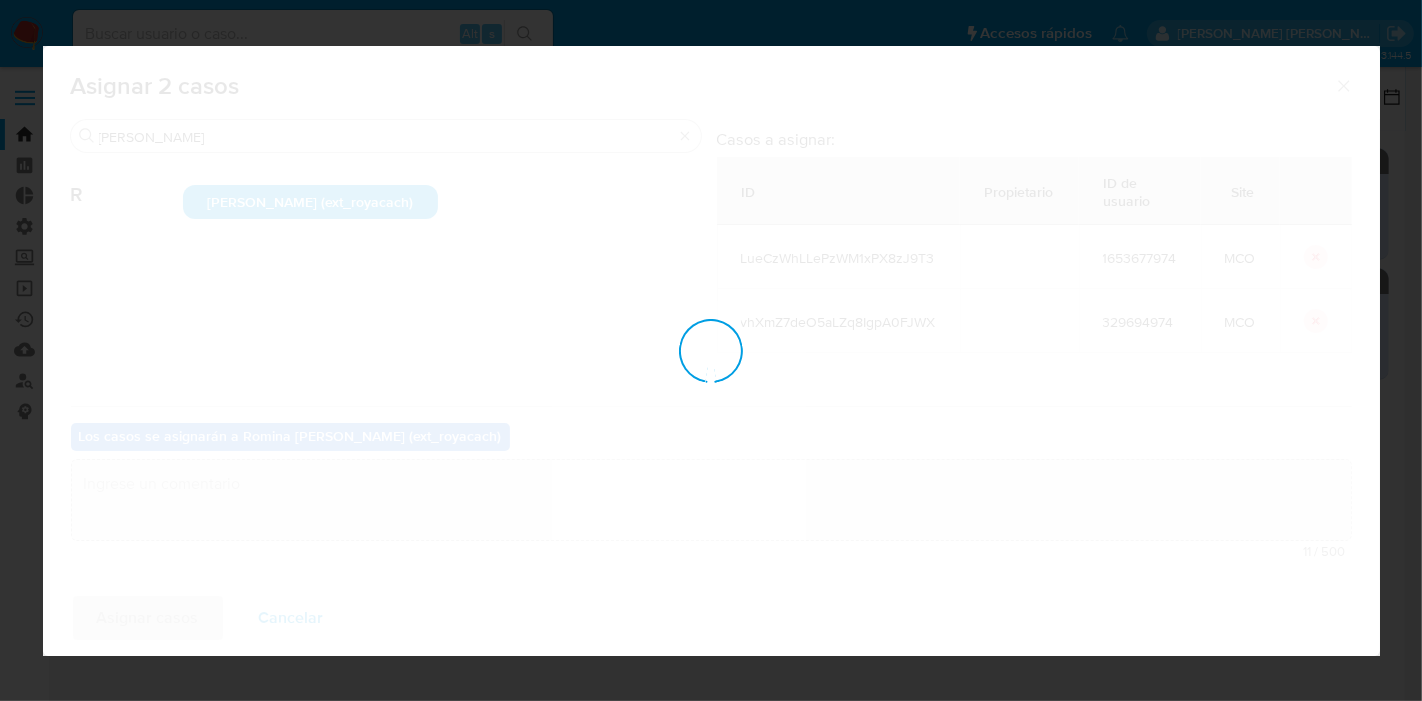 checkbox on "false" 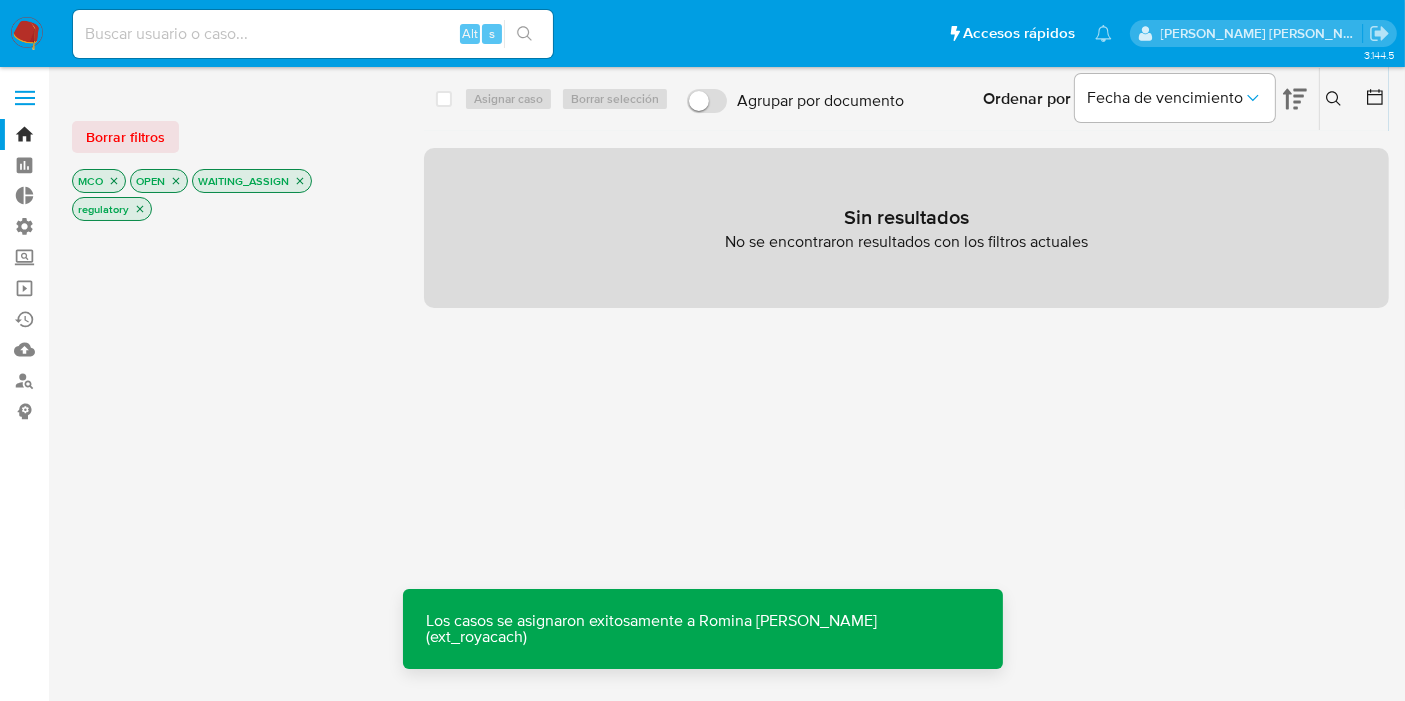 click on "Borrar filtros" at bounding box center [125, 137] 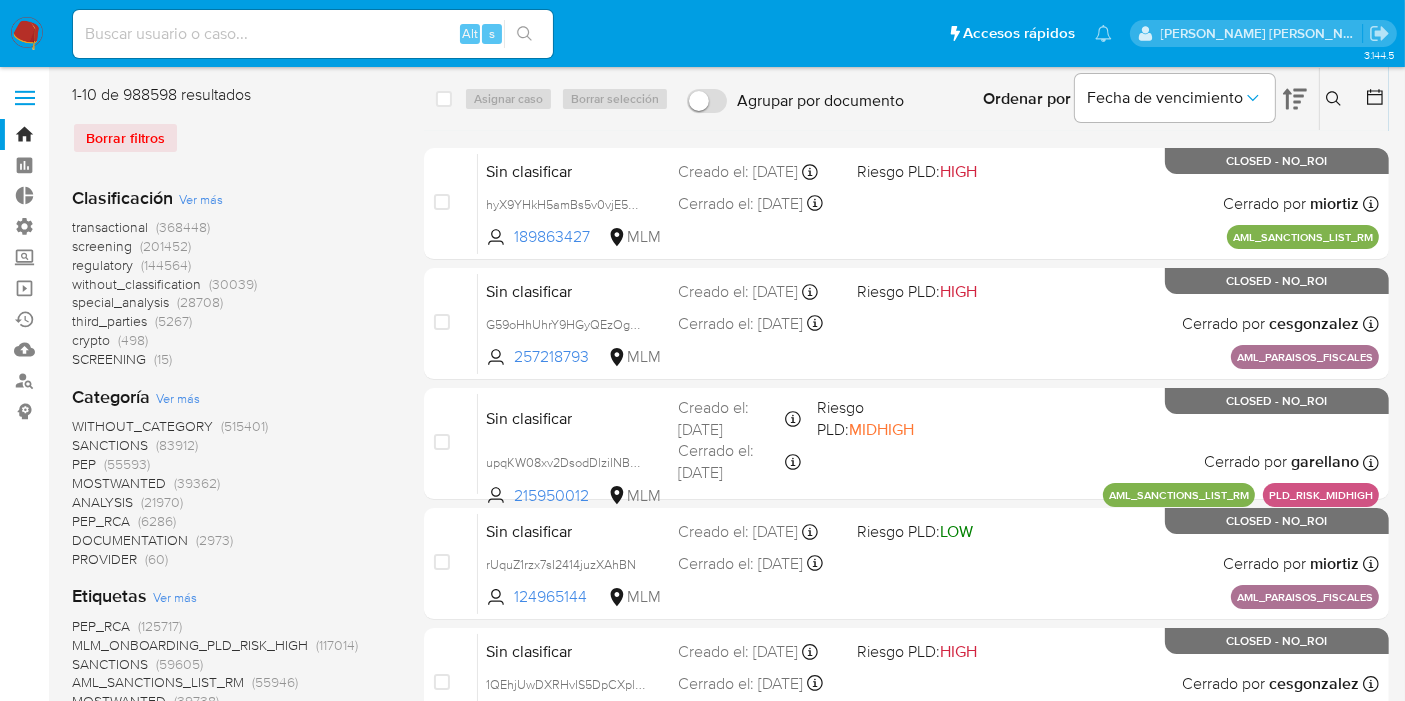 click on "screening" at bounding box center (102, 246) 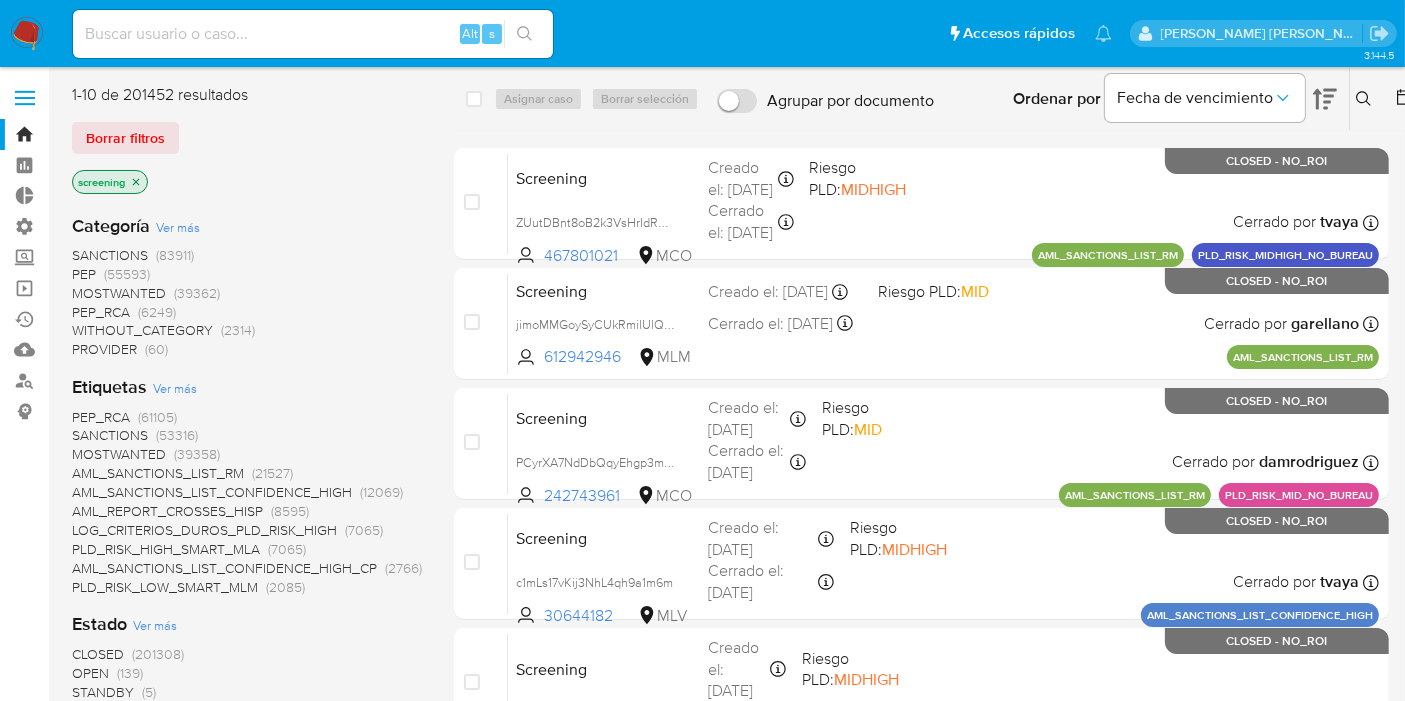 click on "OPEN" at bounding box center [90, 673] 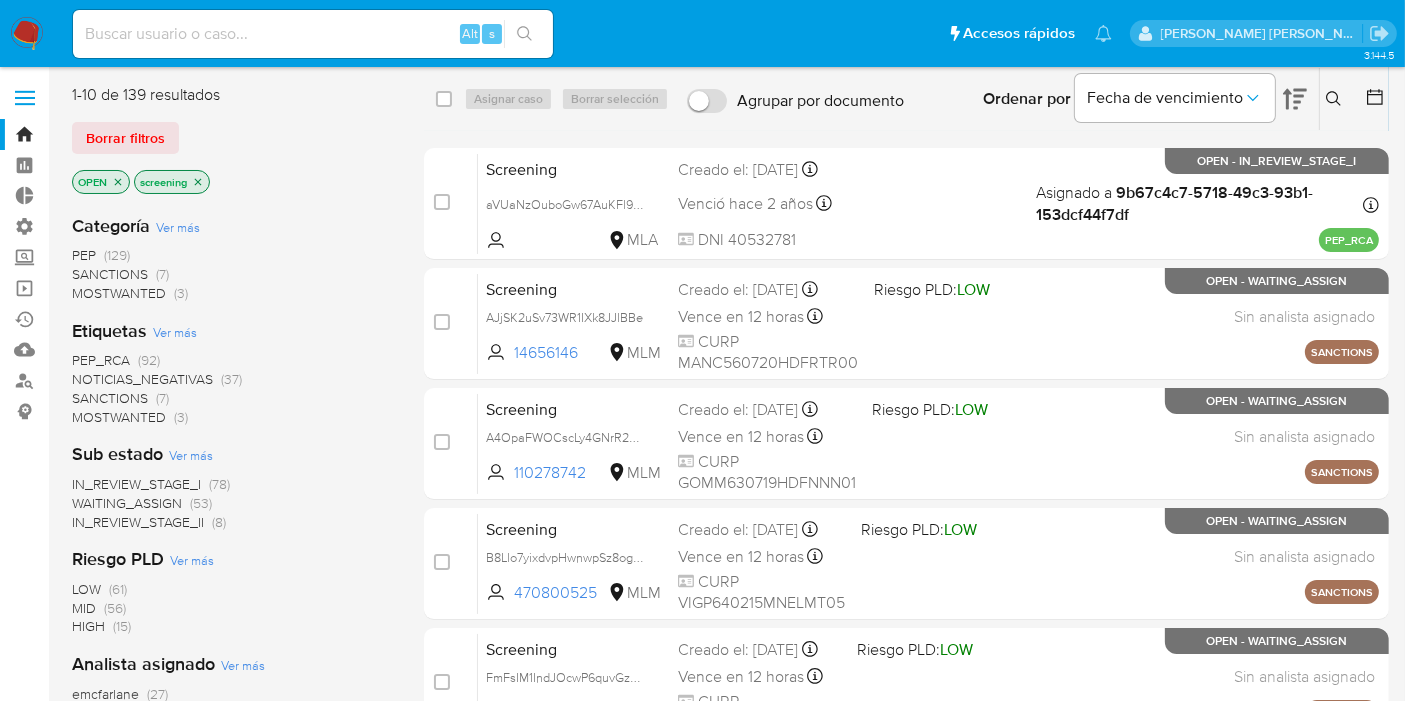 click on "MOSTWANTED" at bounding box center (119, 417) 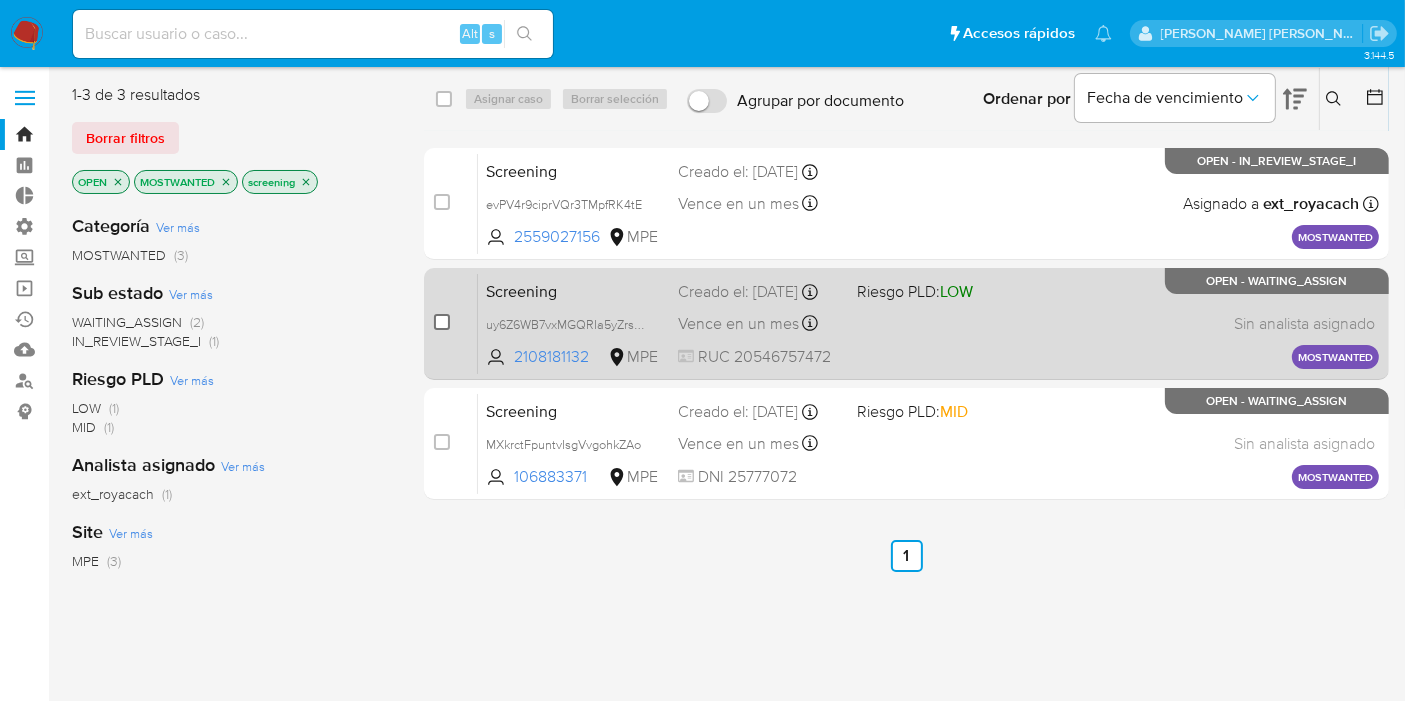 click at bounding box center [442, 322] 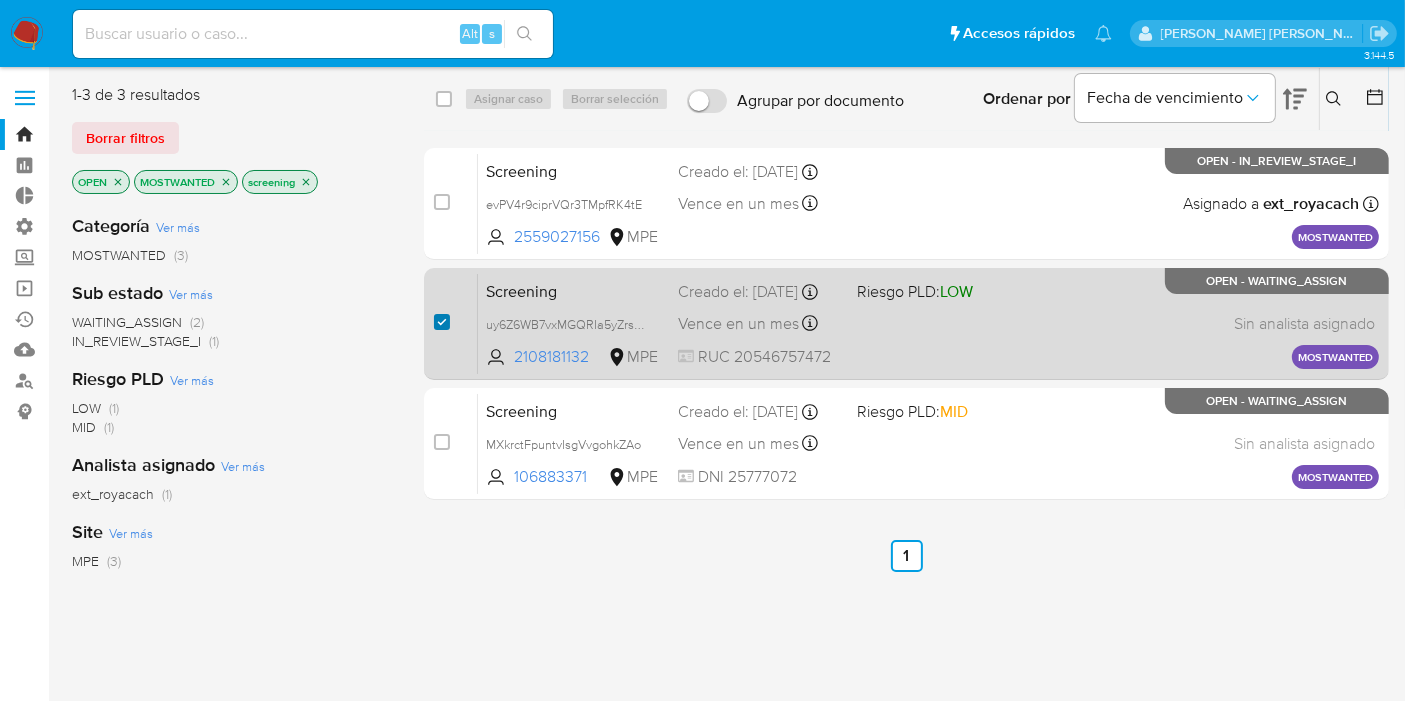 checkbox on "true" 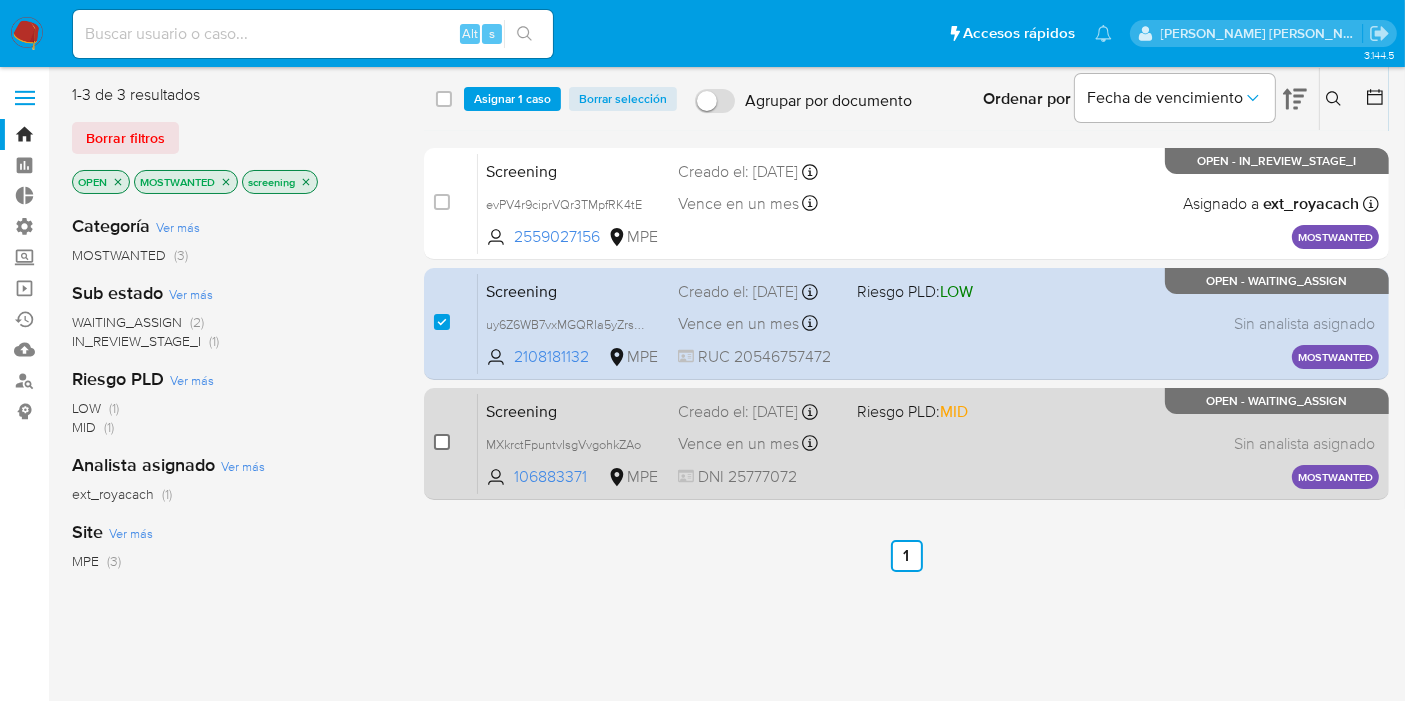 click at bounding box center (442, 442) 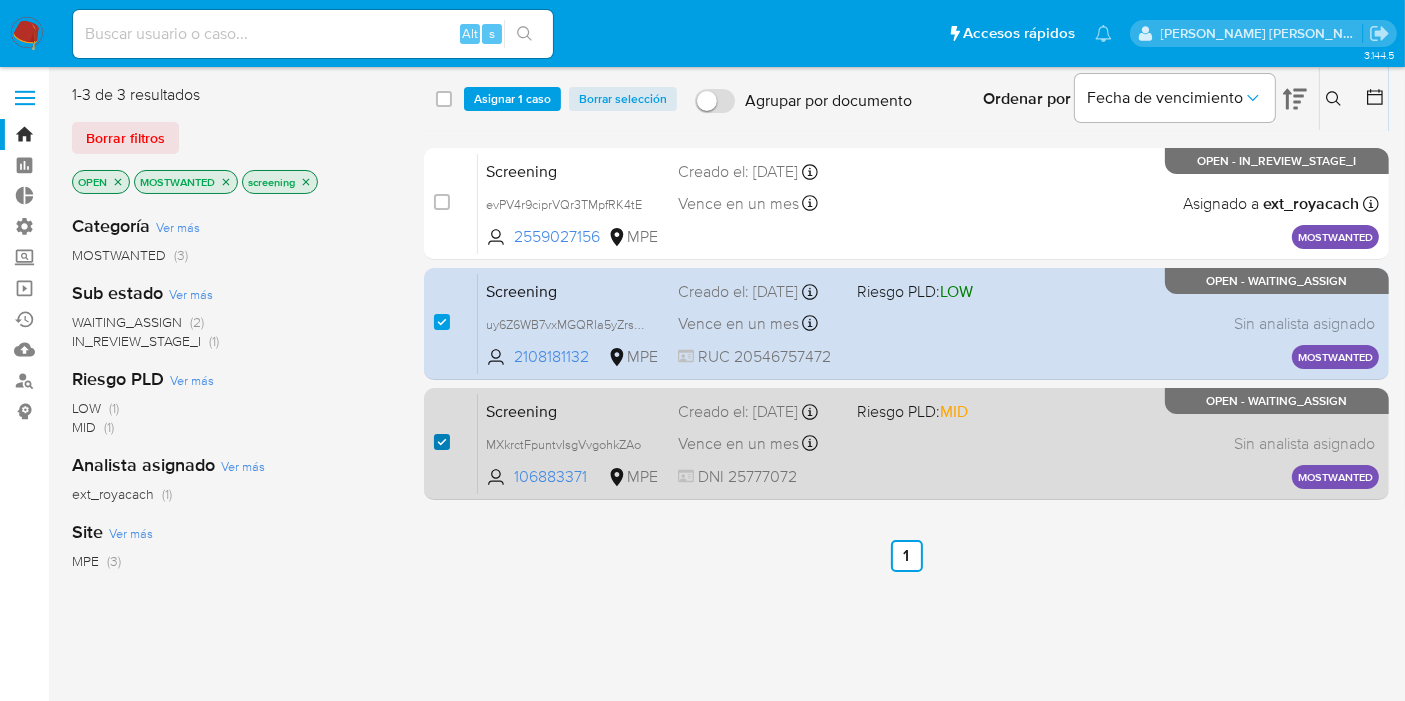 checkbox on "true" 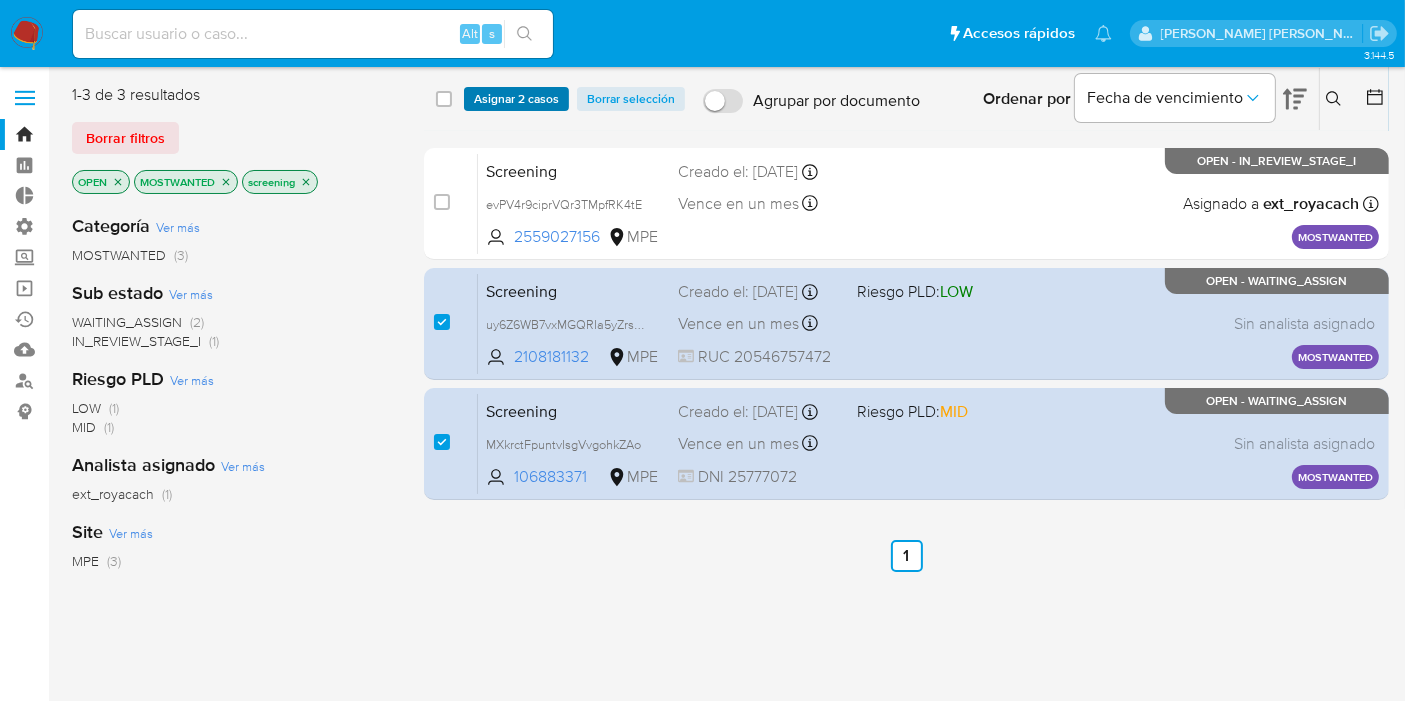 click on "Asignar 2 casos" at bounding box center [516, 99] 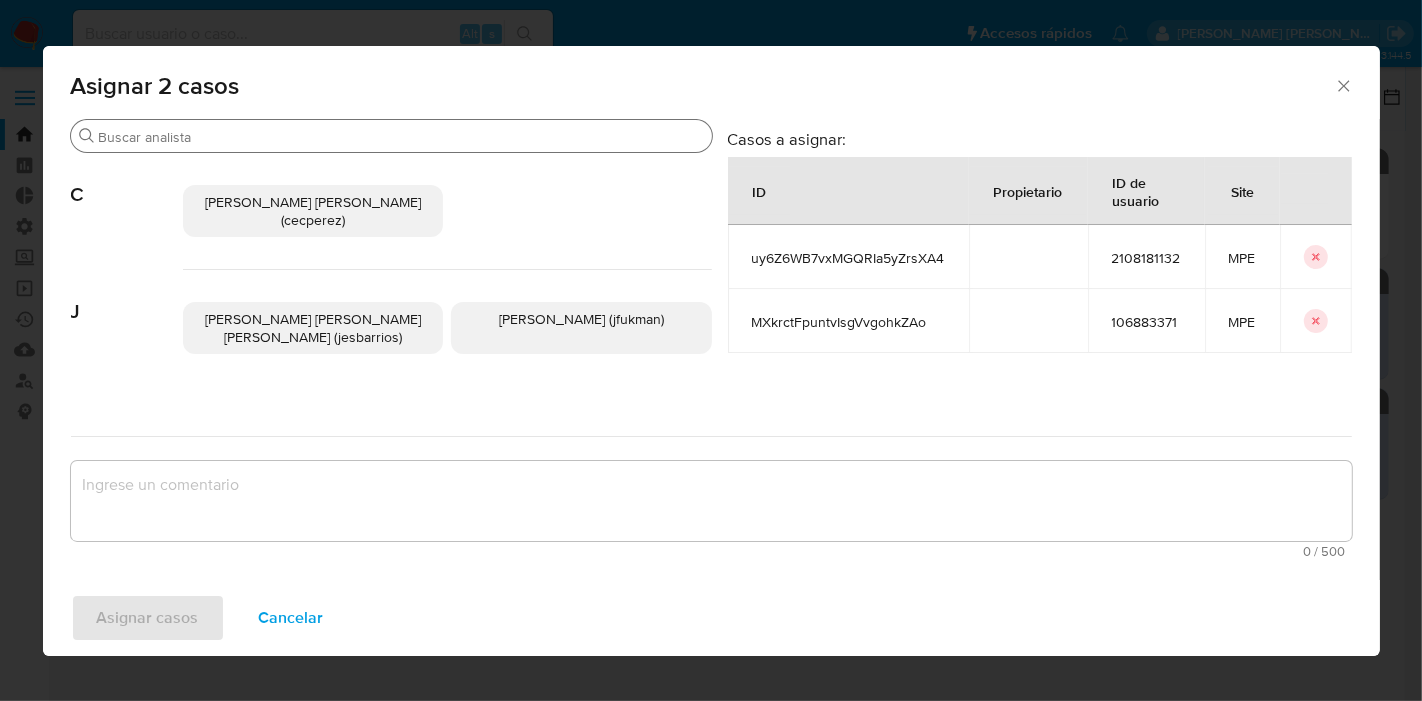 click on "Buscar" at bounding box center [401, 137] 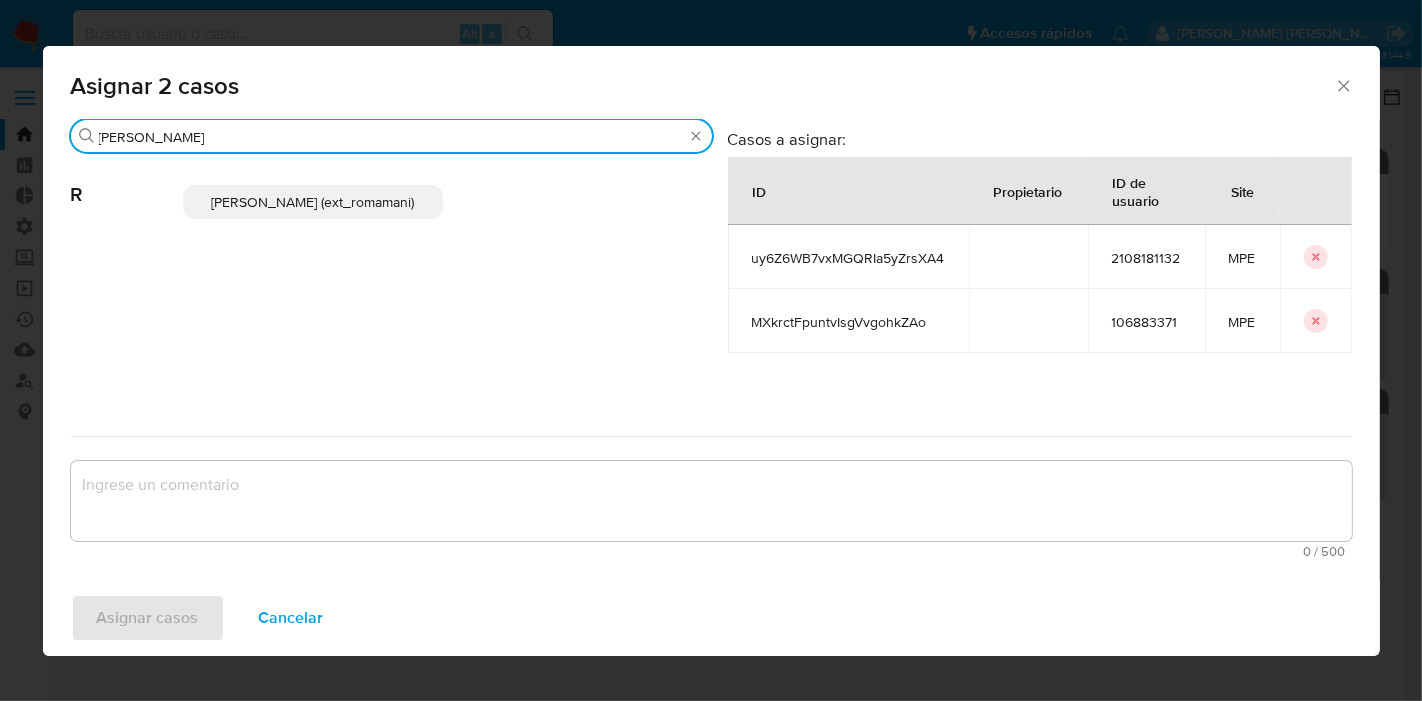 type on "rosa" 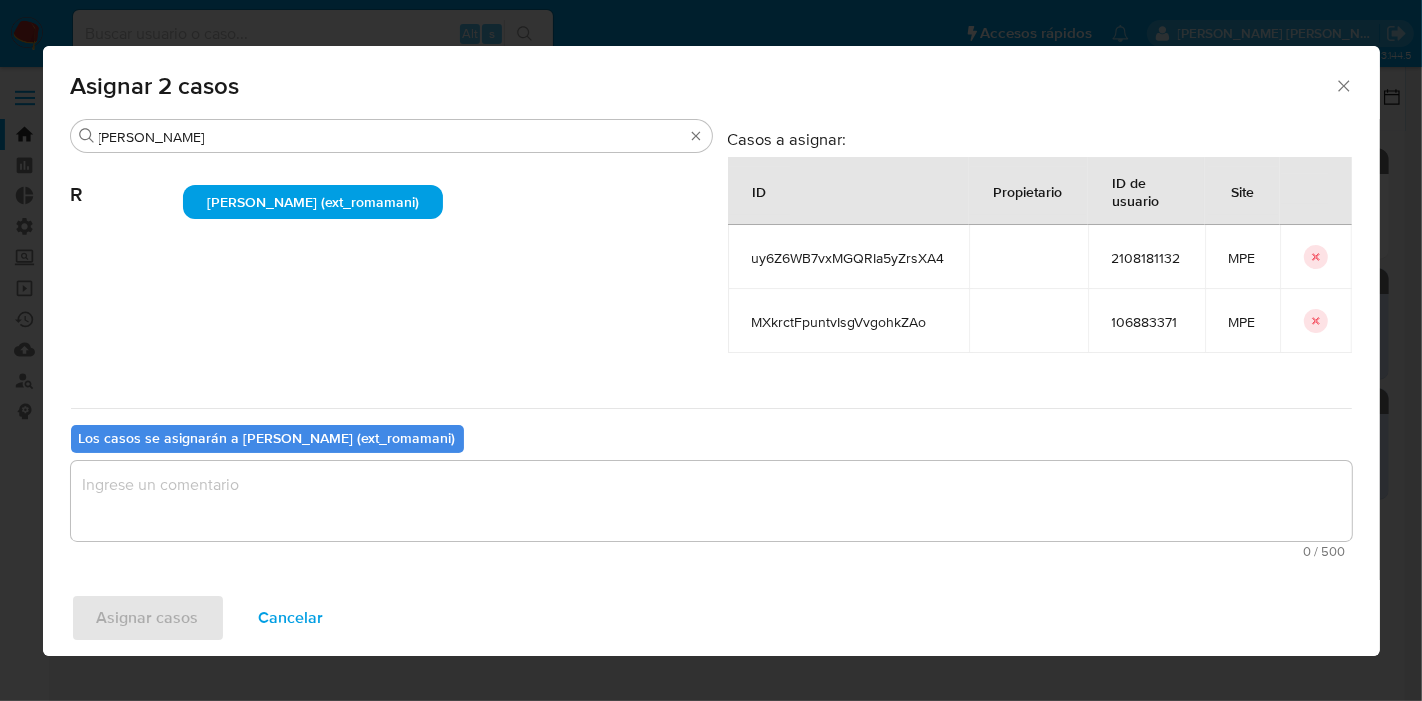 click at bounding box center [711, 501] 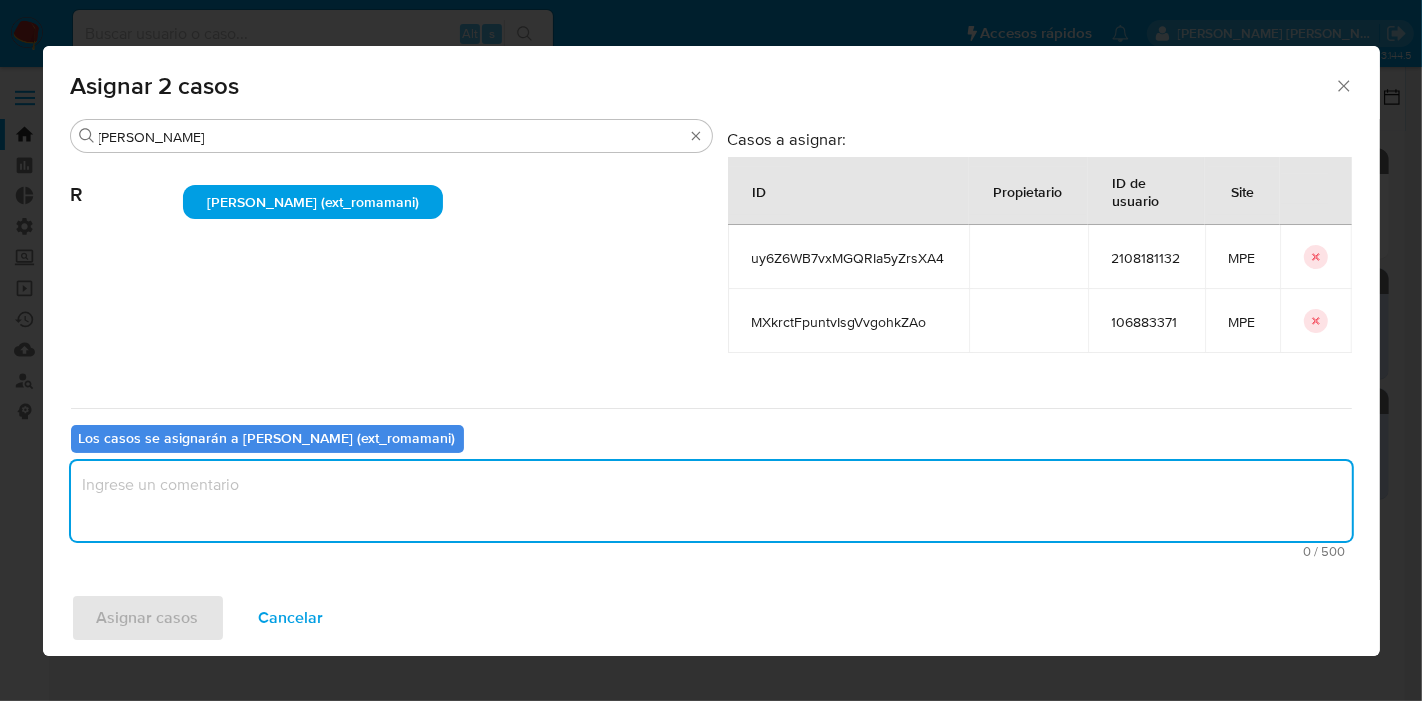 paste on "Asignación." 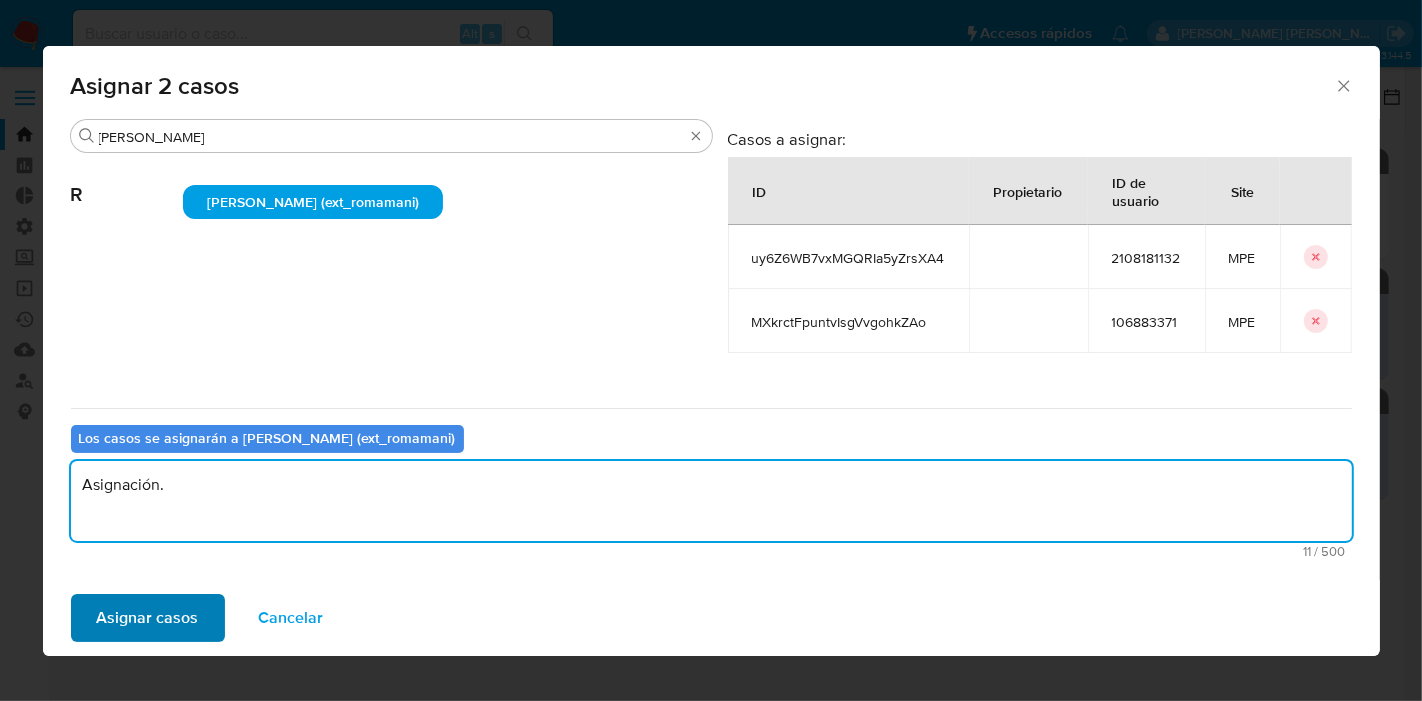type on "Asignación." 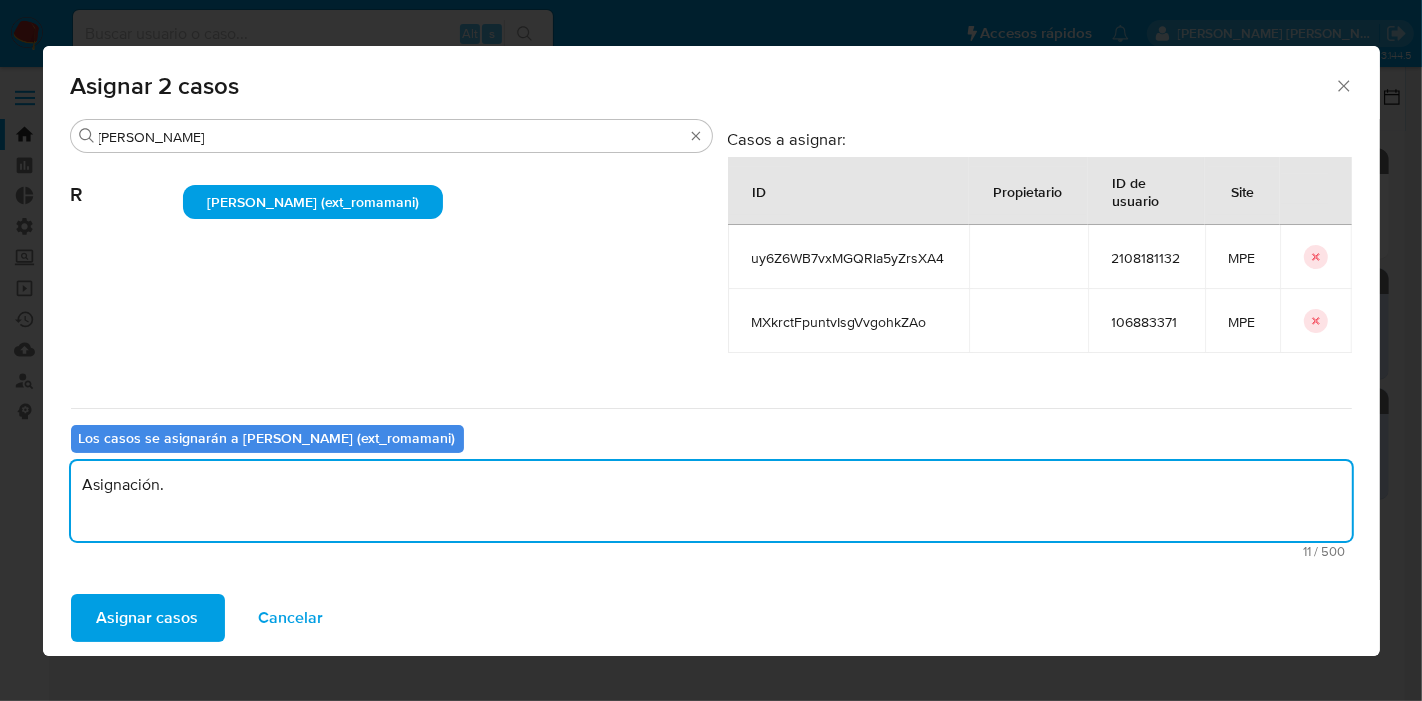 click on "Asignar casos" at bounding box center (148, 618) 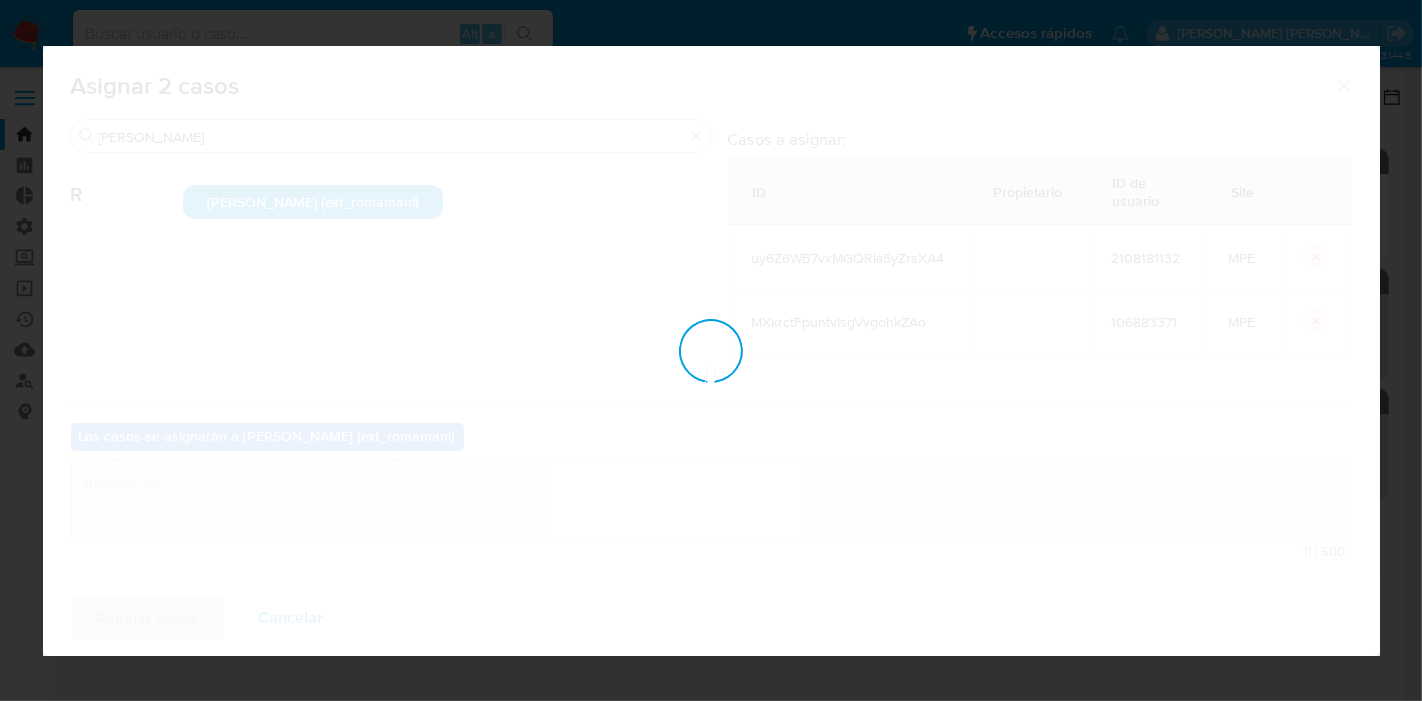 type 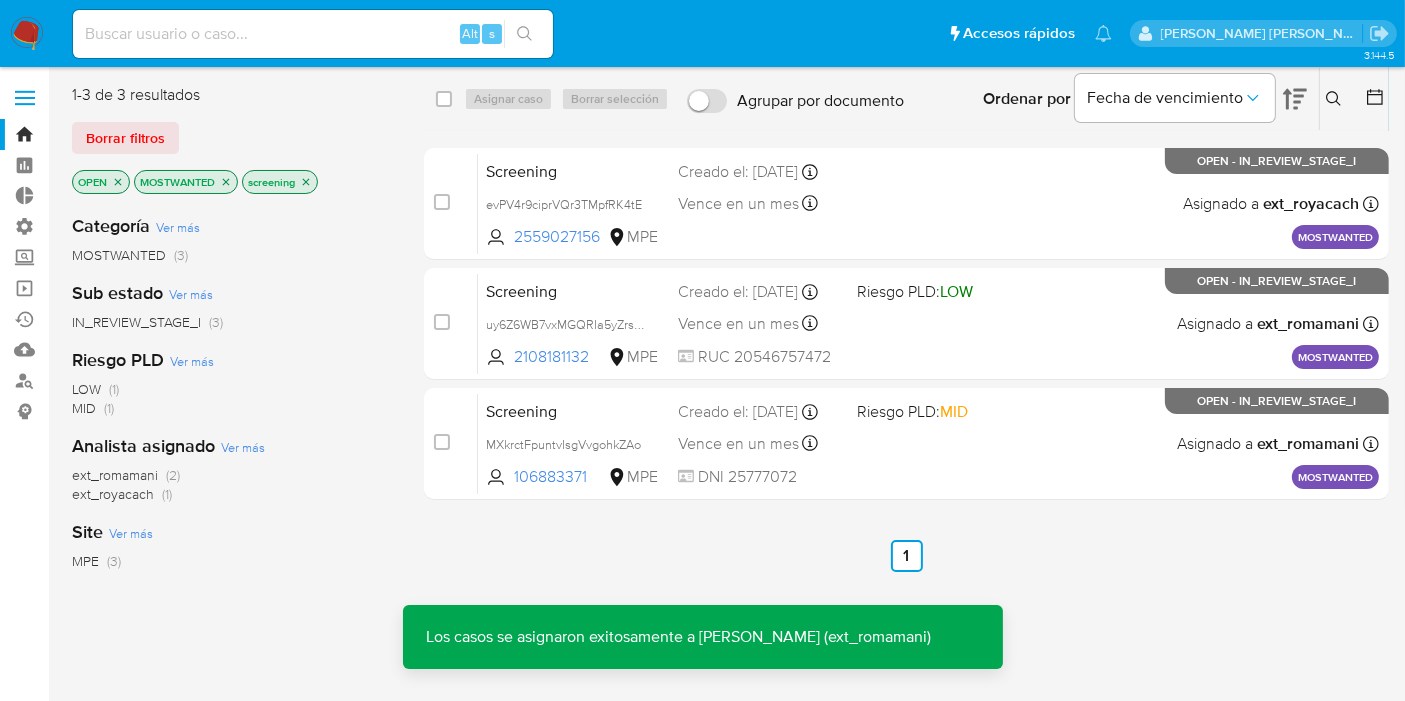 click 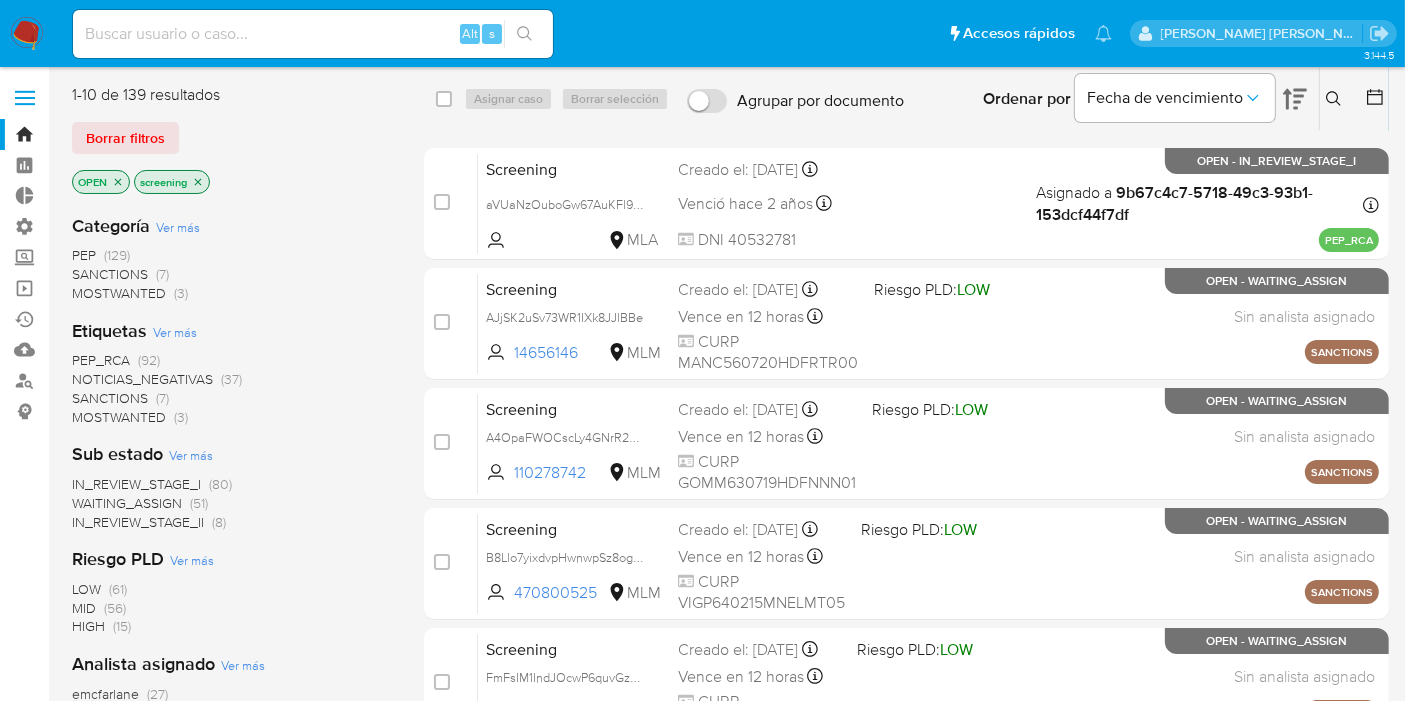 click on "PEP_RCA" at bounding box center [101, 360] 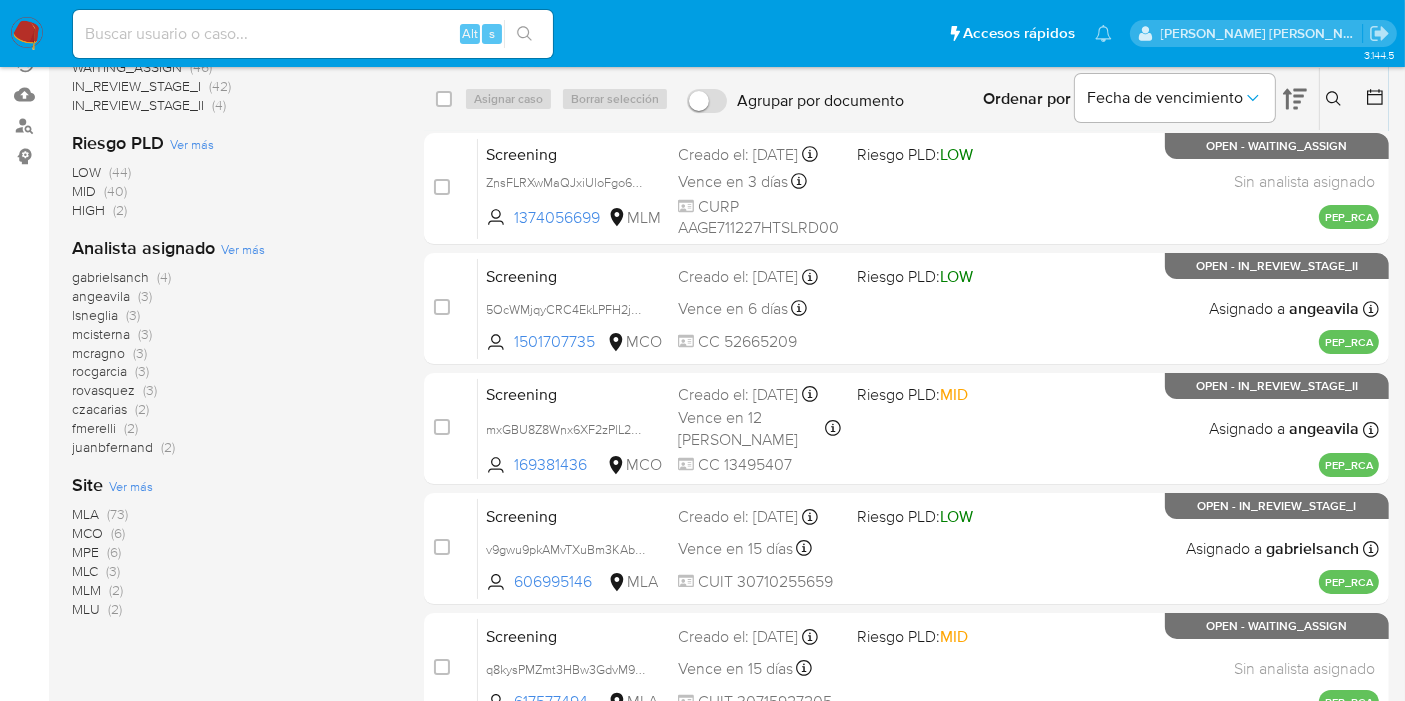 scroll, scrollTop: 333, scrollLeft: 0, axis: vertical 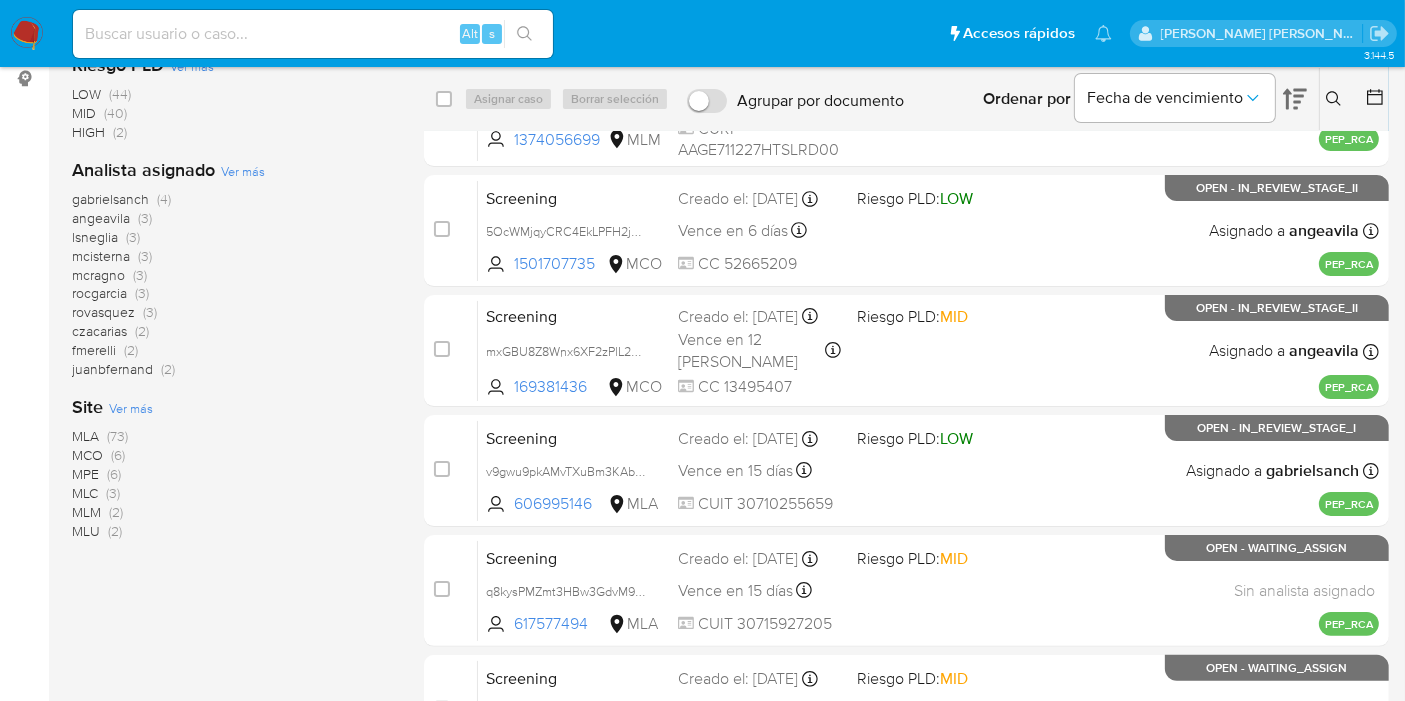 click on "MLM" at bounding box center [86, 512] 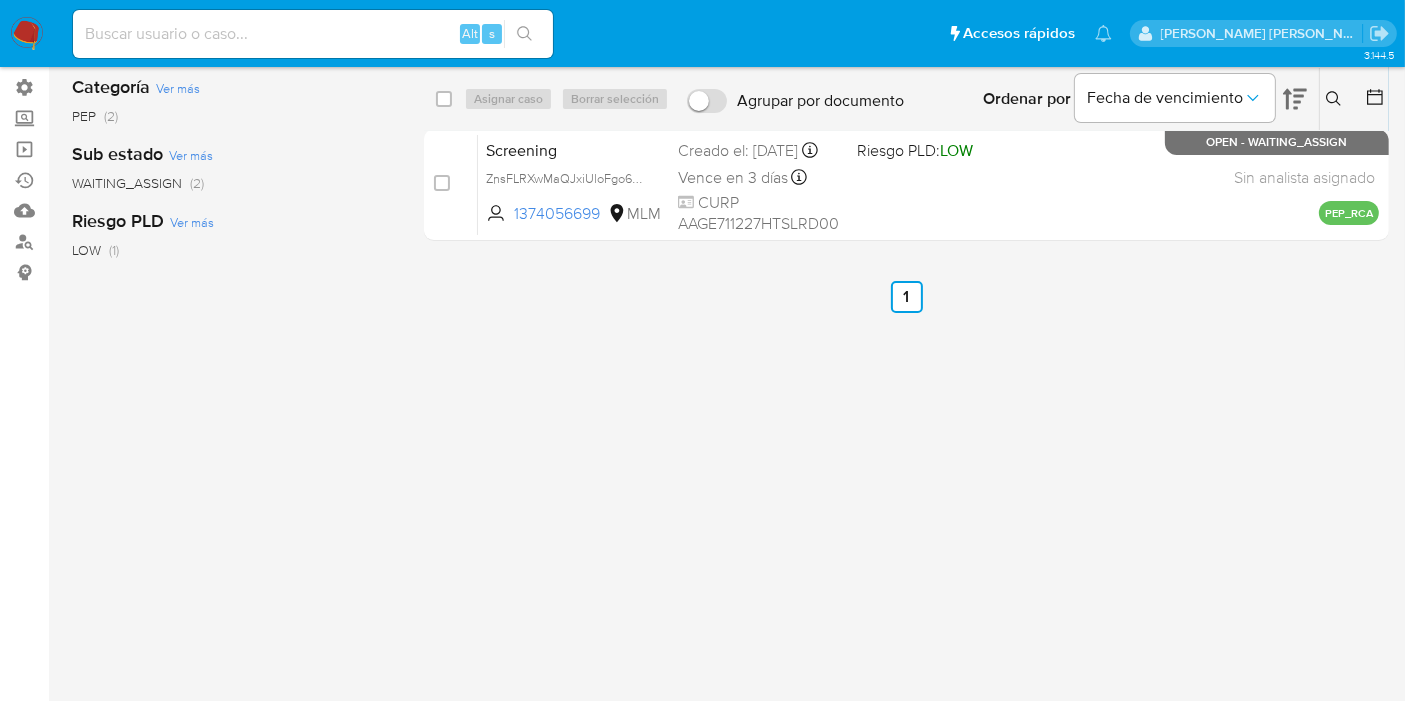 scroll, scrollTop: 0, scrollLeft: 0, axis: both 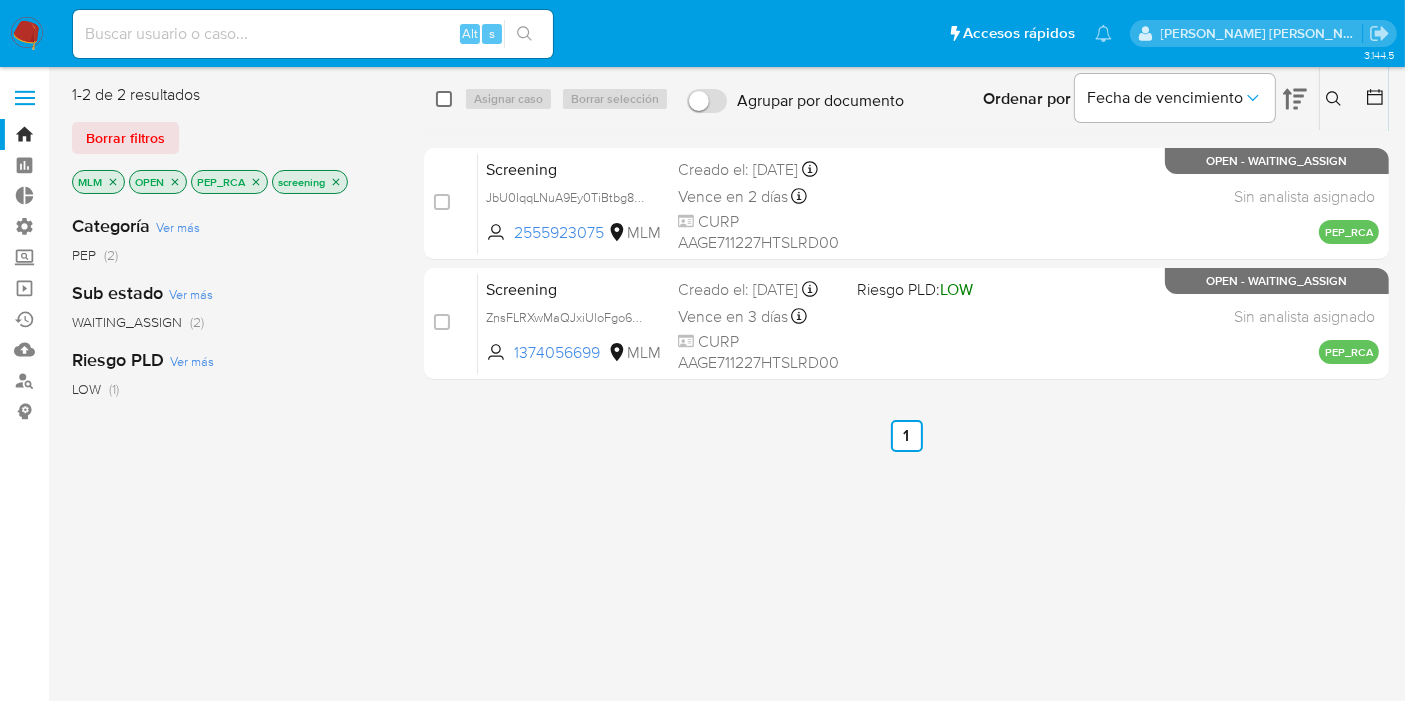 click at bounding box center (444, 99) 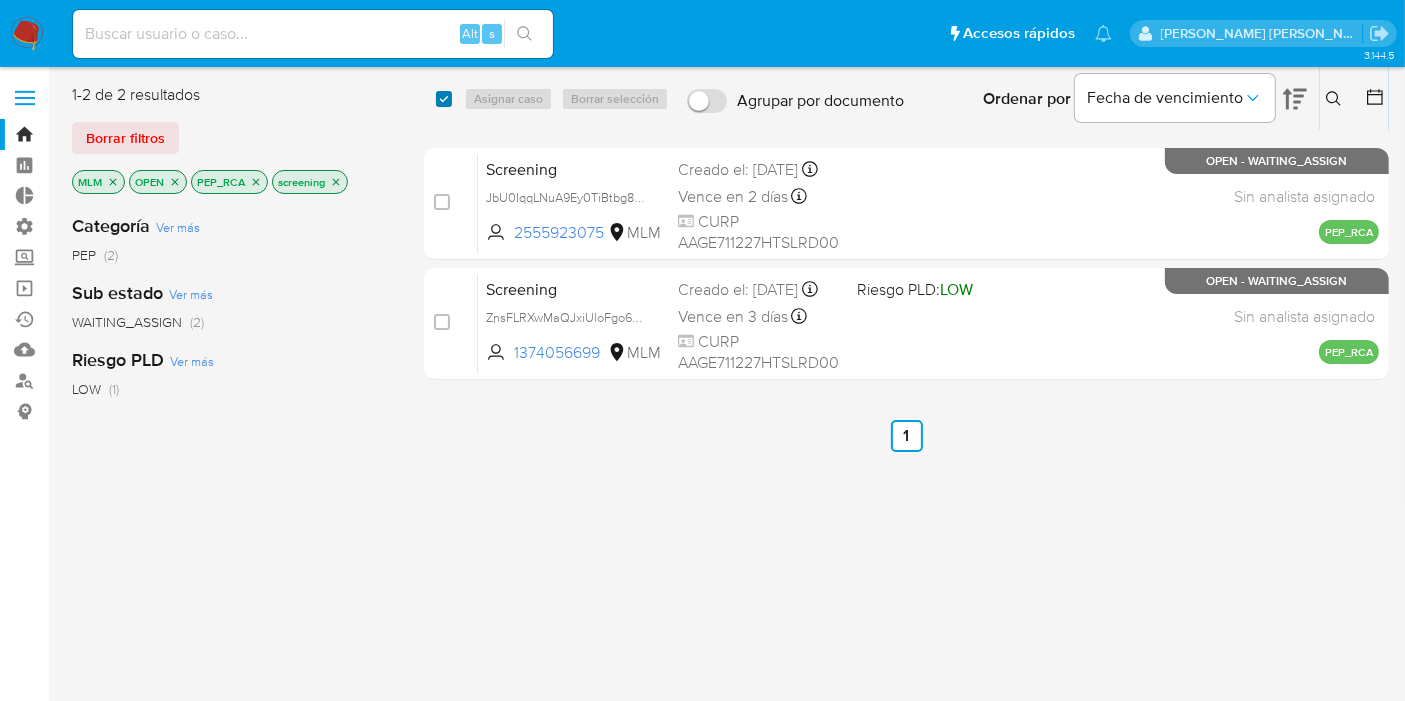 checkbox on "true" 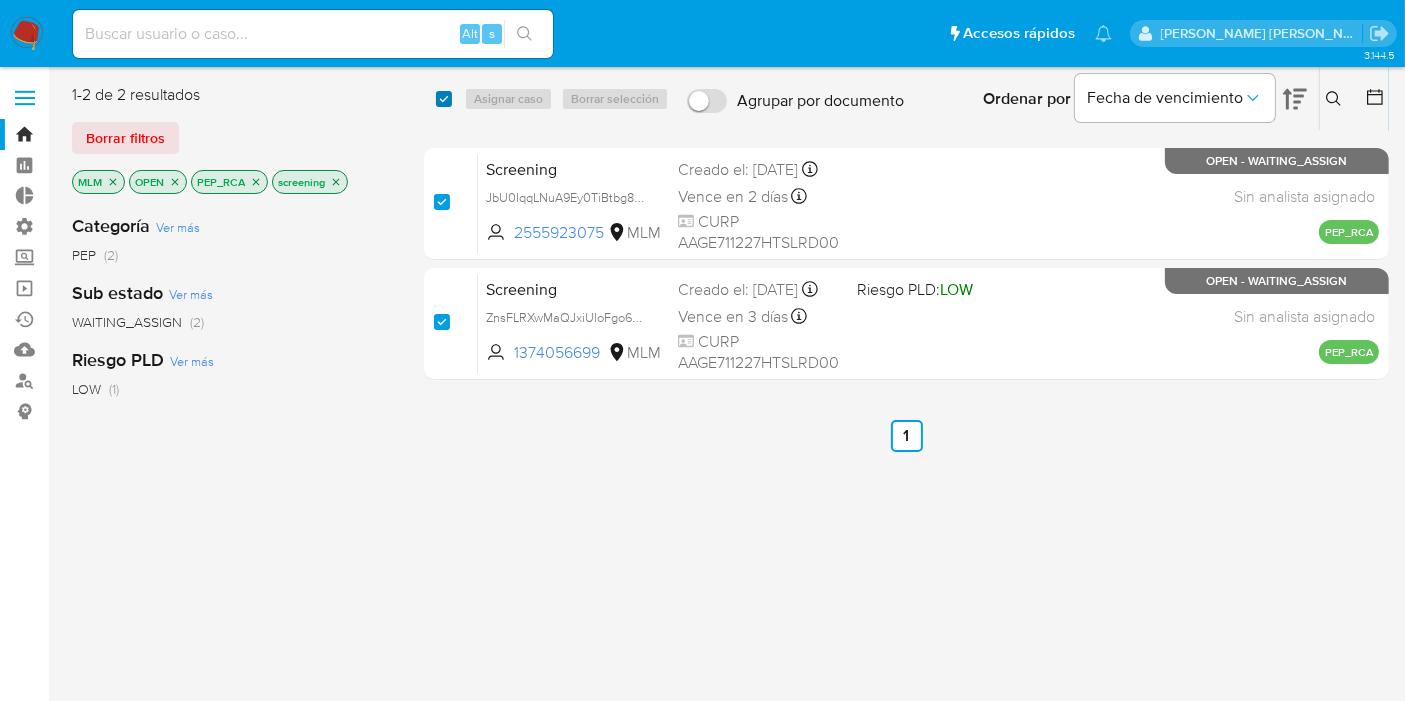 checkbox on "true" 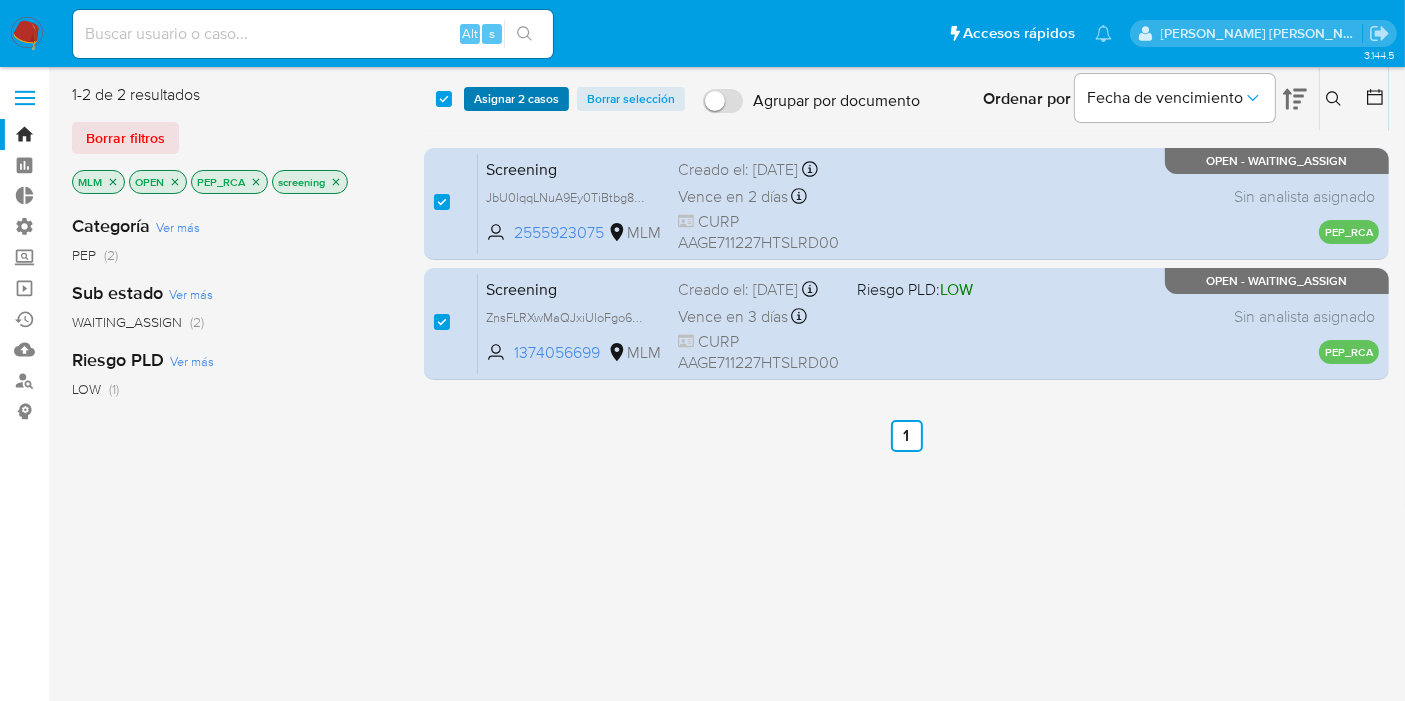 click on "Asignar 2 casos" at bounding box center [516, 99] 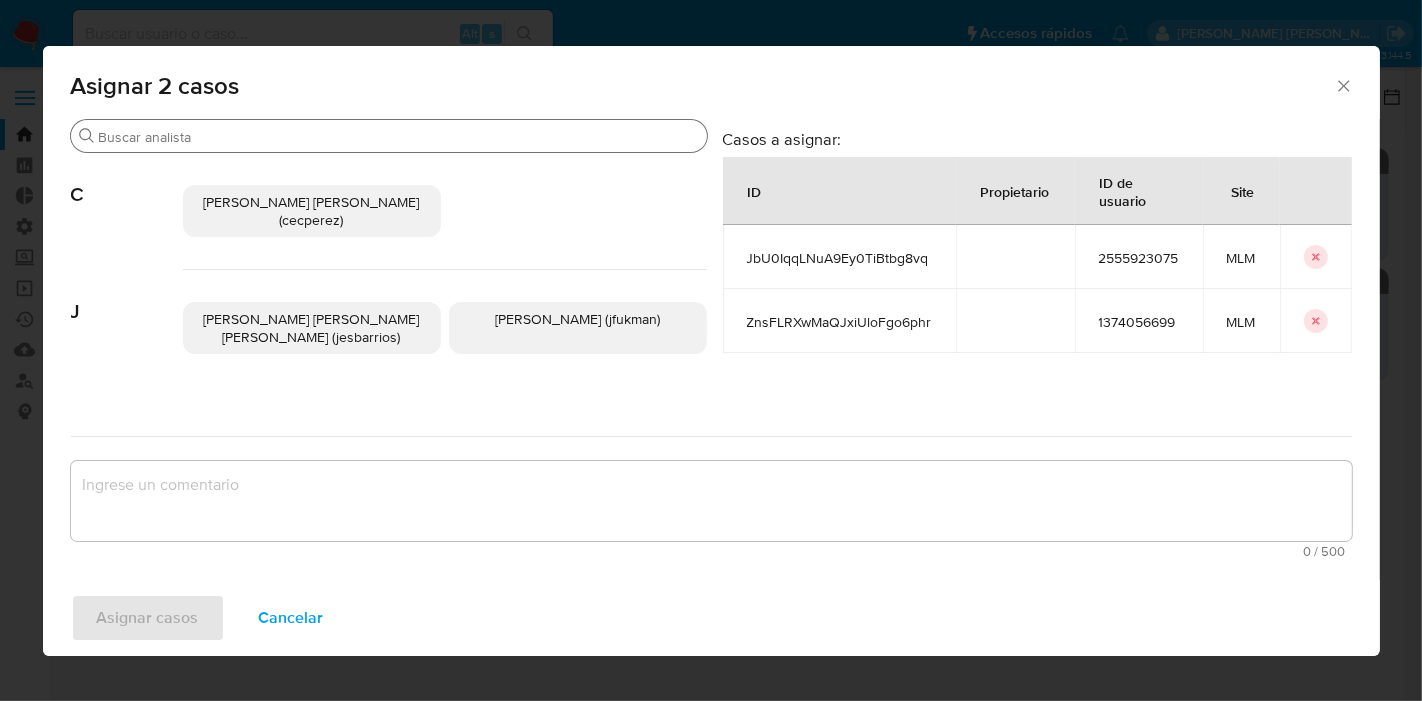 click on "Buscar" at bounding box center [399, 137] 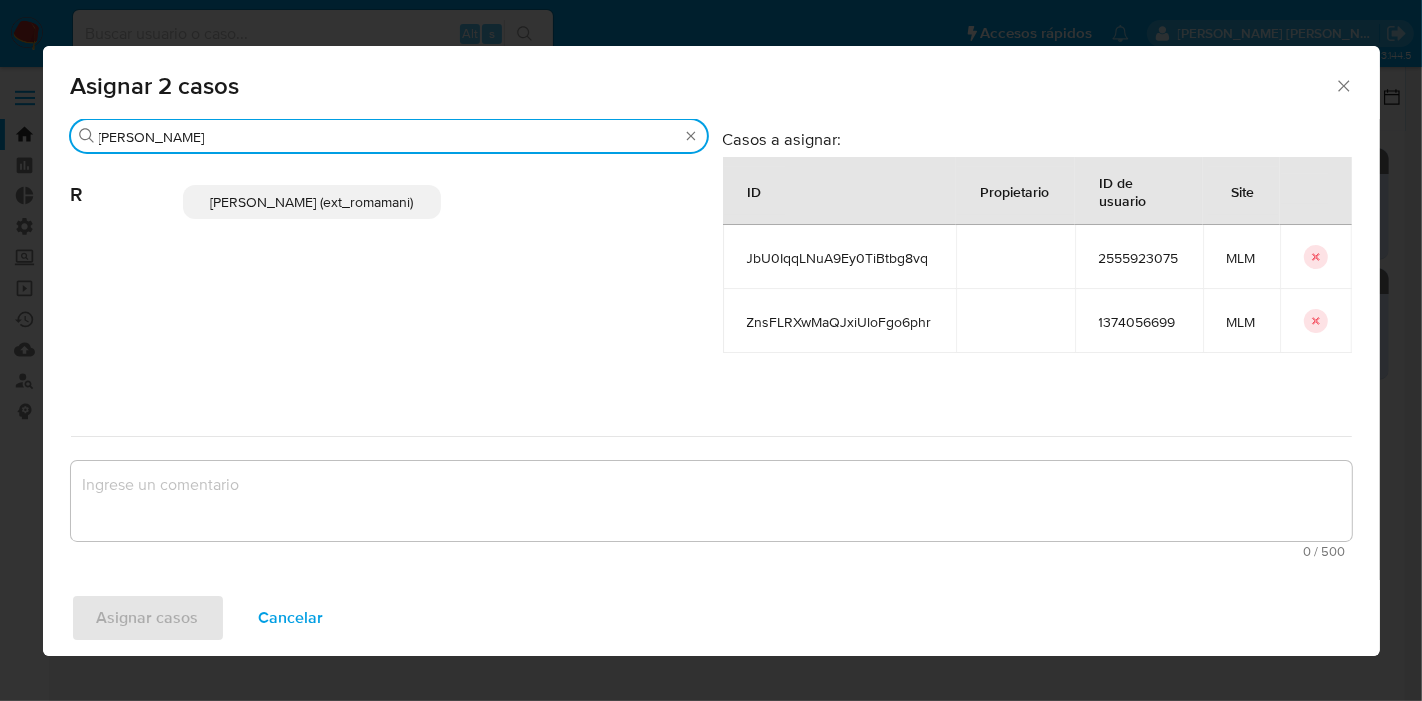 type on "rosa" 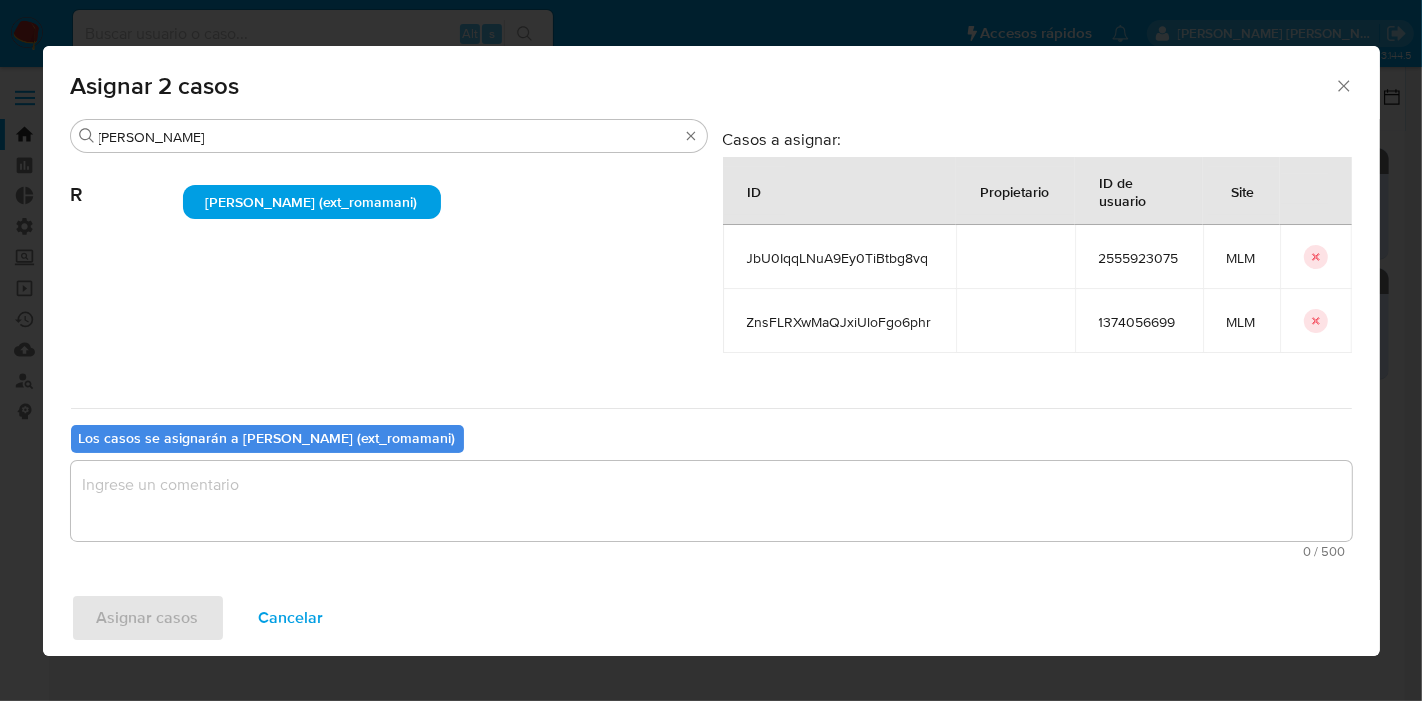 click at bounding box center (711, 501) 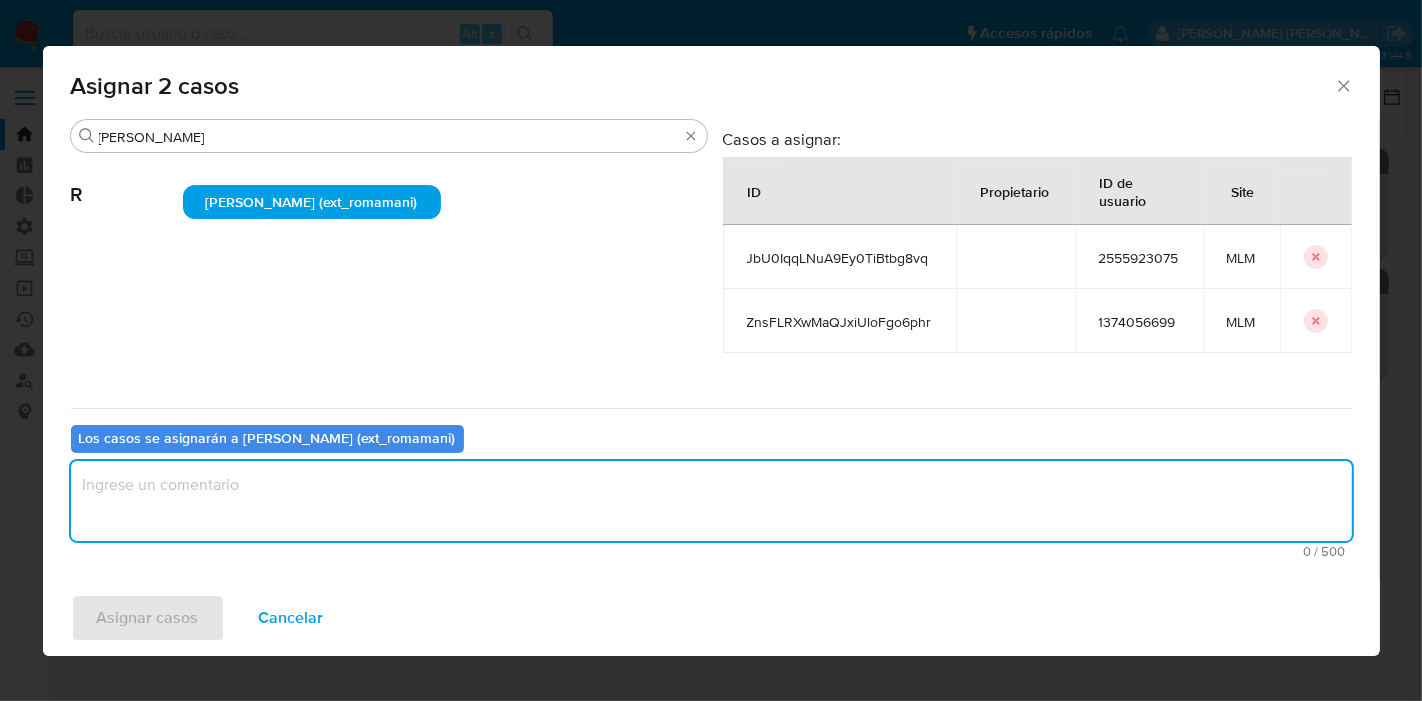 paste on "Asignación." 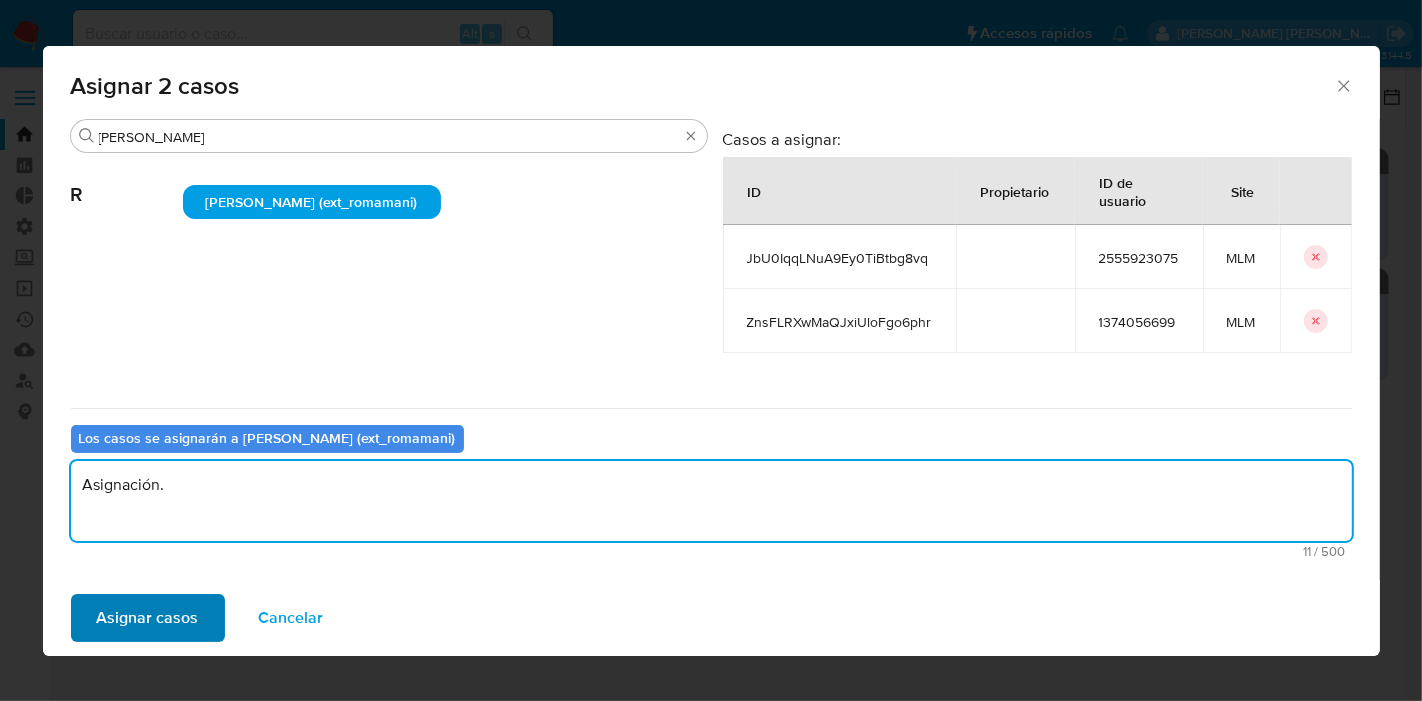 type on "Asignación." 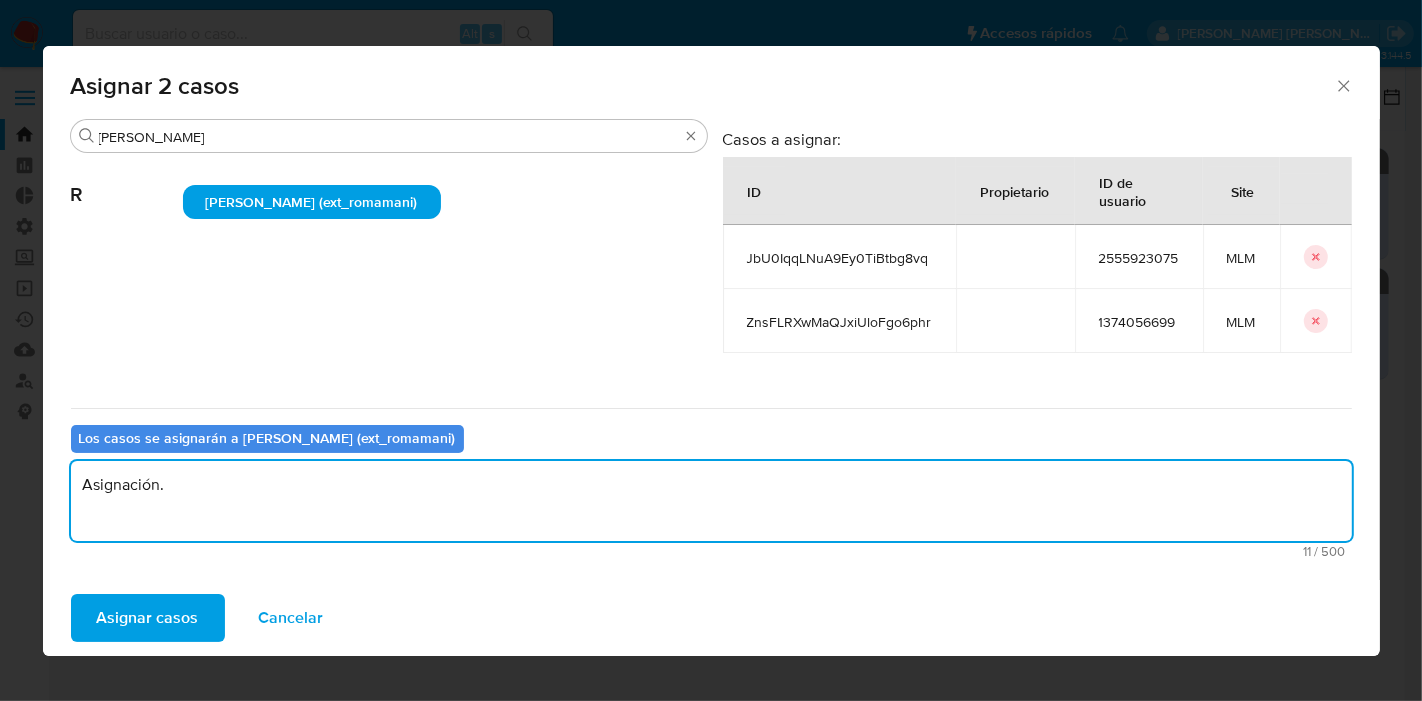 click on "Asignar casos" at bounding box center (148, 618) 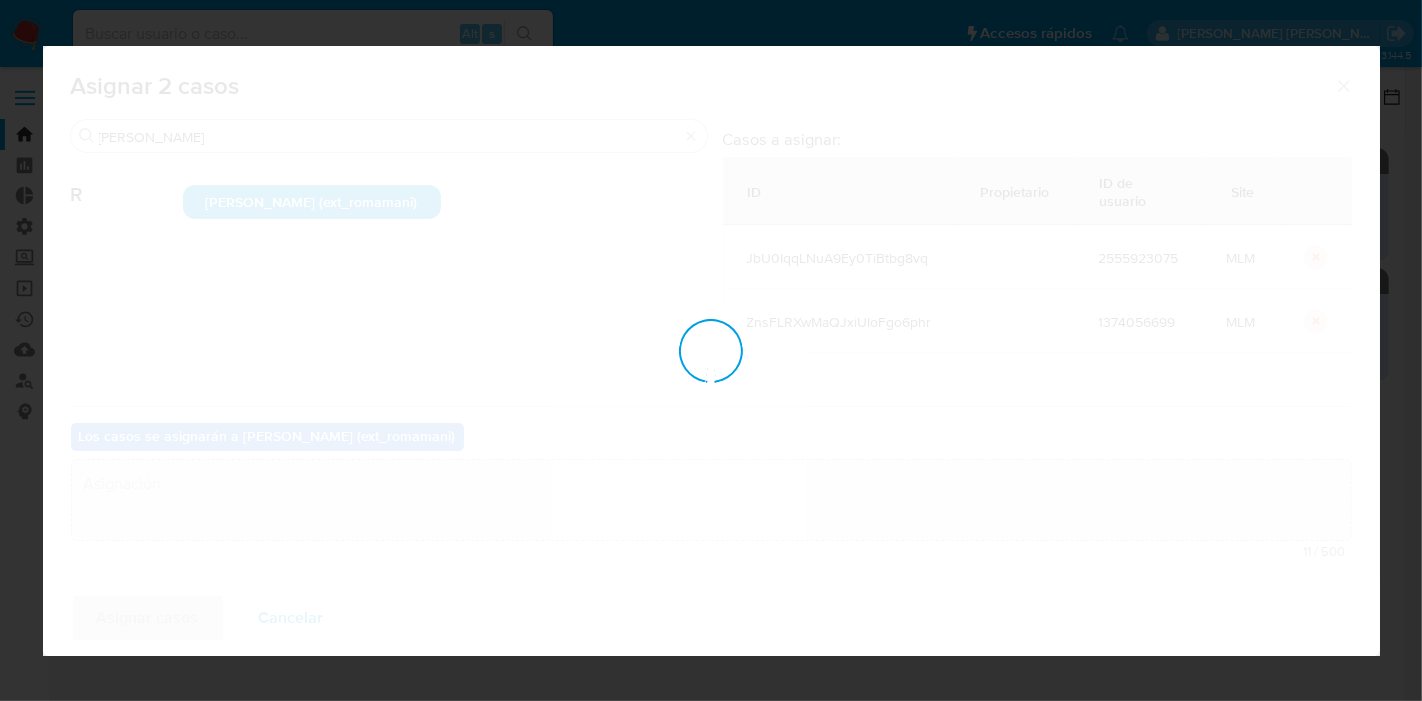type 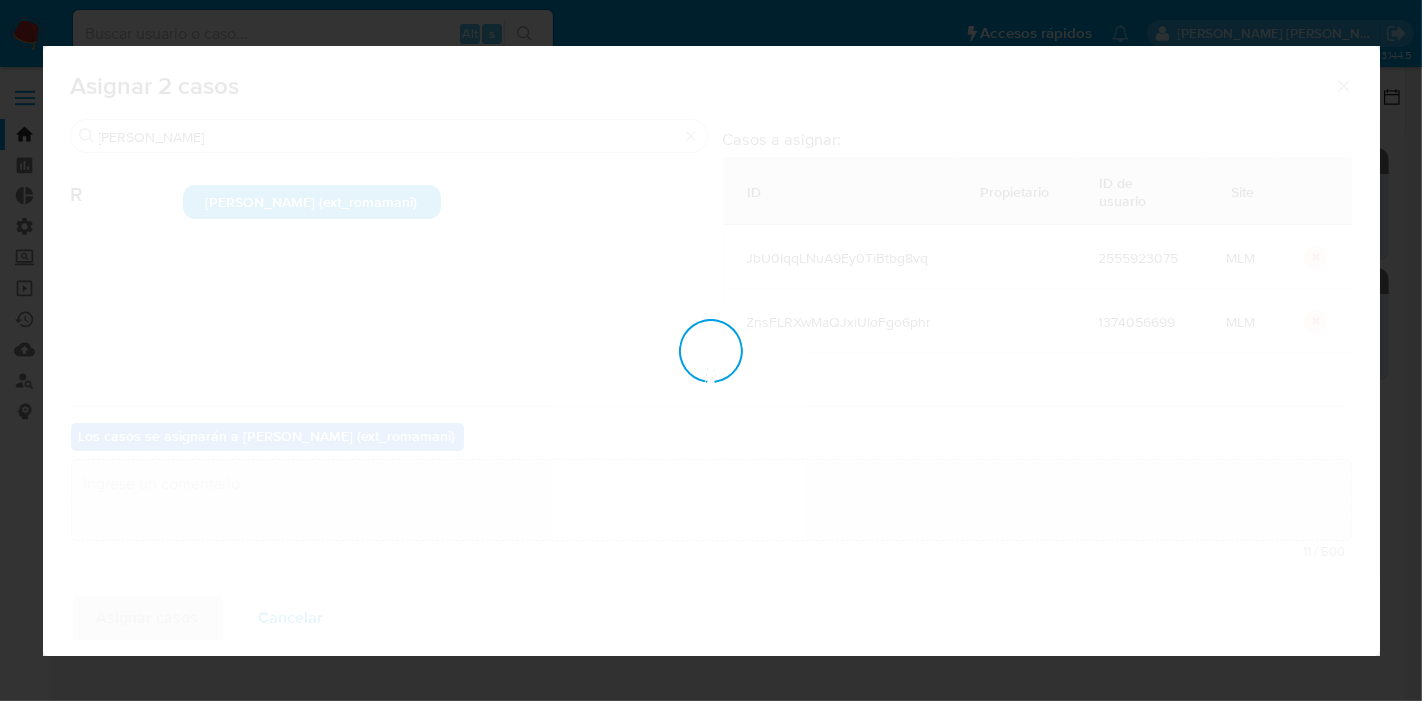 checkbox on "false" 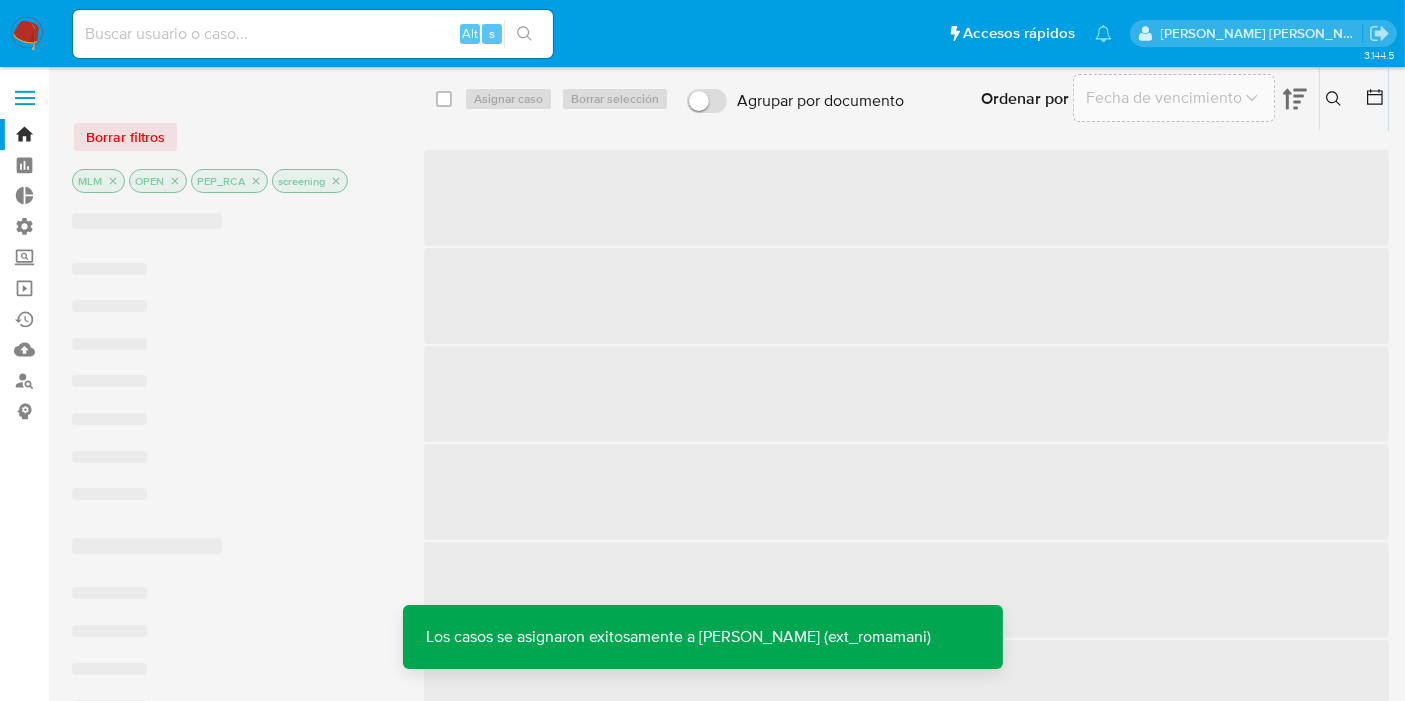 click on "Pausado Ver notificaciones Alt s Accesos rápidos   Presiona las siguientes teclas para acceder a algunas de las funciones Buscar caso o usuario Alt s Volver al home Alt h" at bounding box center (592, 33) 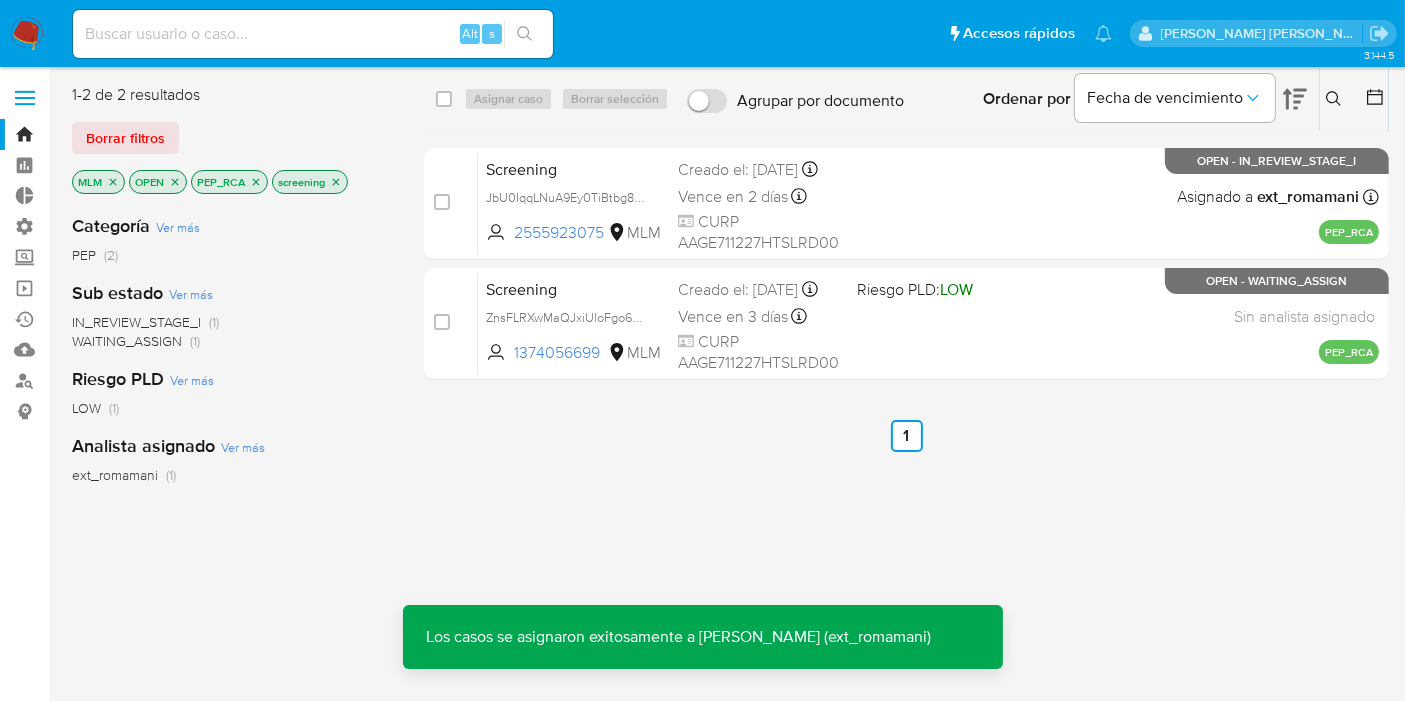 click 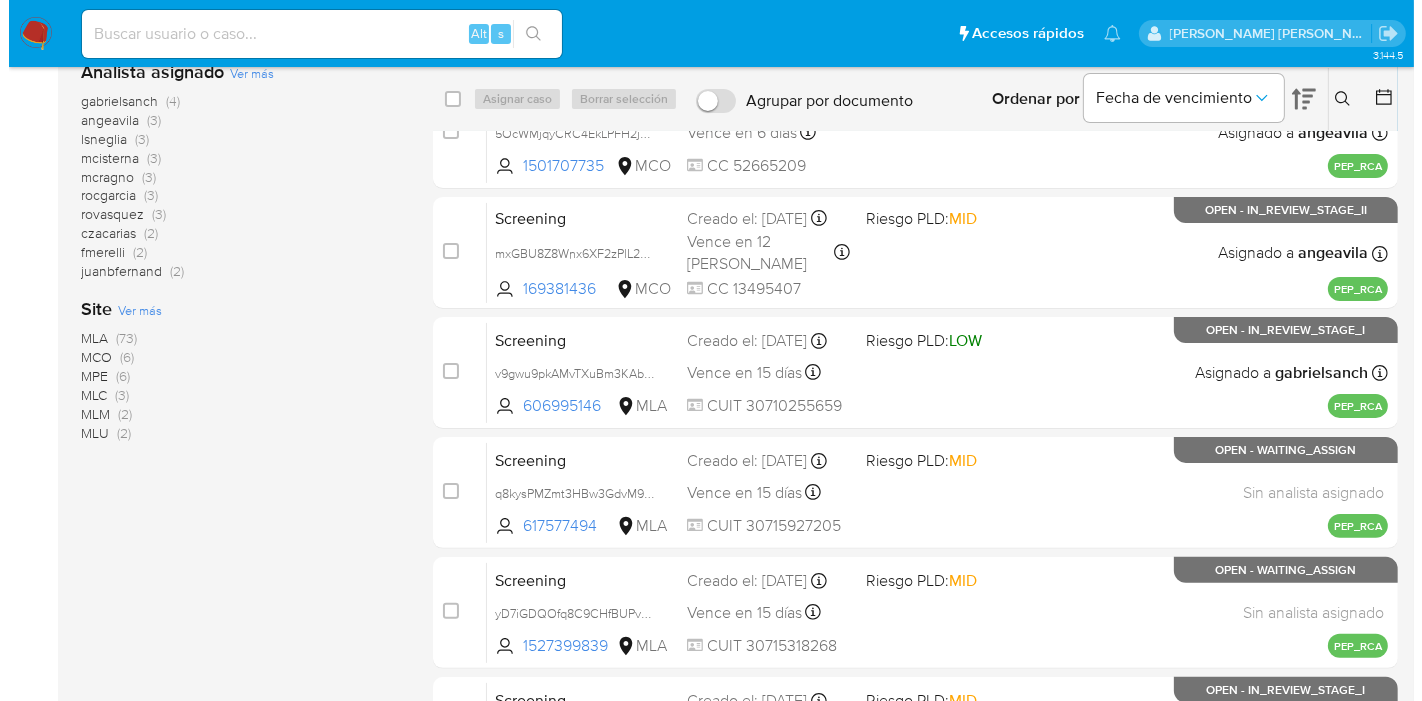 scroll, scrollTop: 444, scrollLeft: 0, axis: vertical 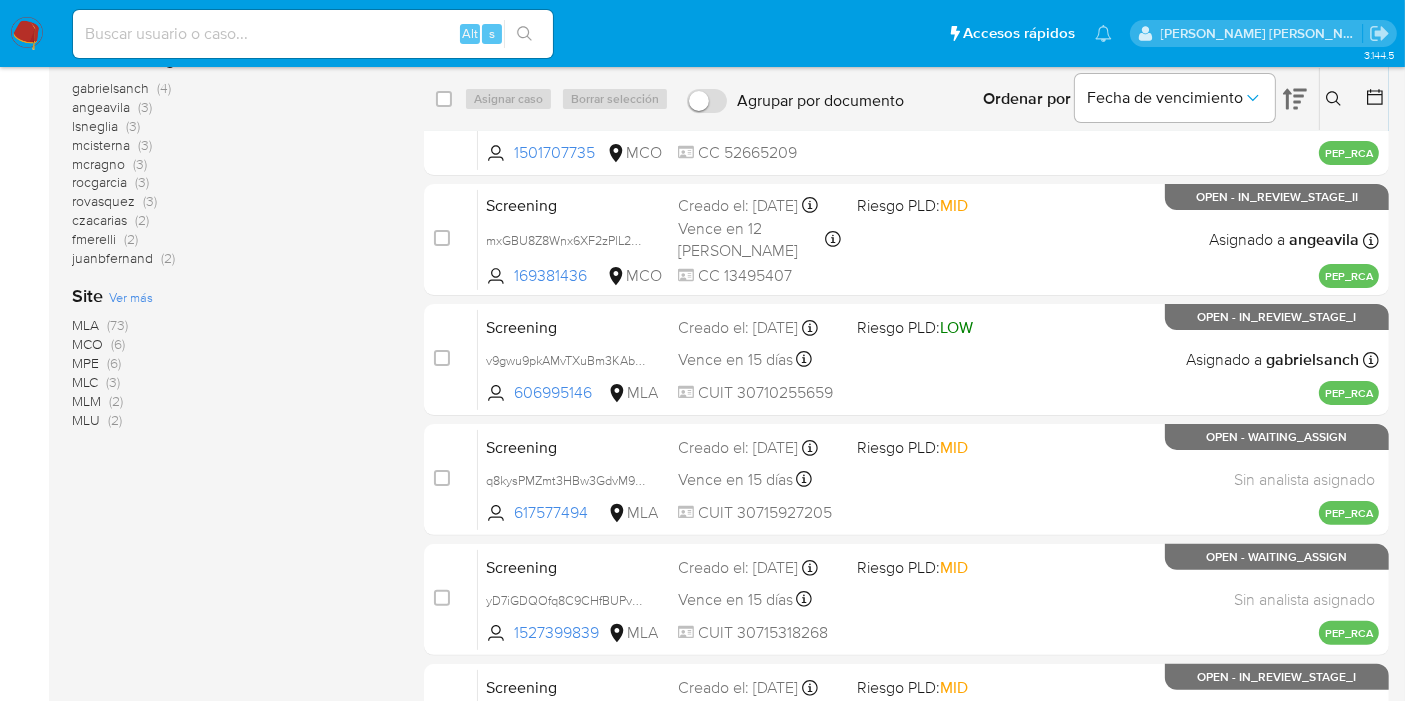 click on "Ver más" at bounding box center [131, 297] 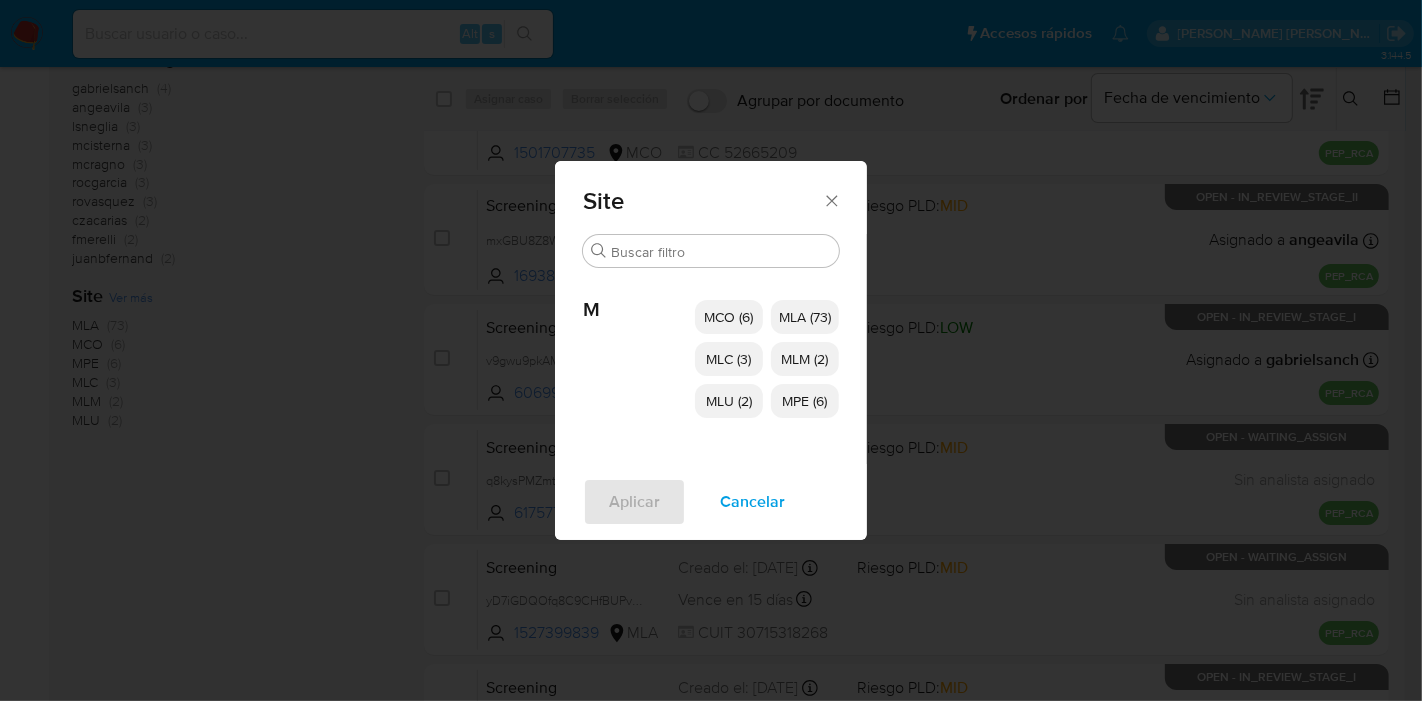 click on "MCO (6)" at bounding box center [729, 317] 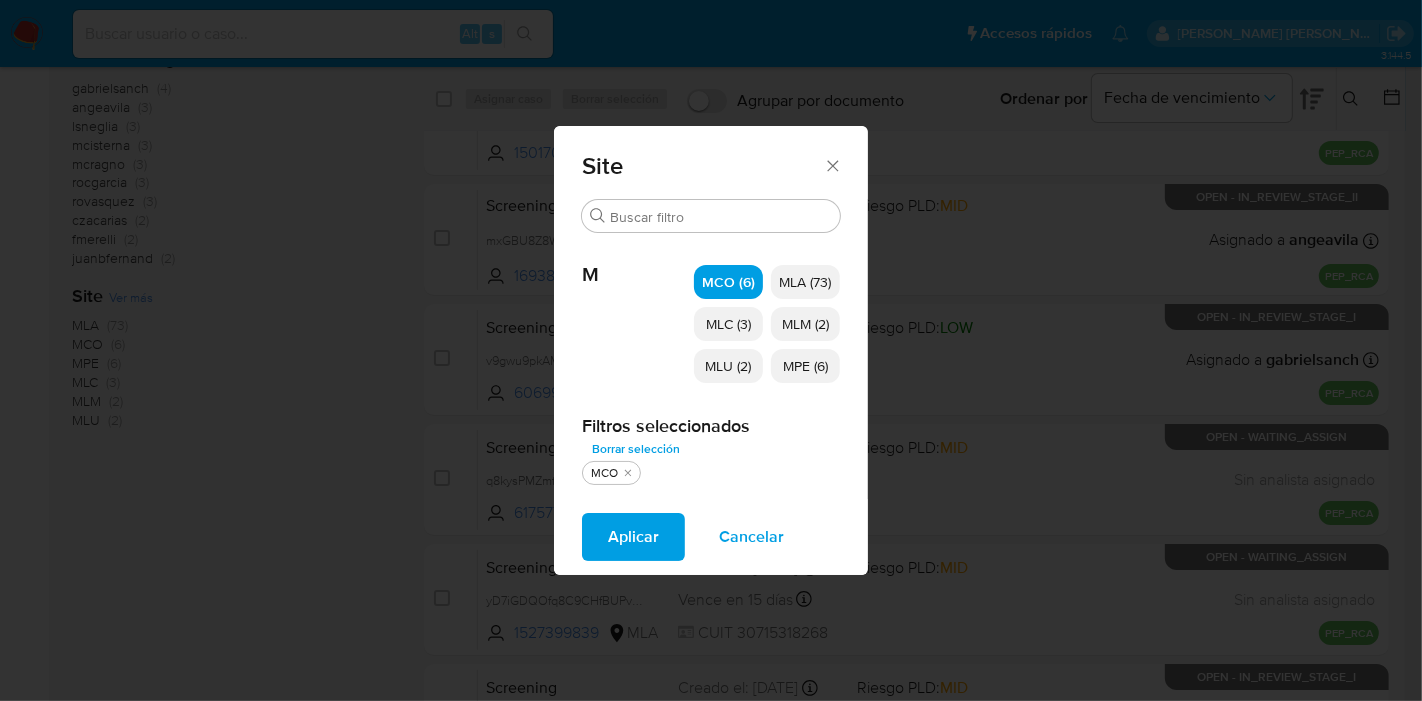 click on "MLC (3)" at bounding box center [728, 324] 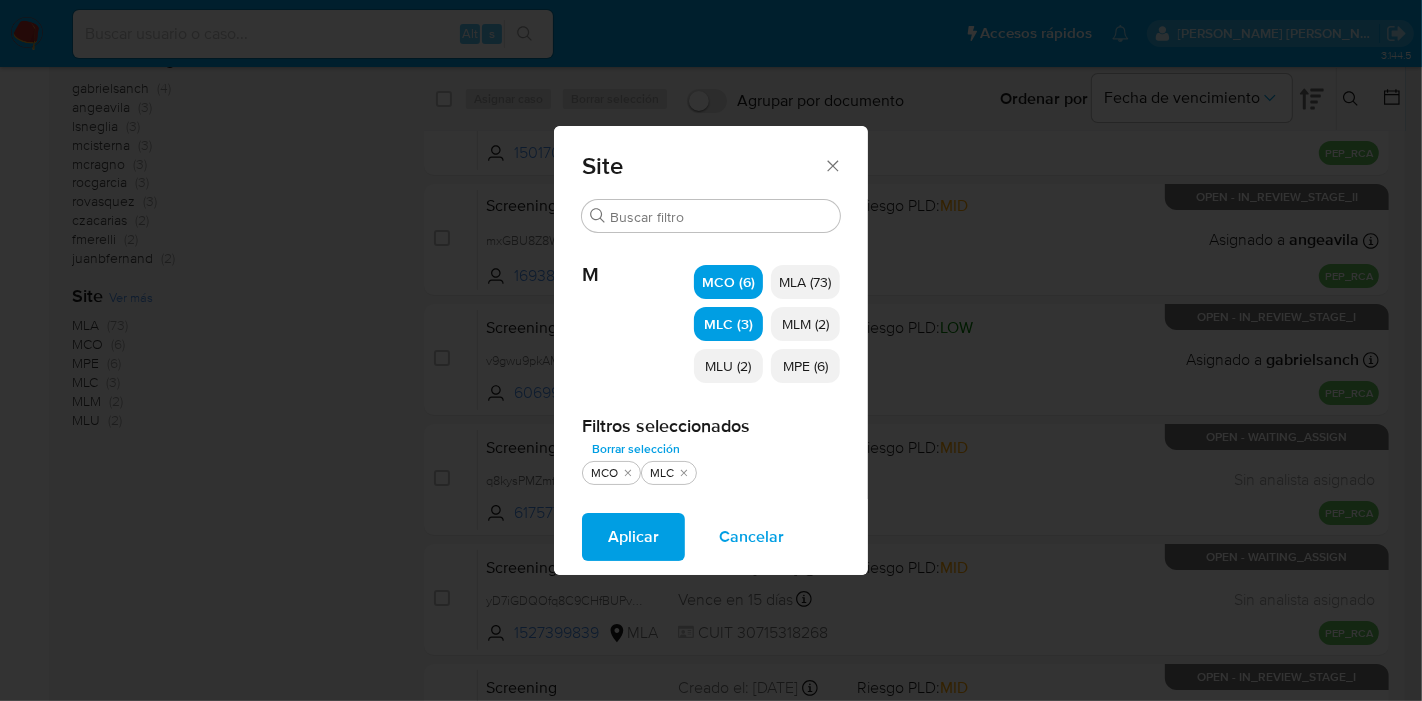 click on "MLU (2)" at bounding box center (729, 366) 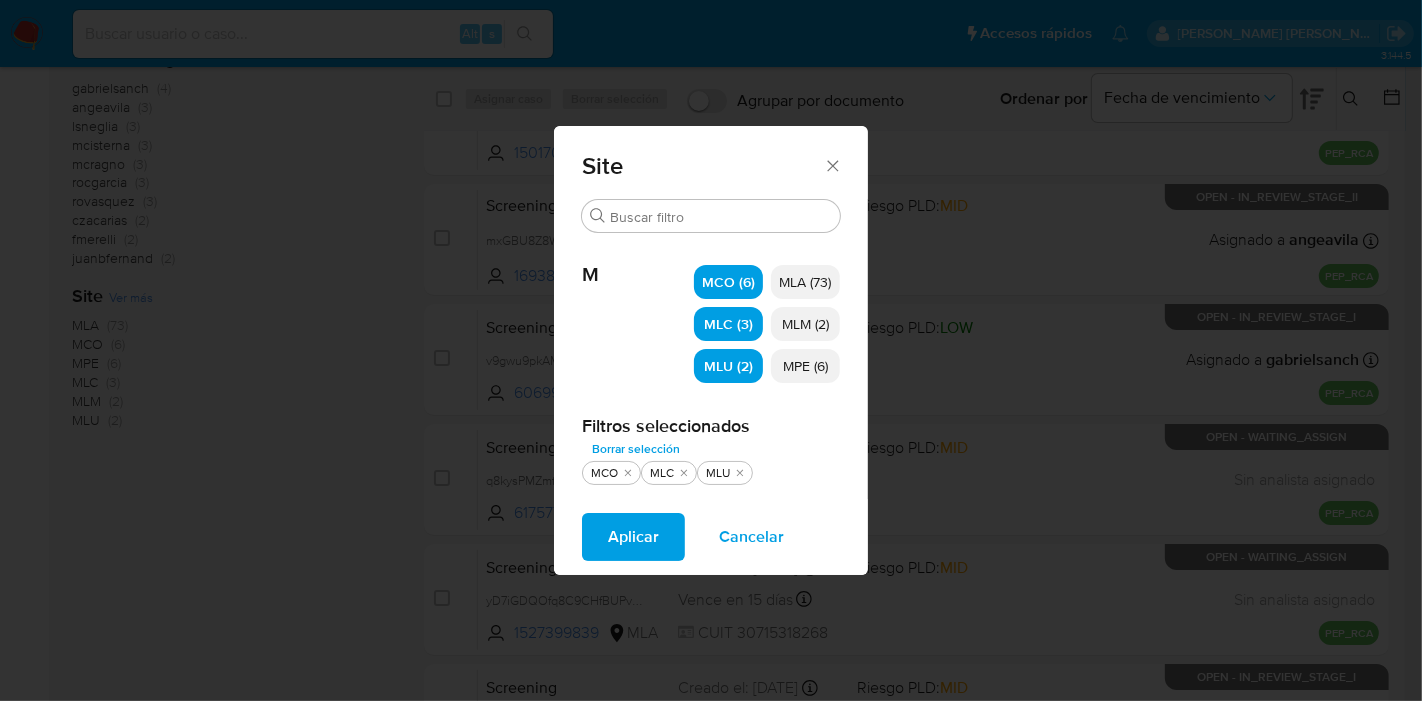 click on "MPE (6)" at bounding box center (805, 366) 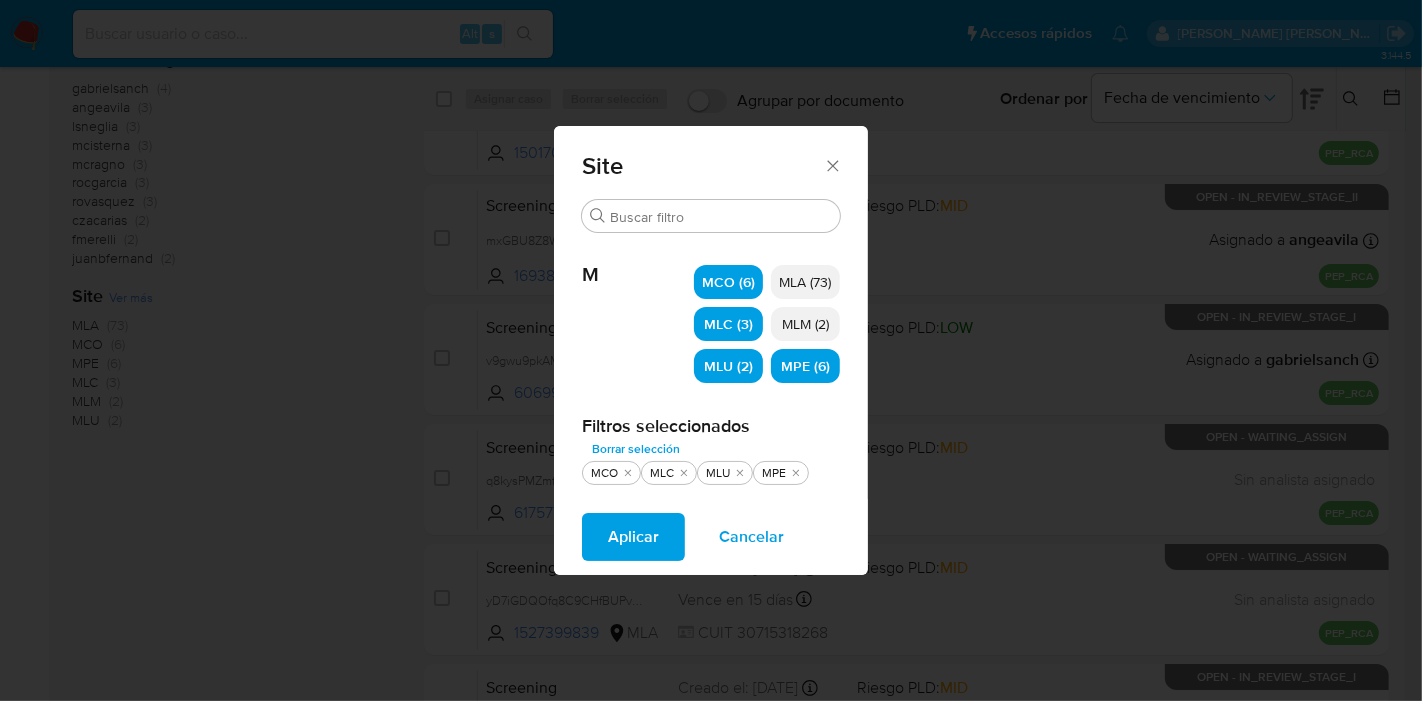 click on "Aplicar" at bounding box center [633, 537] 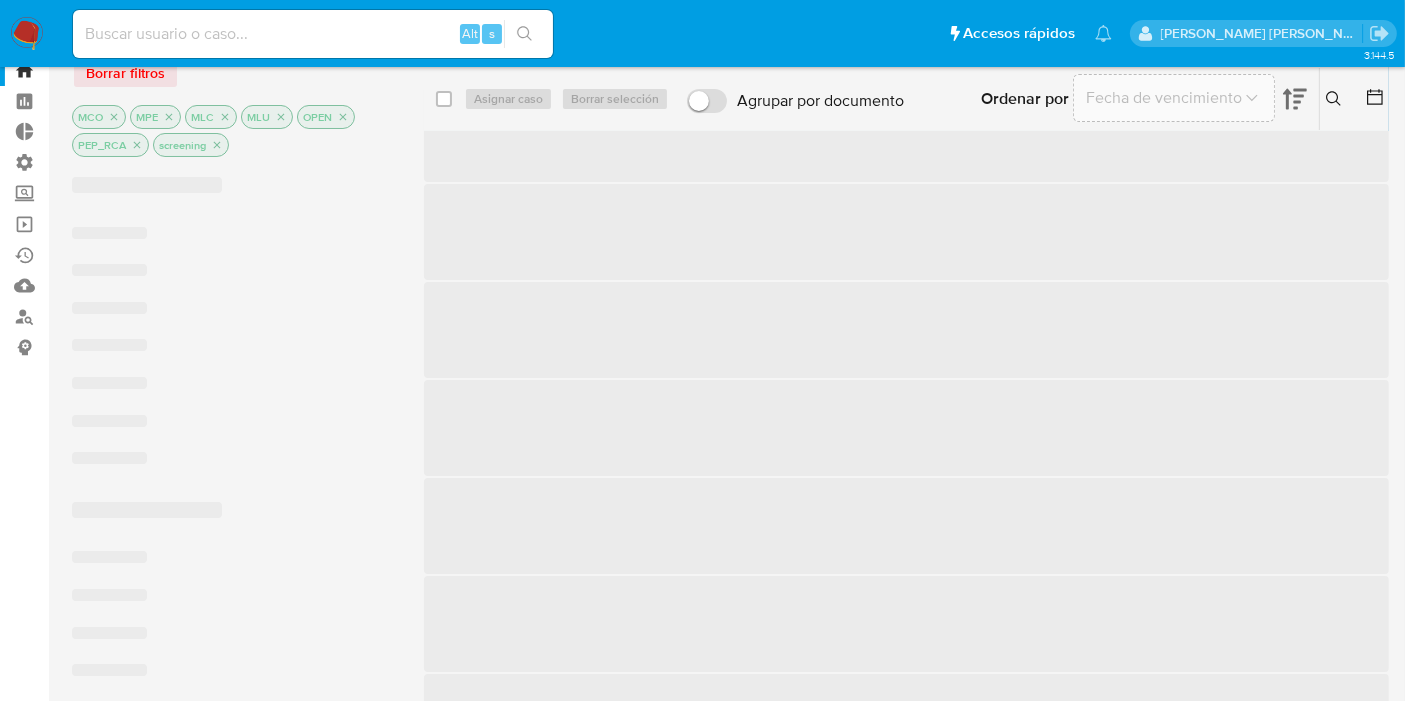 scroll, scrollTop: 0, scrollLeft: 0, axis: both 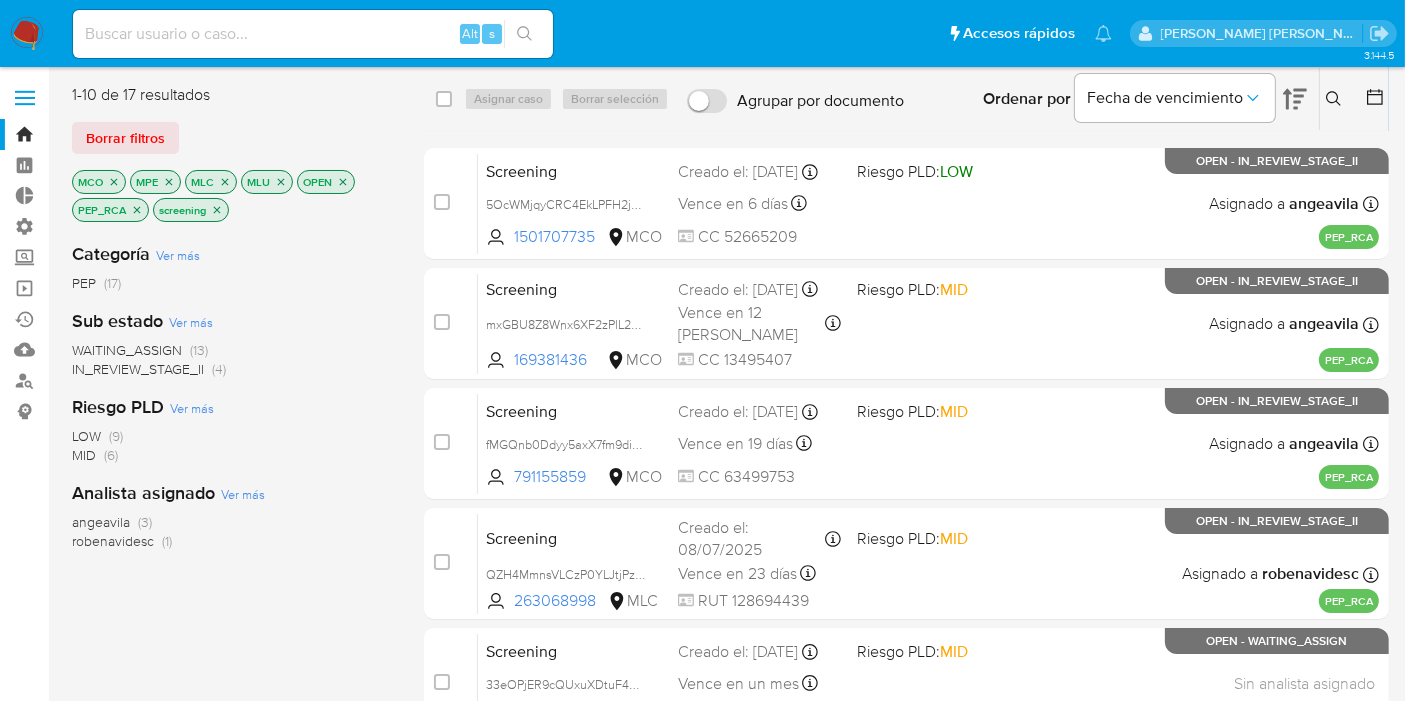 click on "WAITING_ASSIGN" at bounding box center [127, 350] 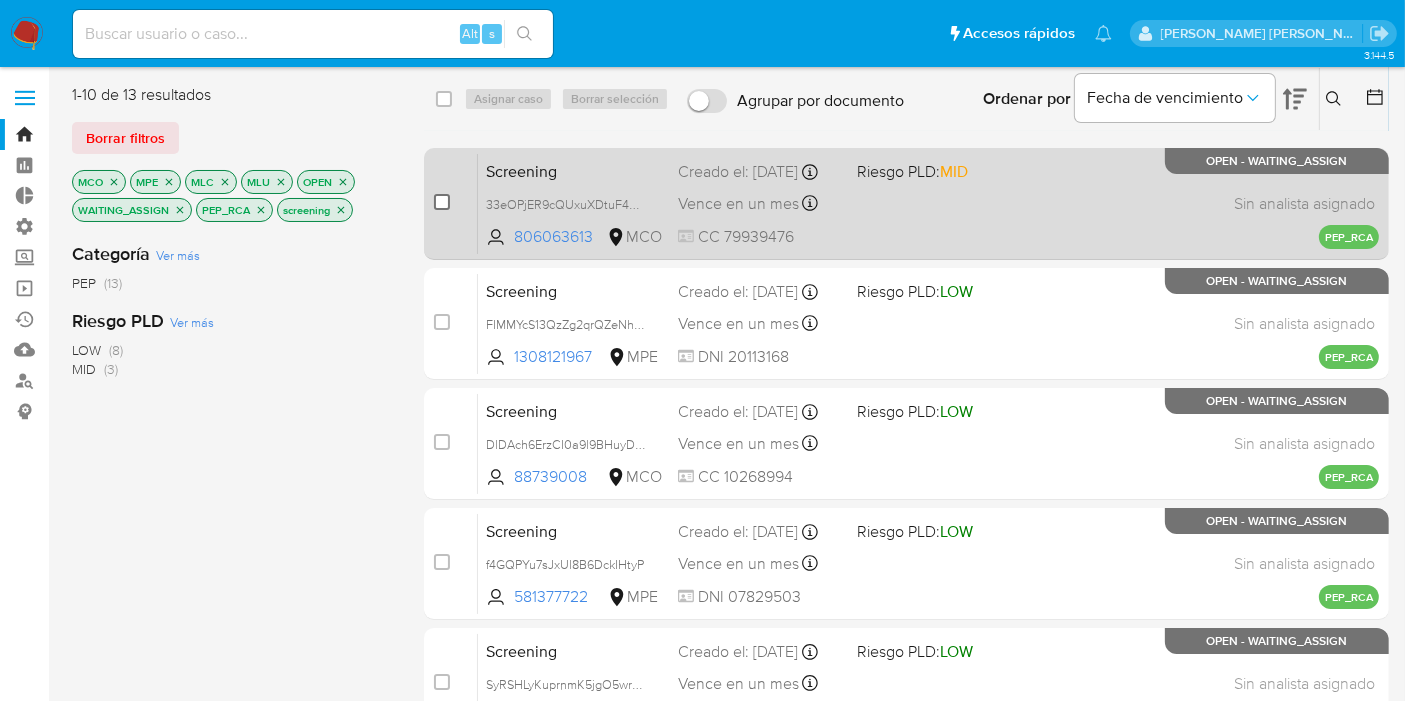 click at bounding box center (442, 202) 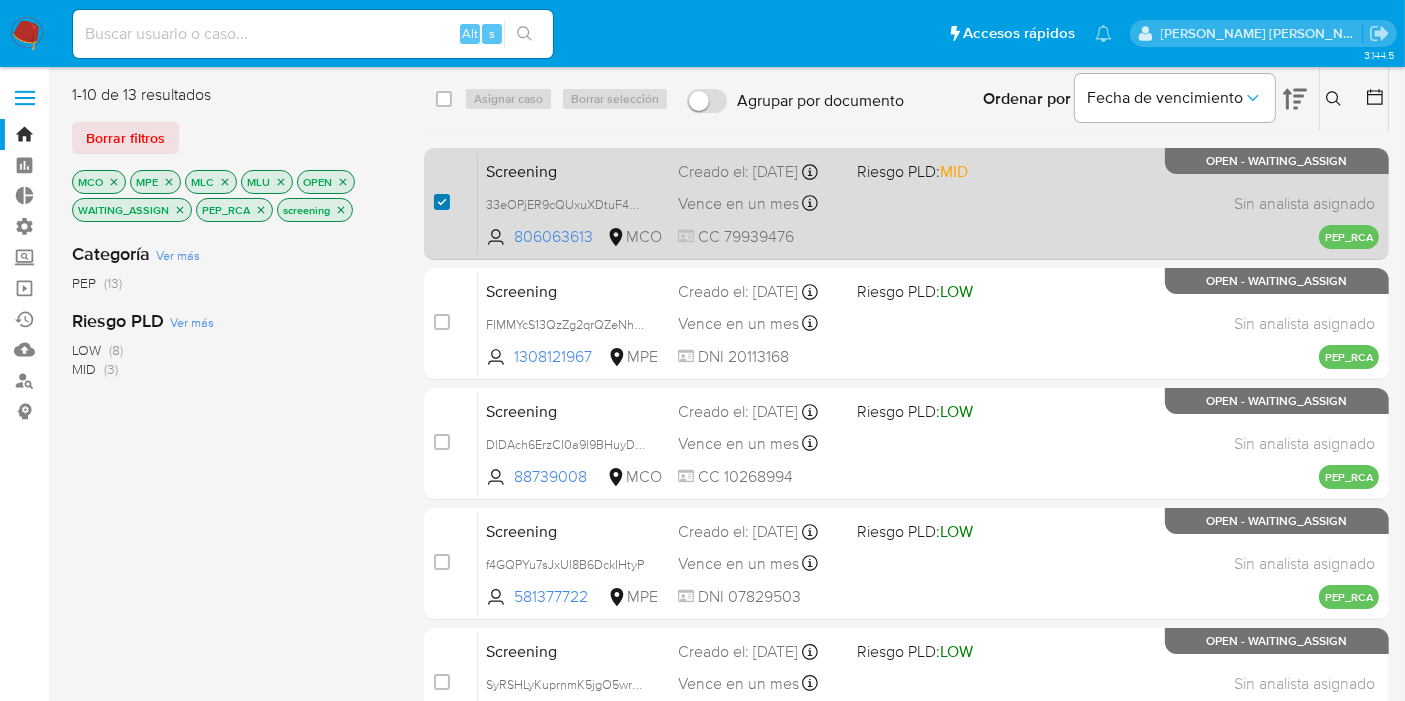 checkbox on "true" 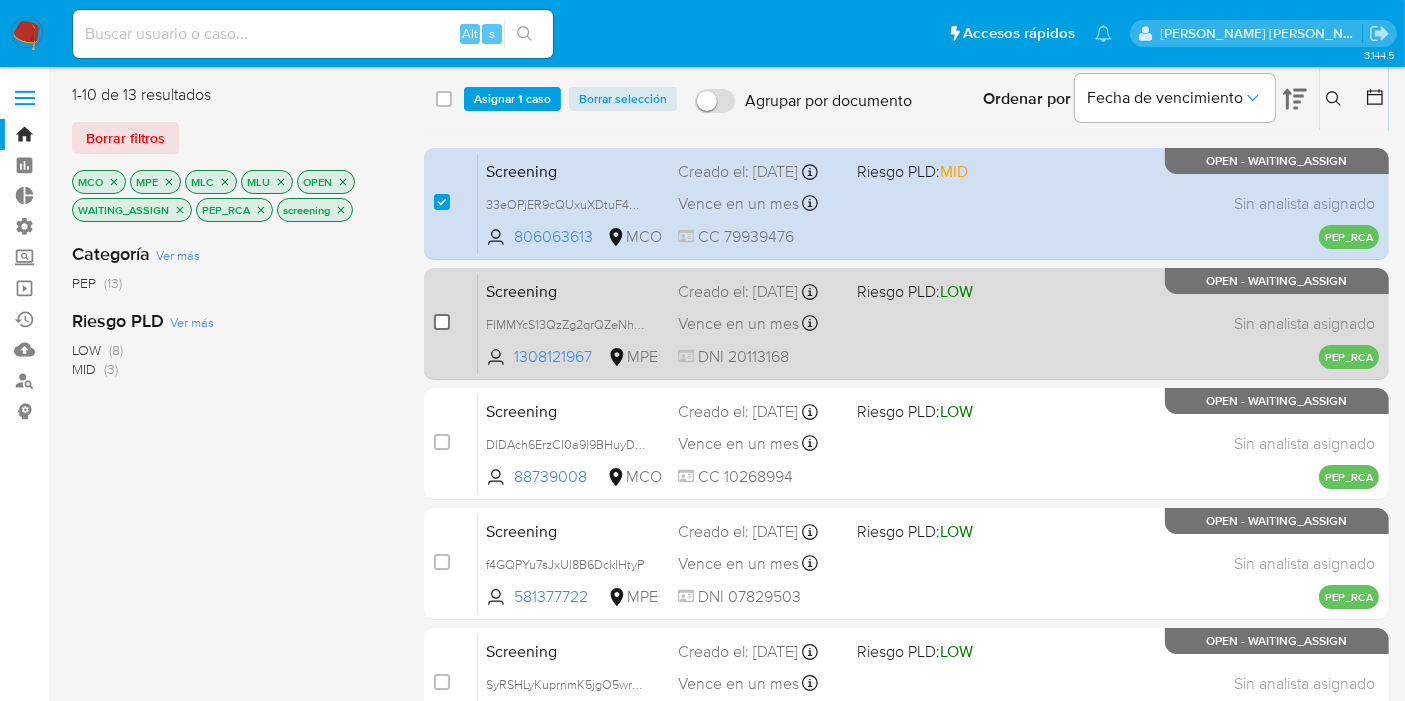 click at bounding box center (442, 322) 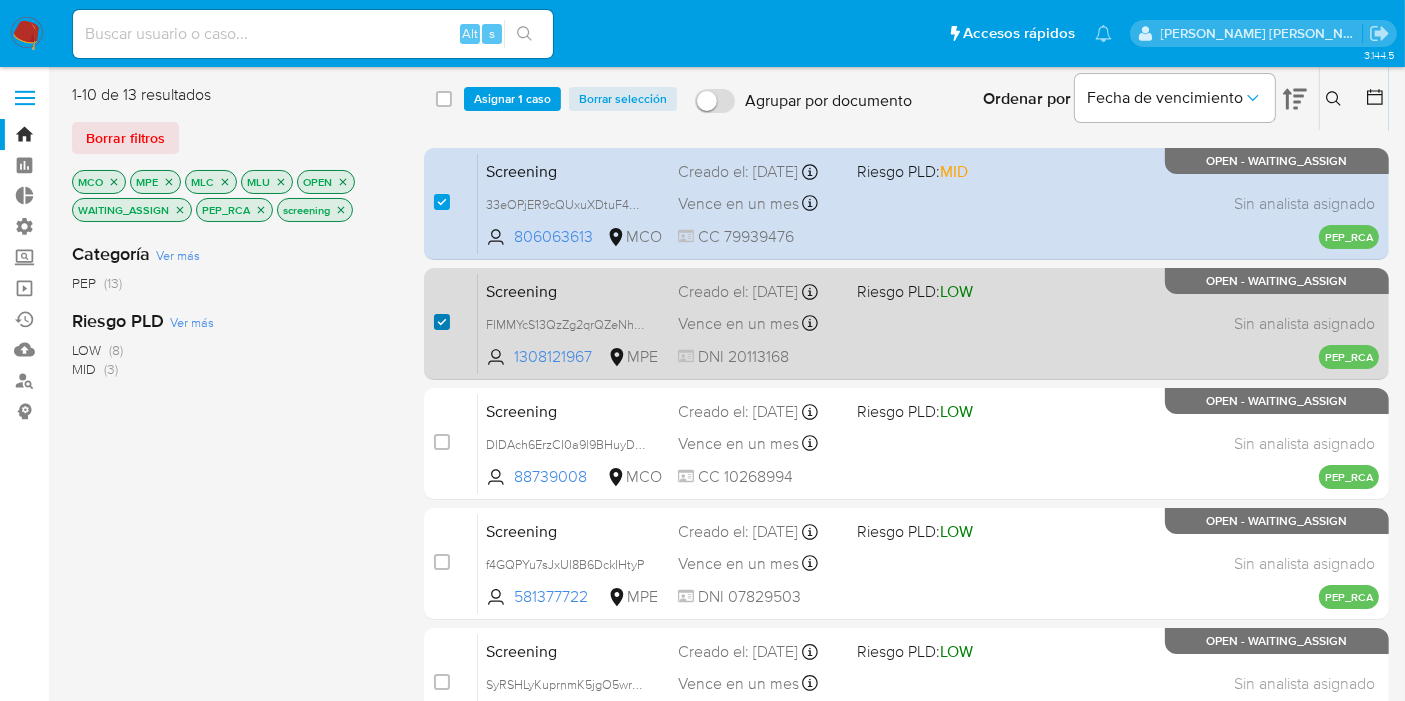 checkbox on "true" 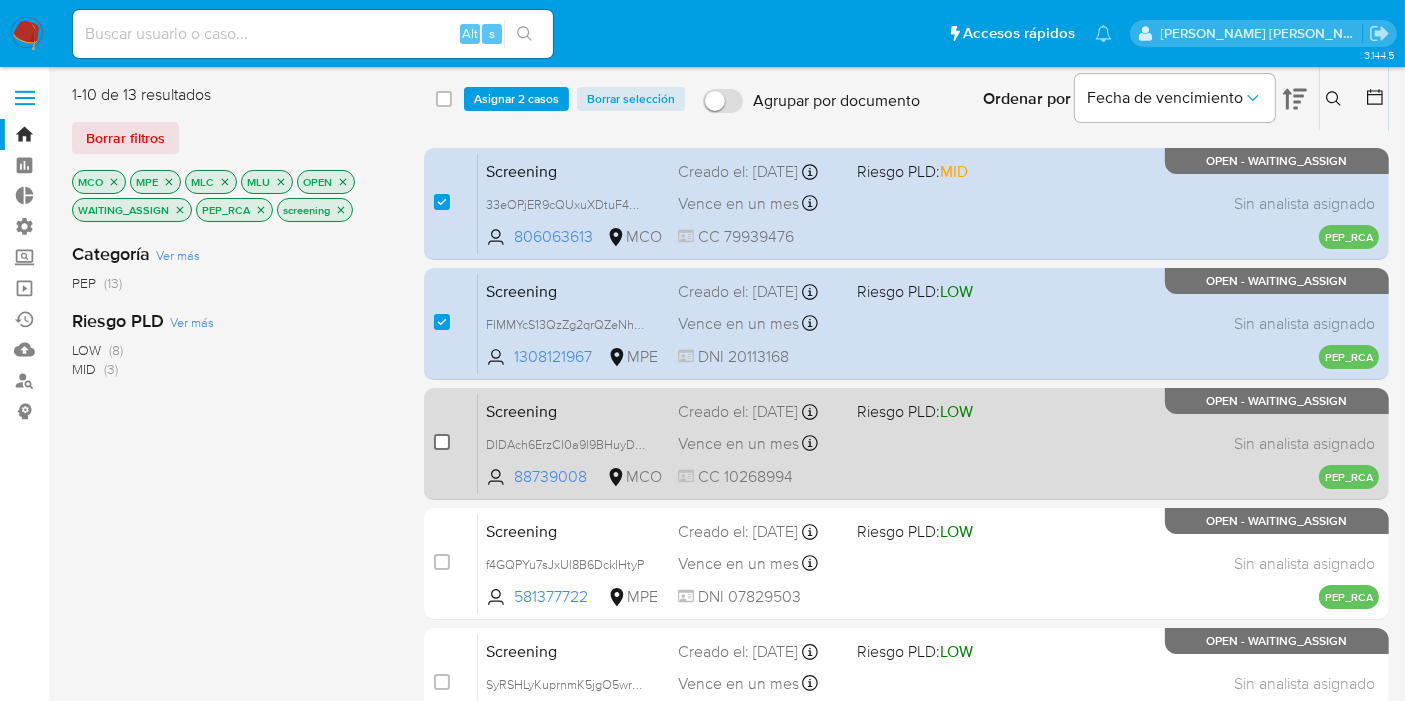 click at bounding box center [442, 442] 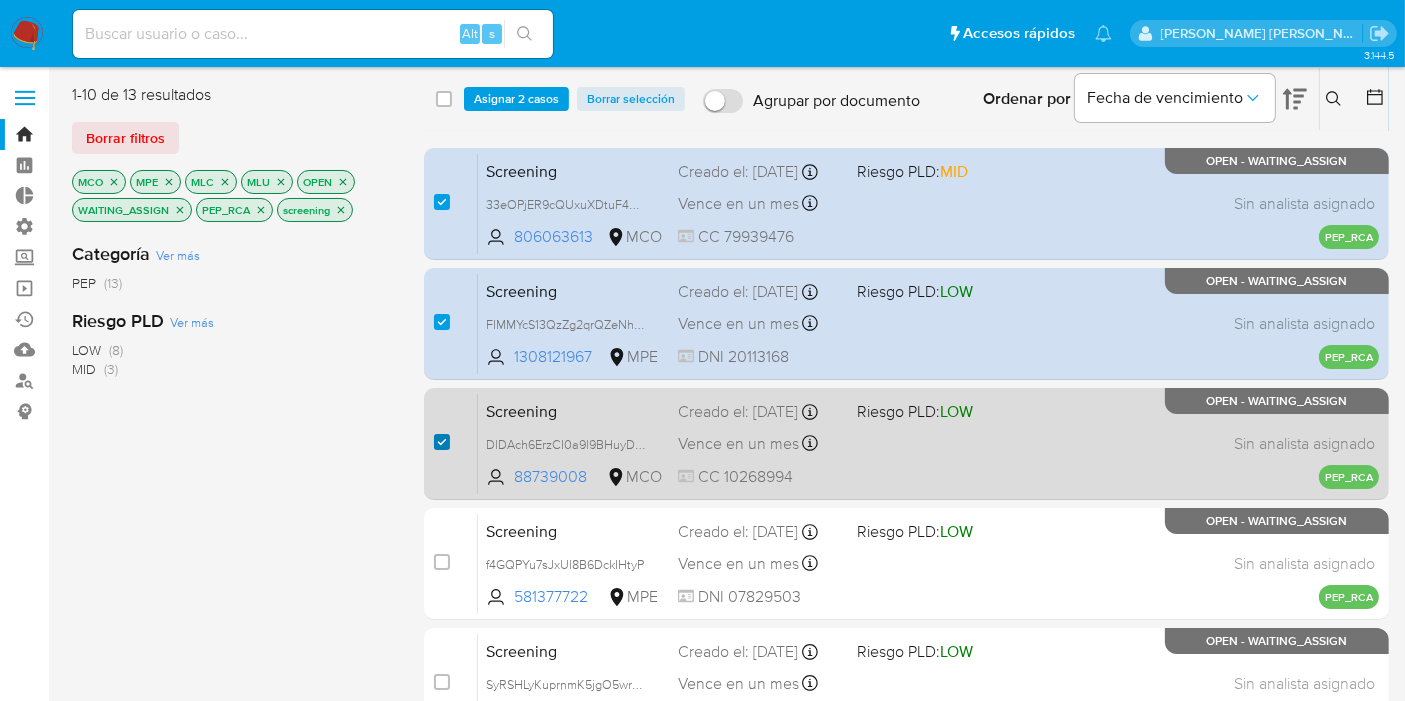 checkbox on "true" 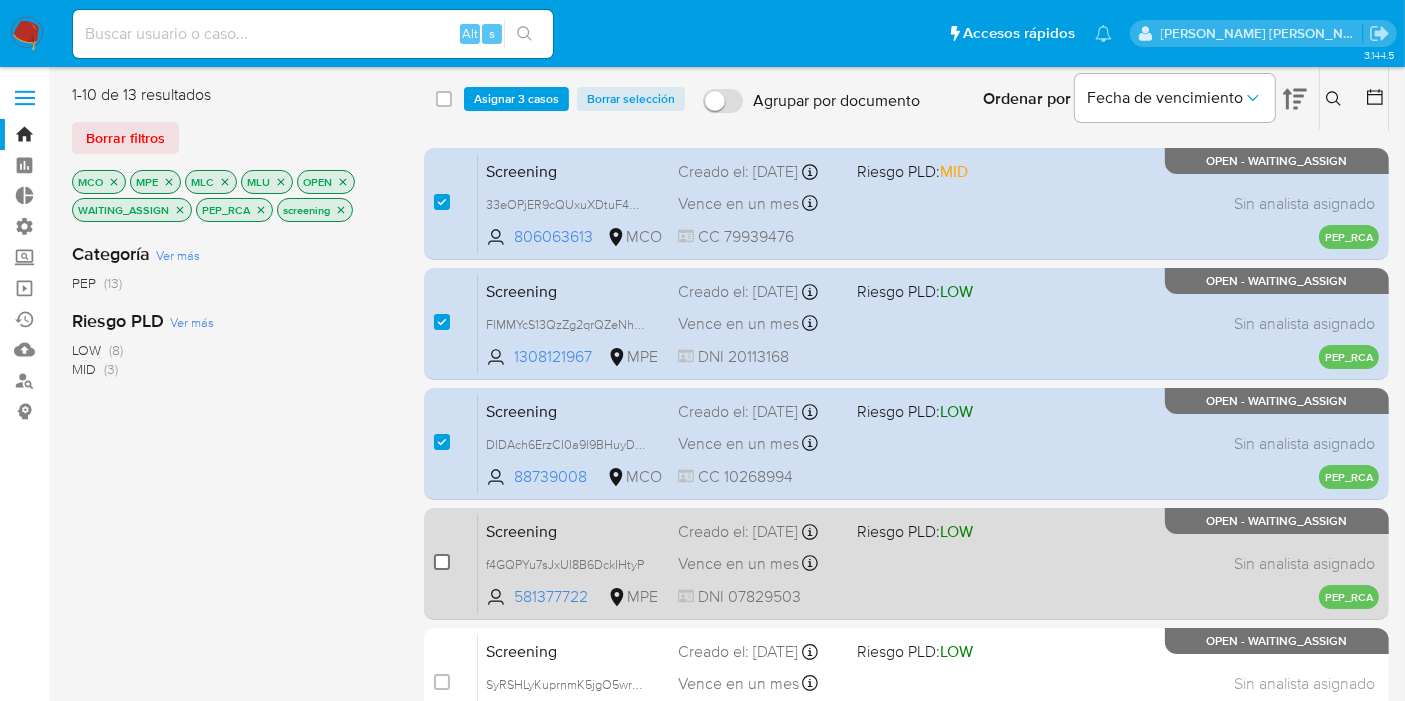 click at bounding box center [442, 562] 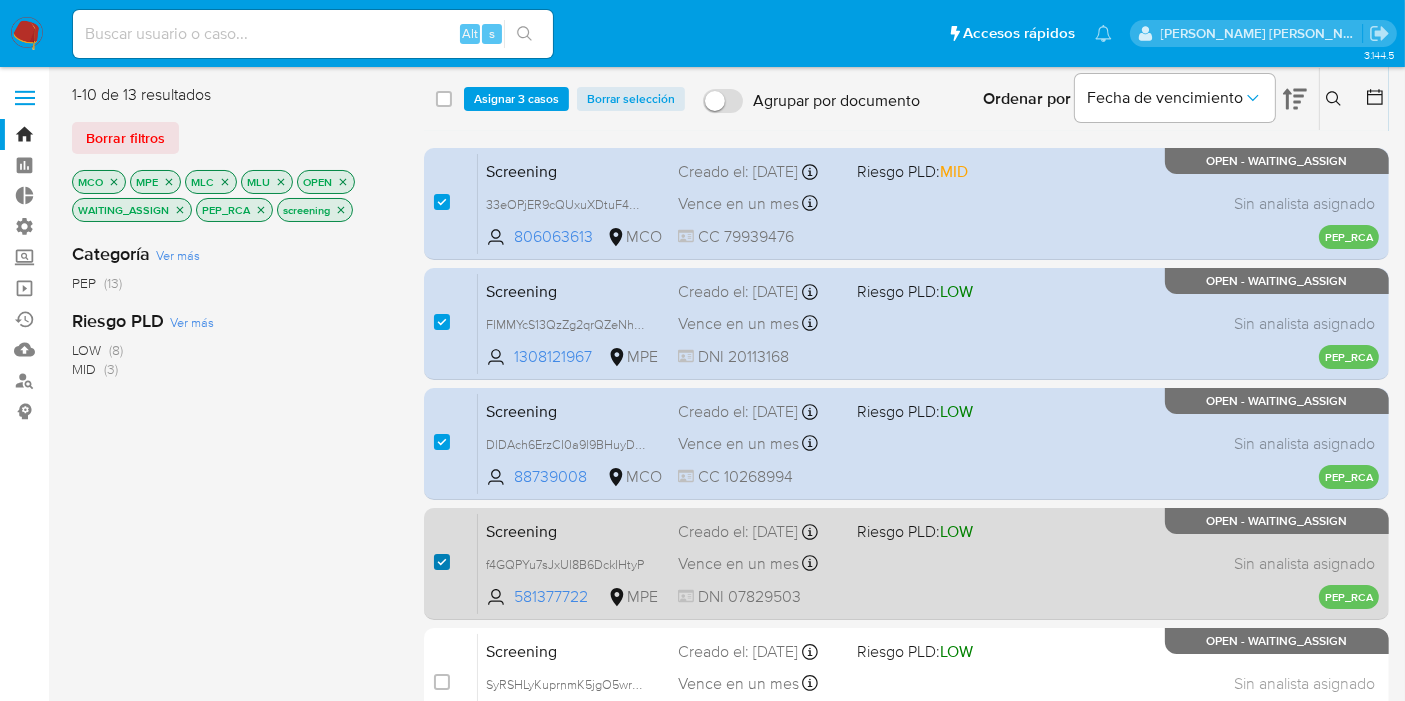 checkbox on "true" 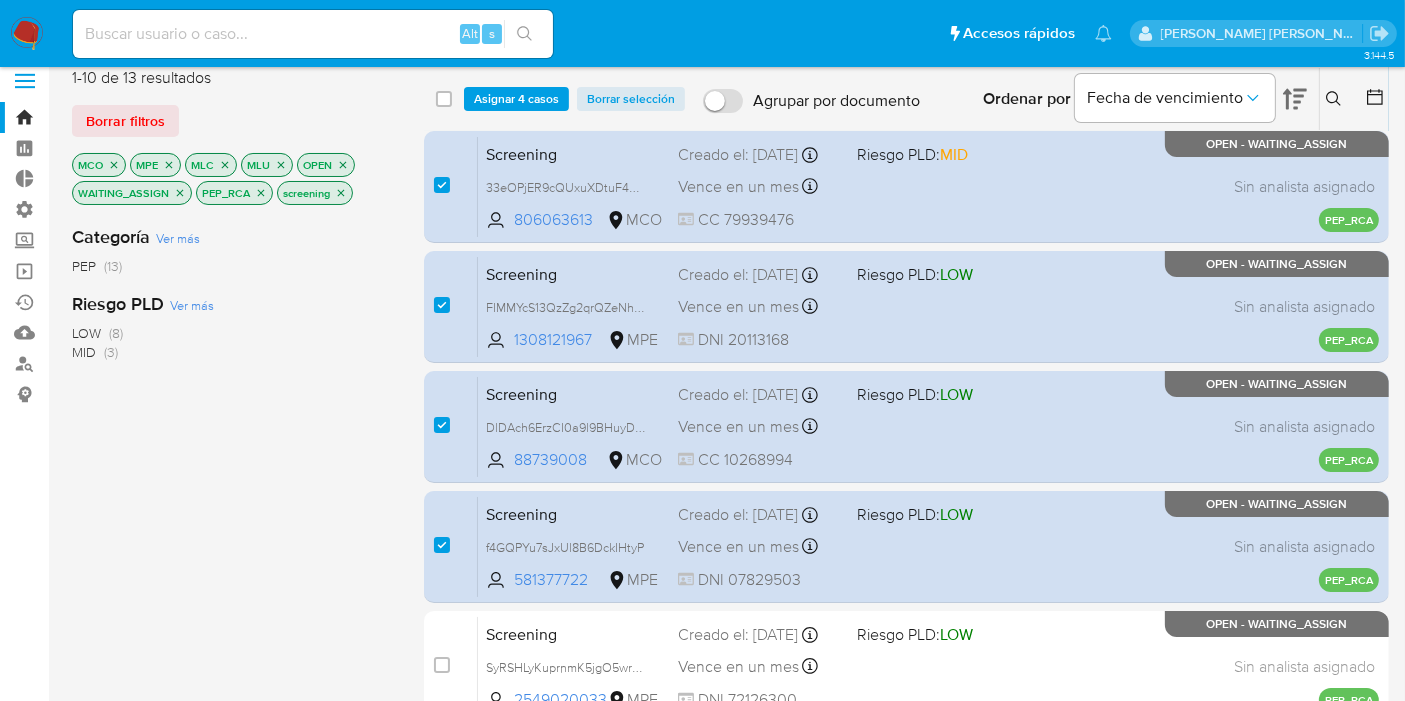 scroll, scrollTop: 333, scrollLeft: 0, axis: vertical 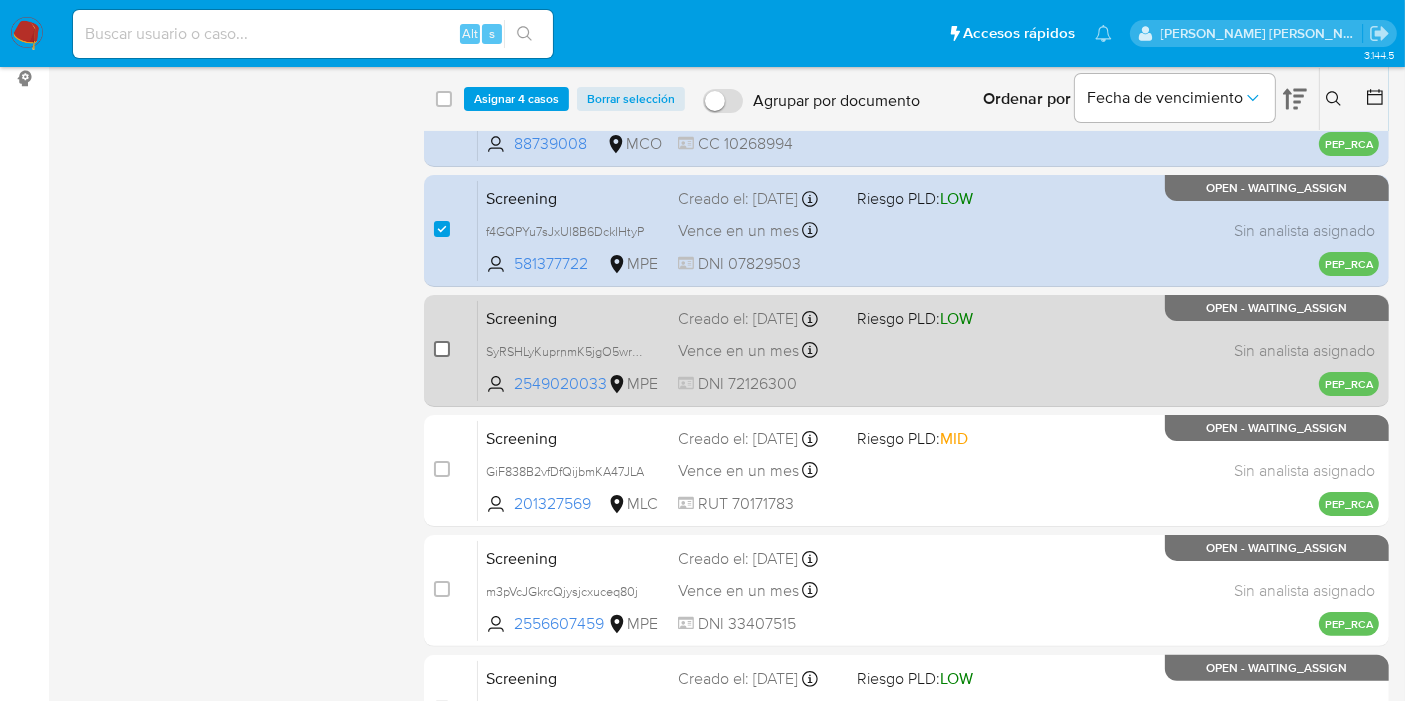click at bounding box center [442, 349] 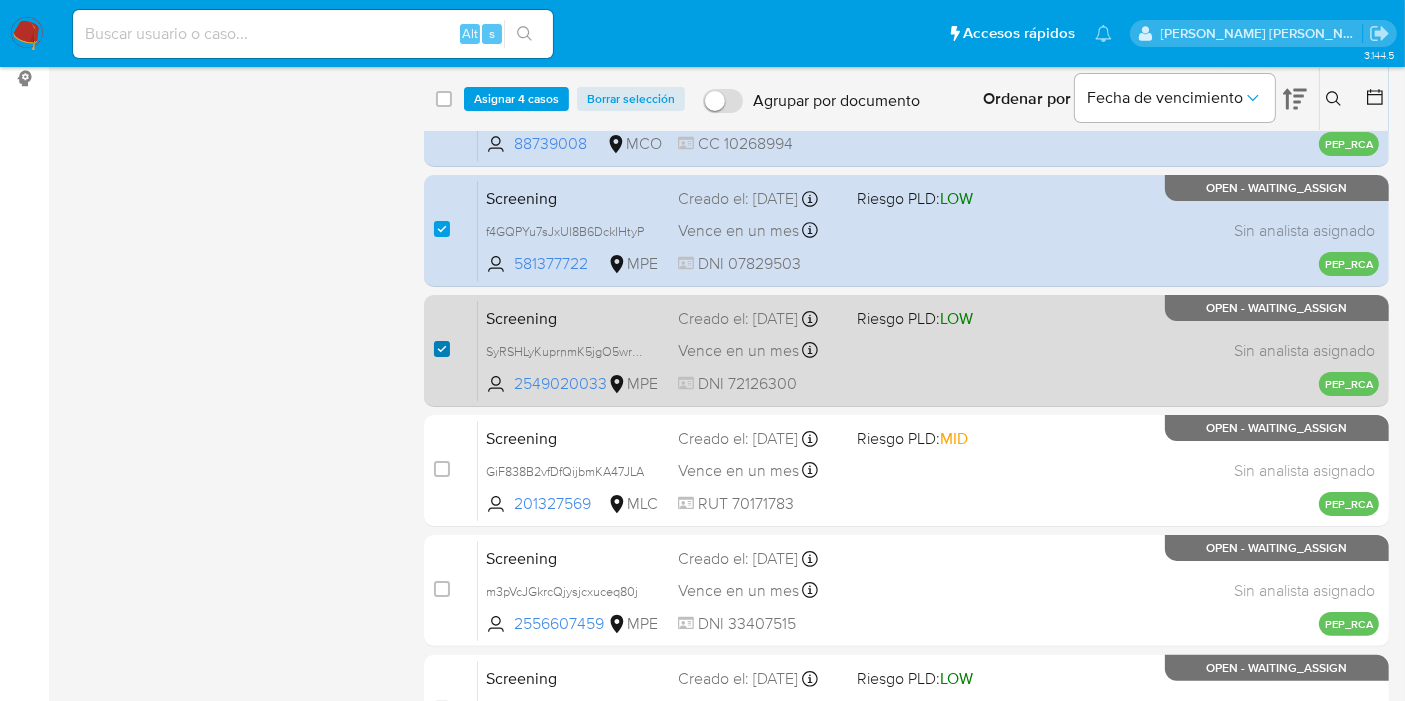 checkbox on "true" 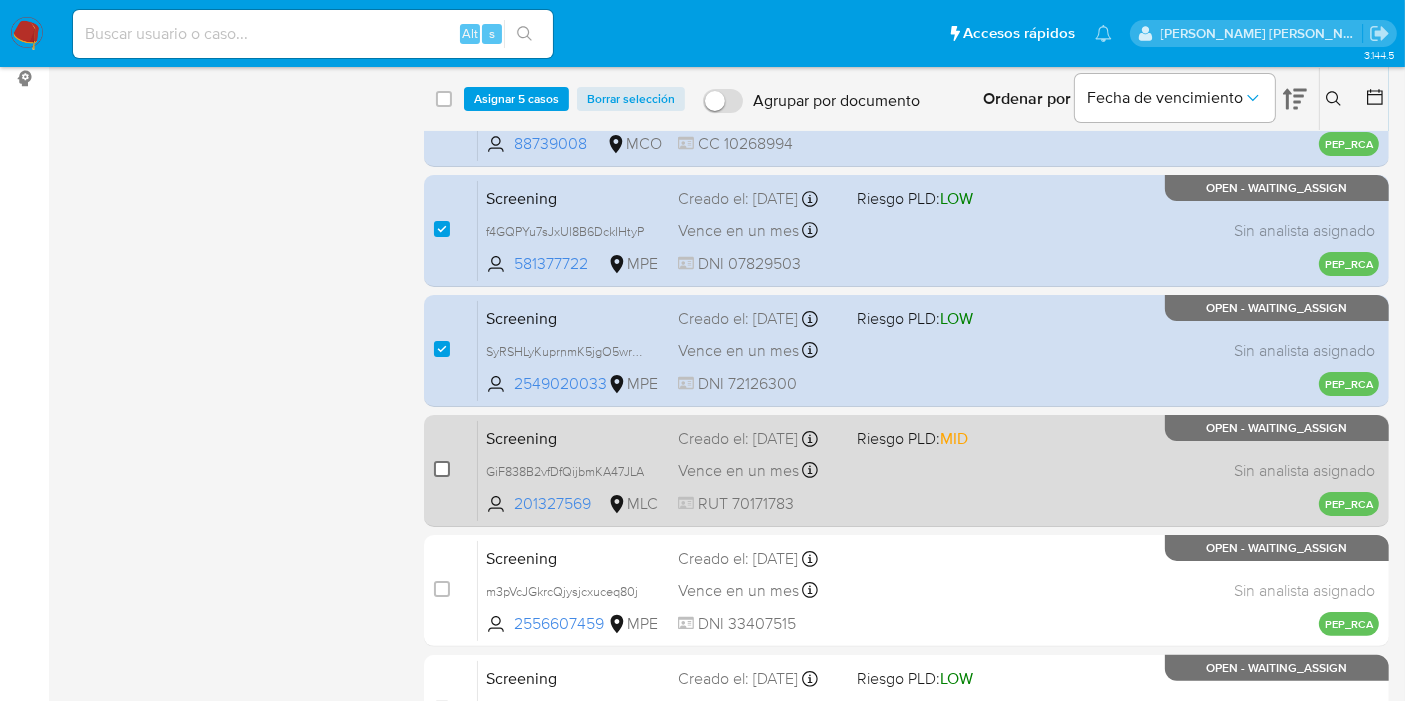click at bounding box center (442, 469) 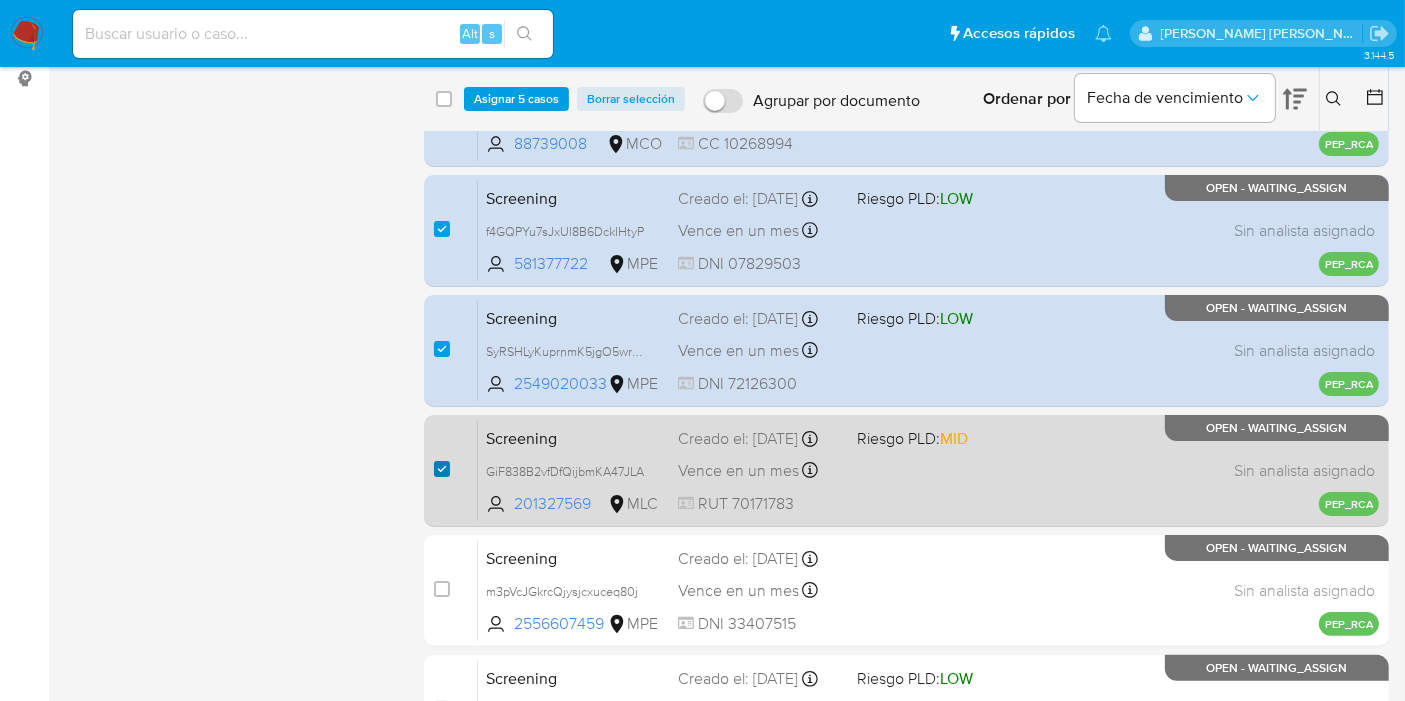 checkbox on "true" 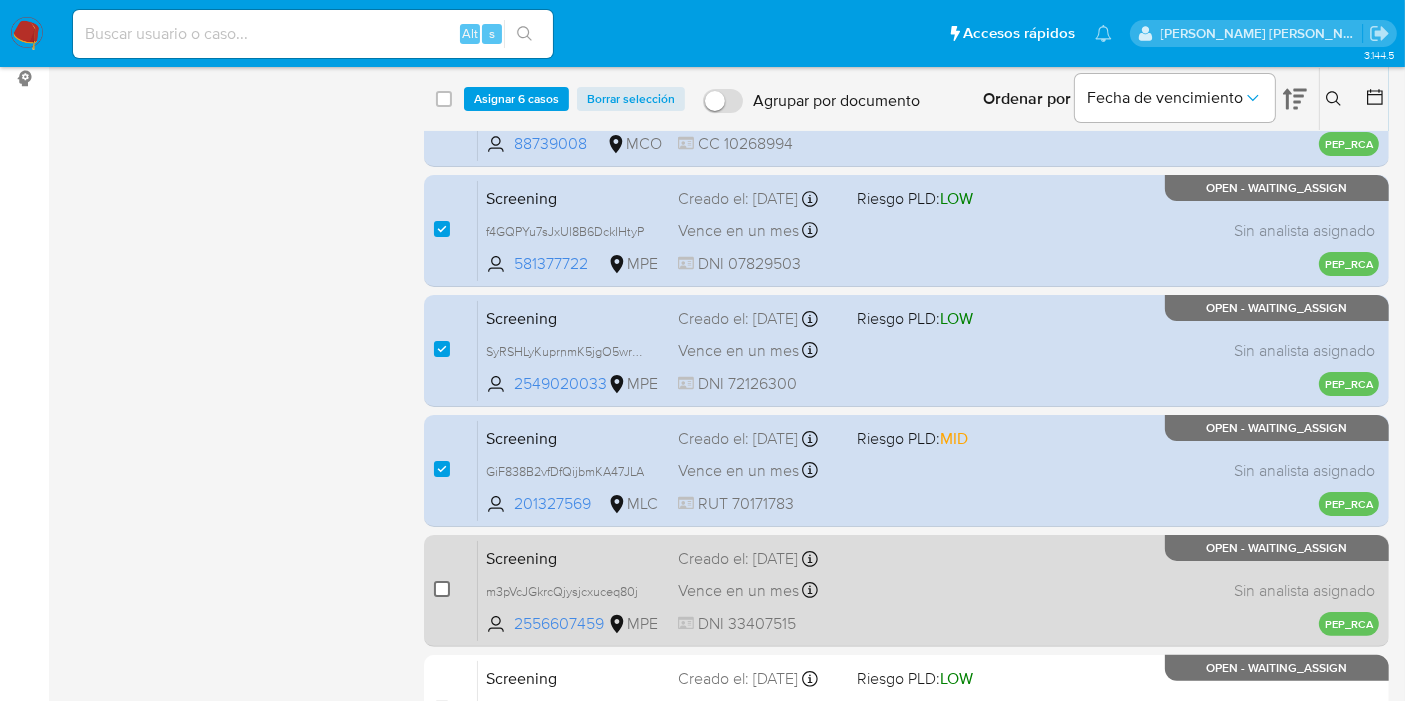 click at bounding box center [442, 589] 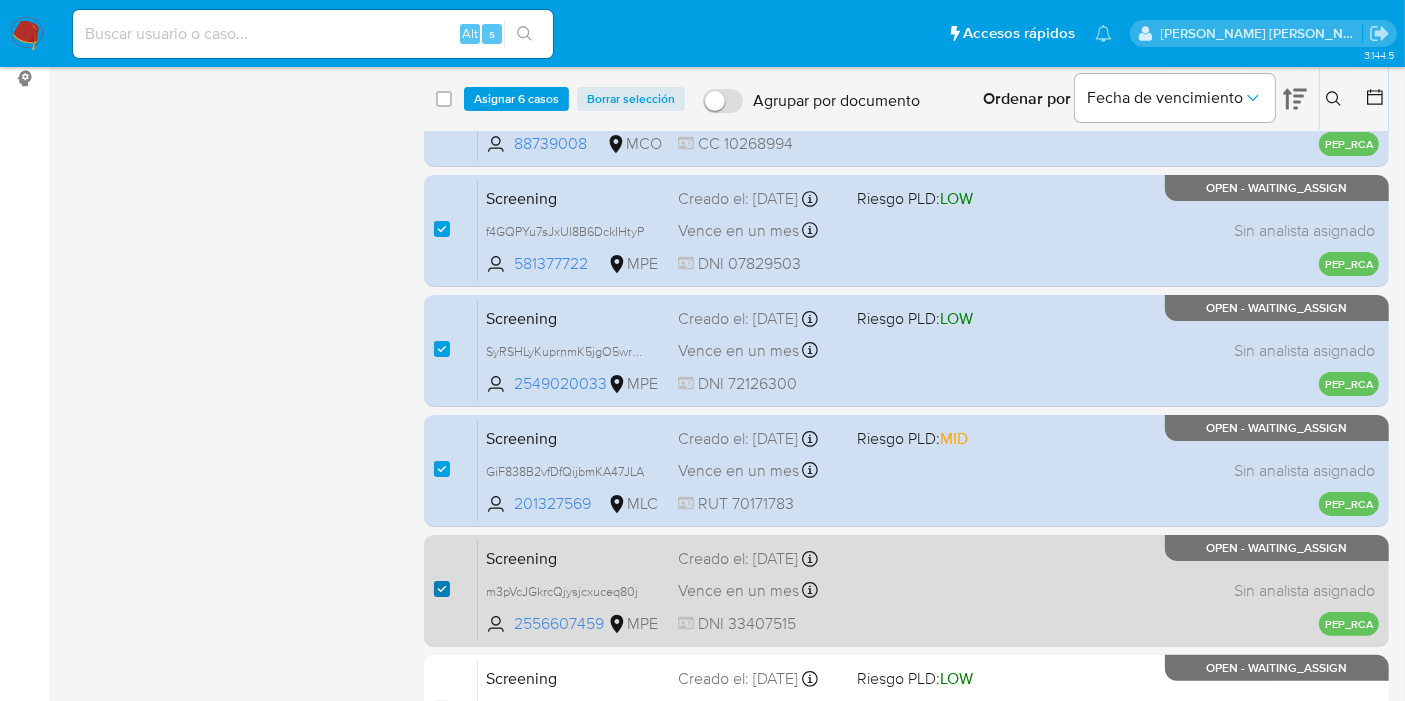 checkbox on "true" 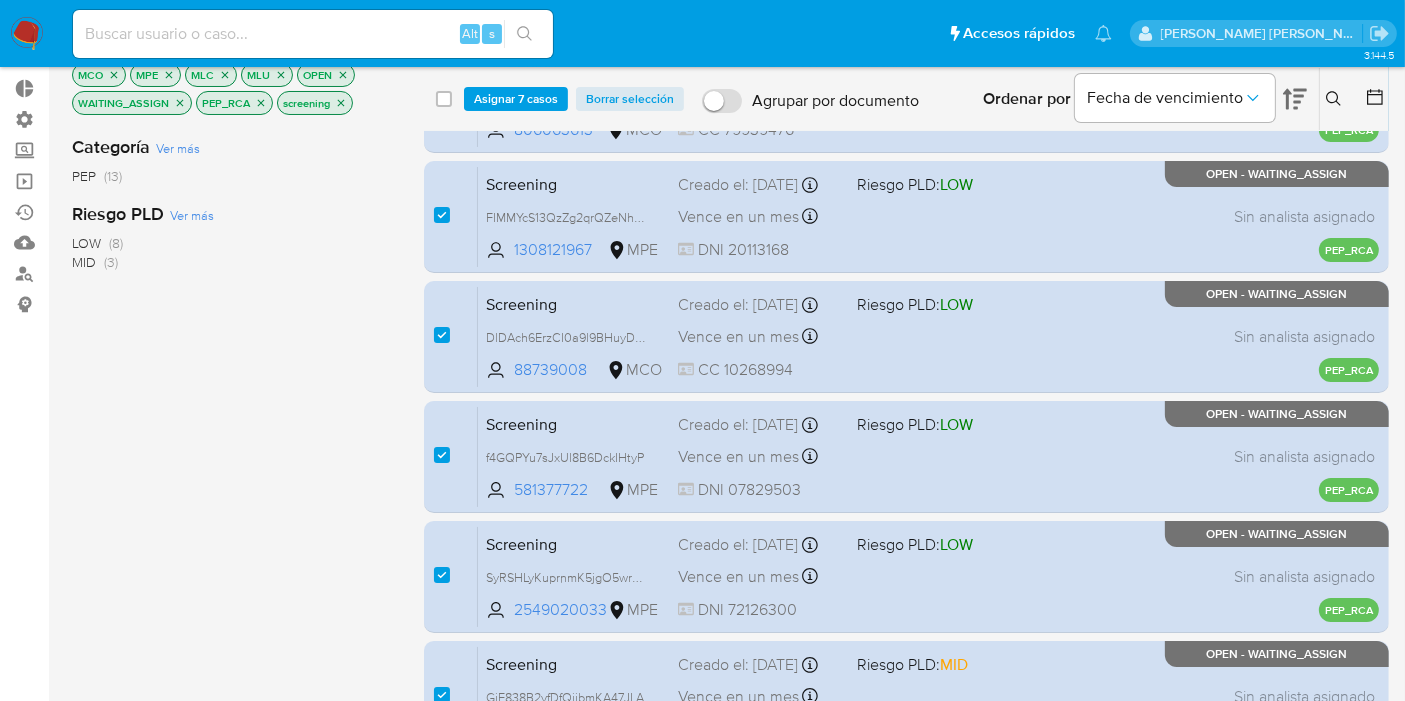 scroll, scrollTop: 56, scrollLeft: 0, axis: vertical 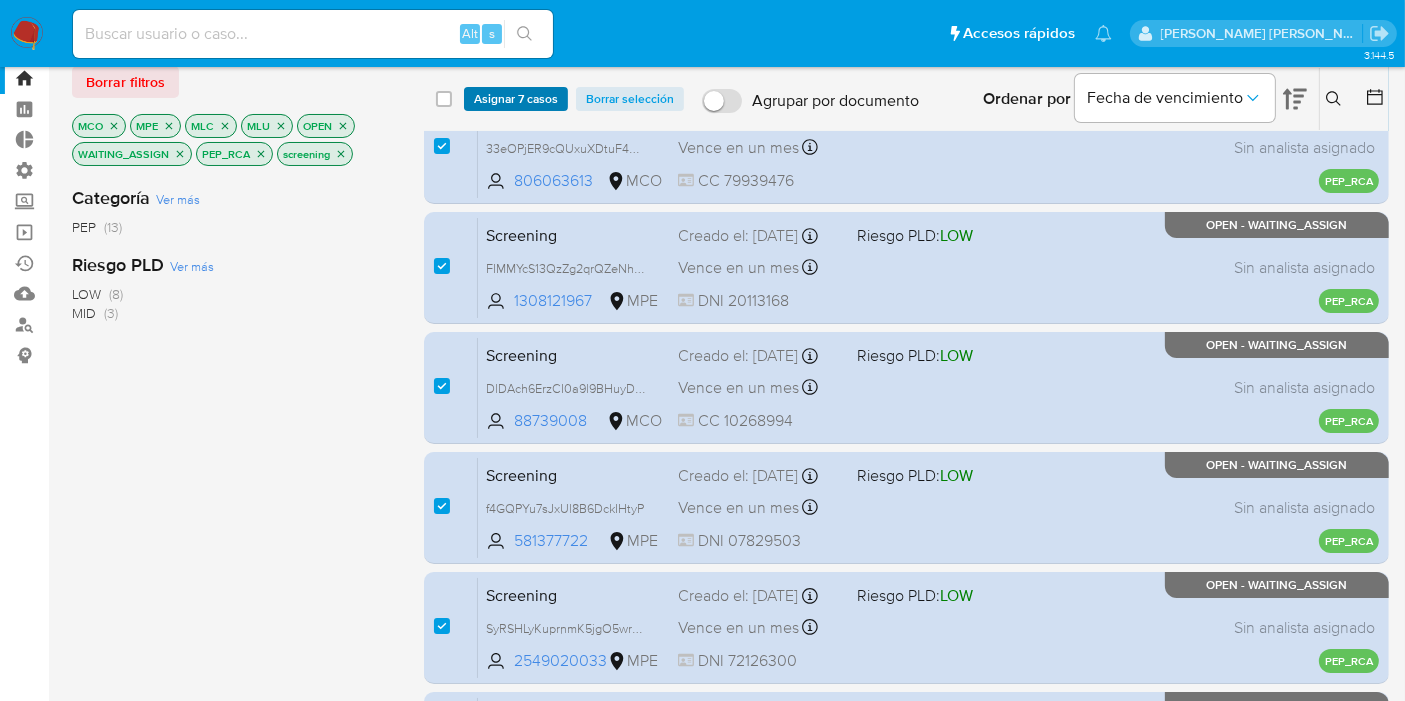 click on "Asignar 7 casos" at bounding box center (516, 99) 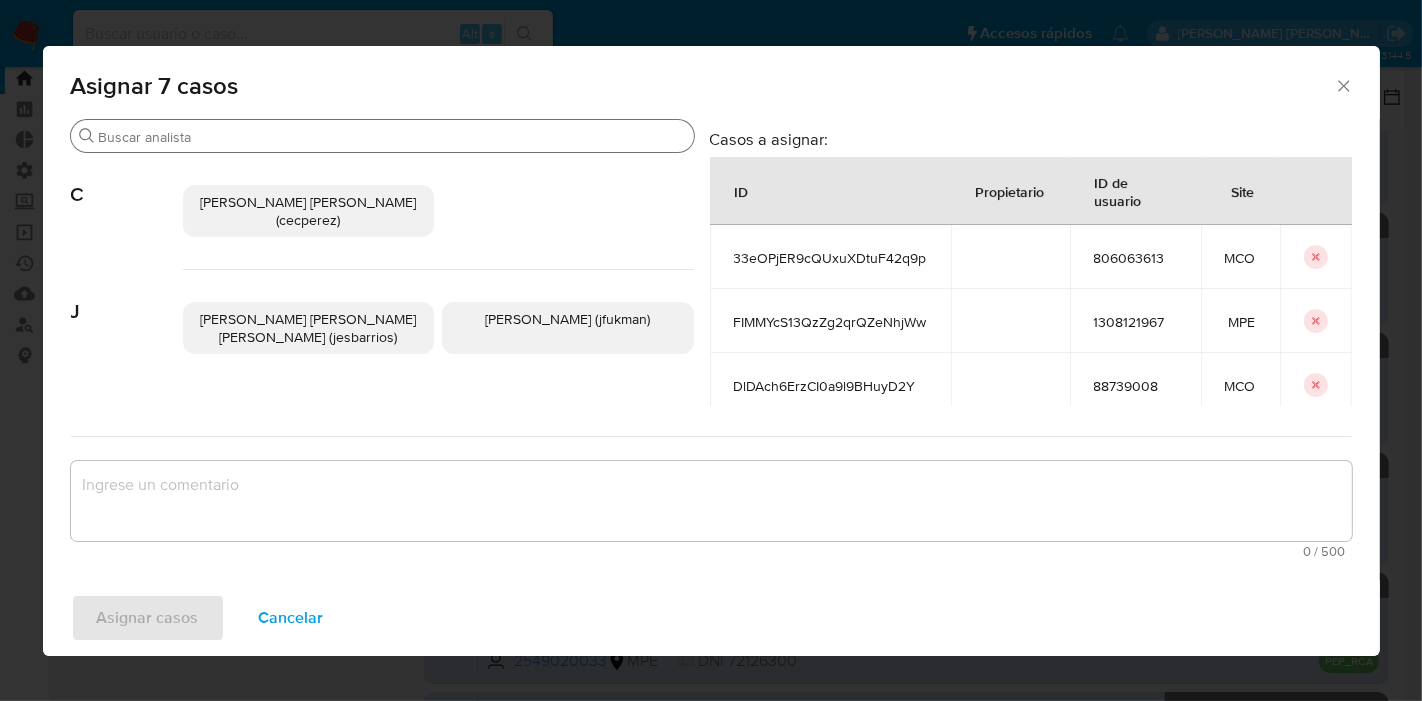 click on "Buscar" at bounding box center [392, 137] 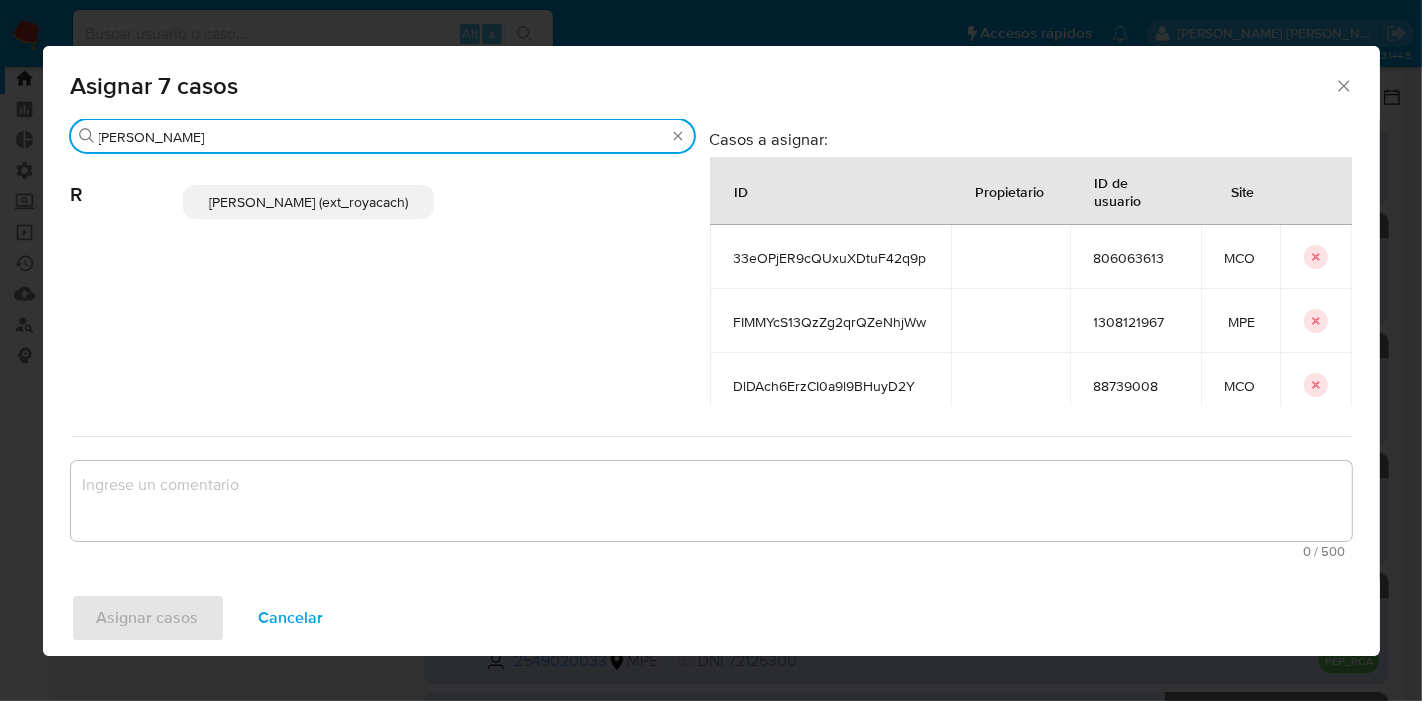 type on "romi" 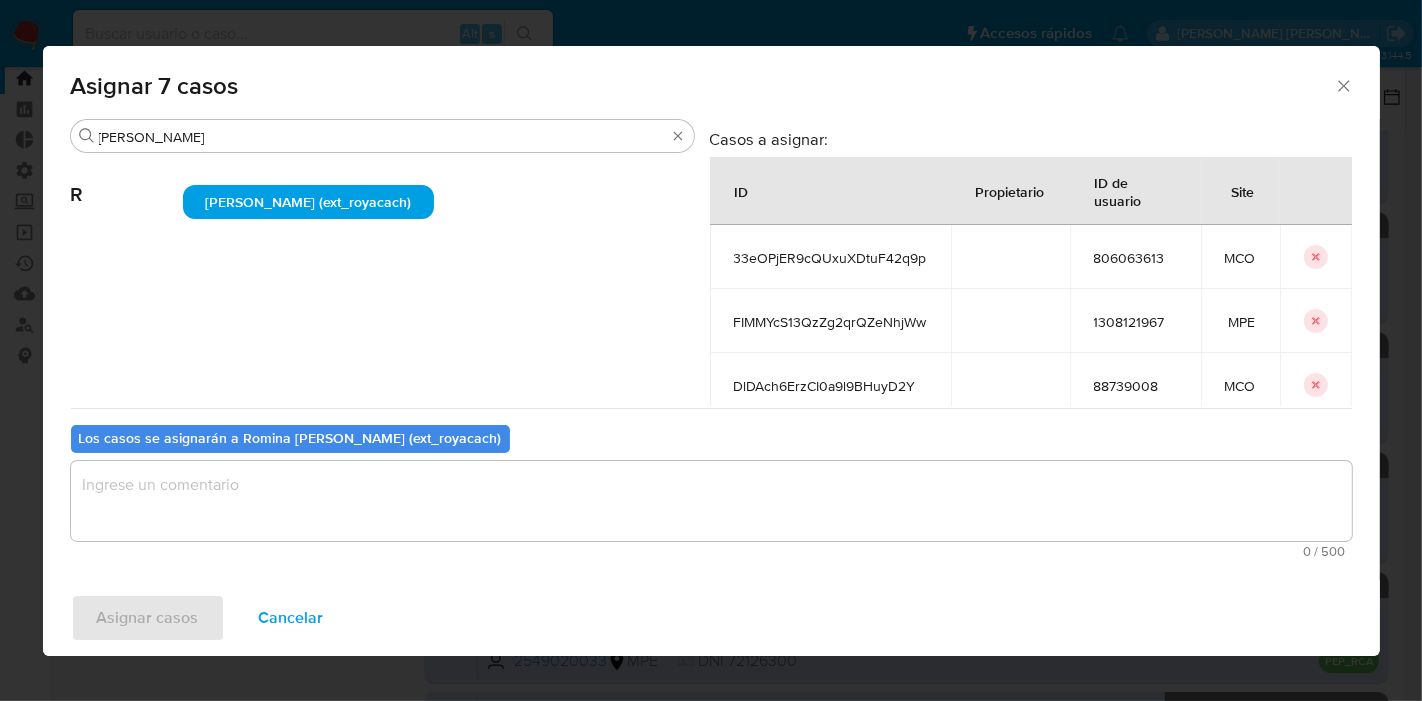 click at bounding box center (711, 501) 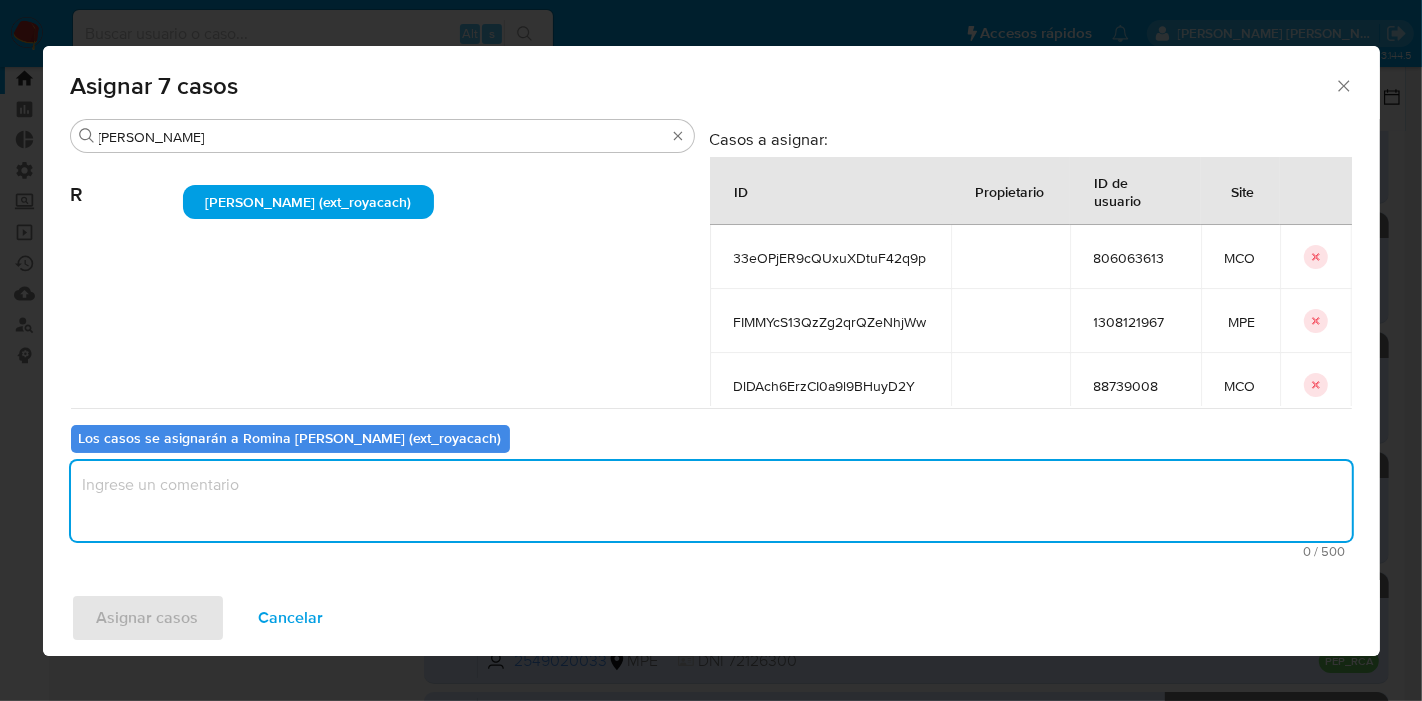 paste on "Asignación." 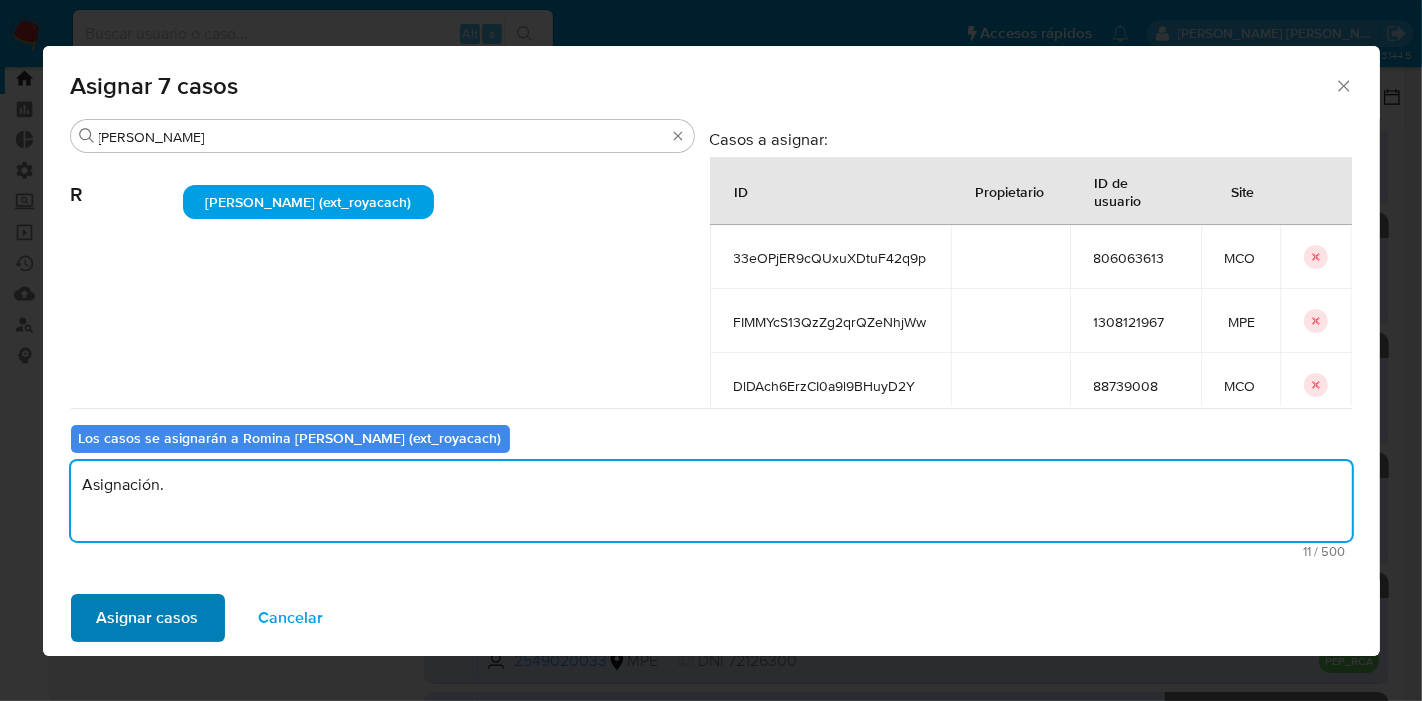 type on "Asignación." 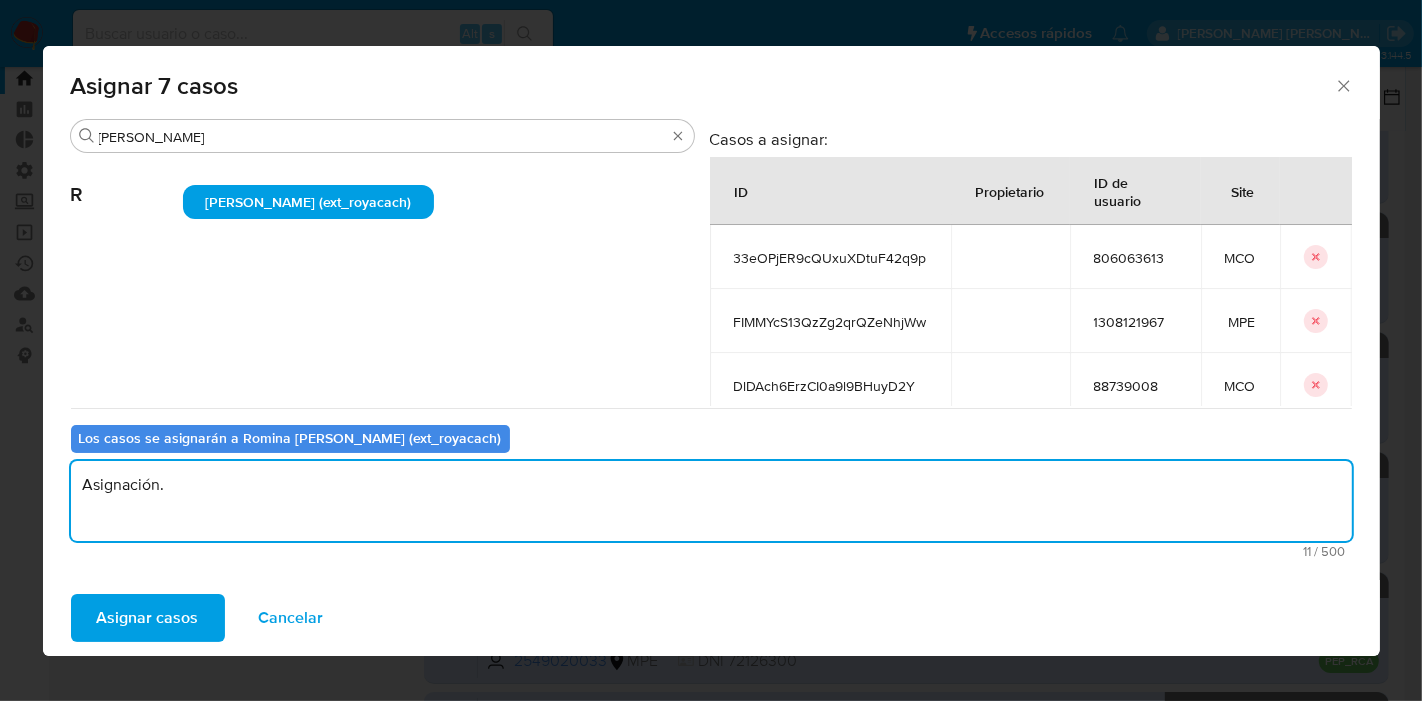 click on "Asignar casos" at bounding box center (148, 618) 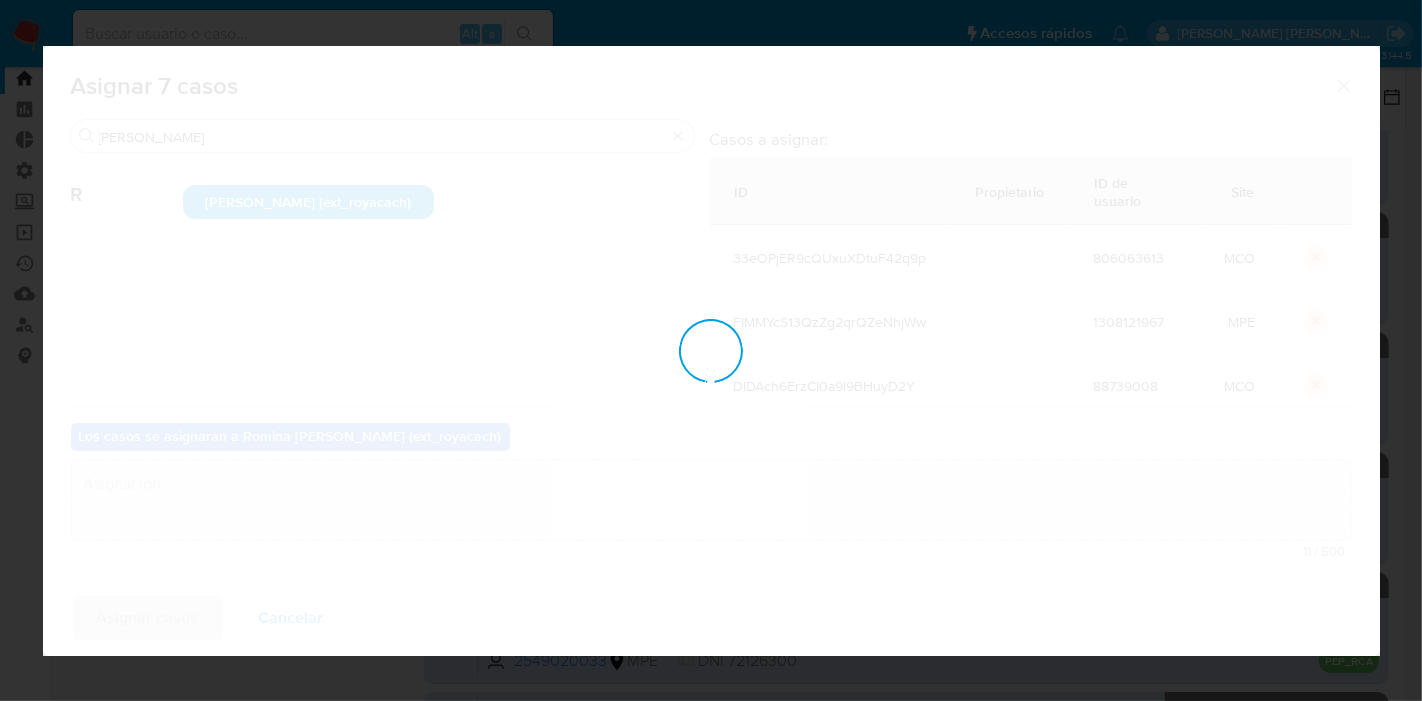 type 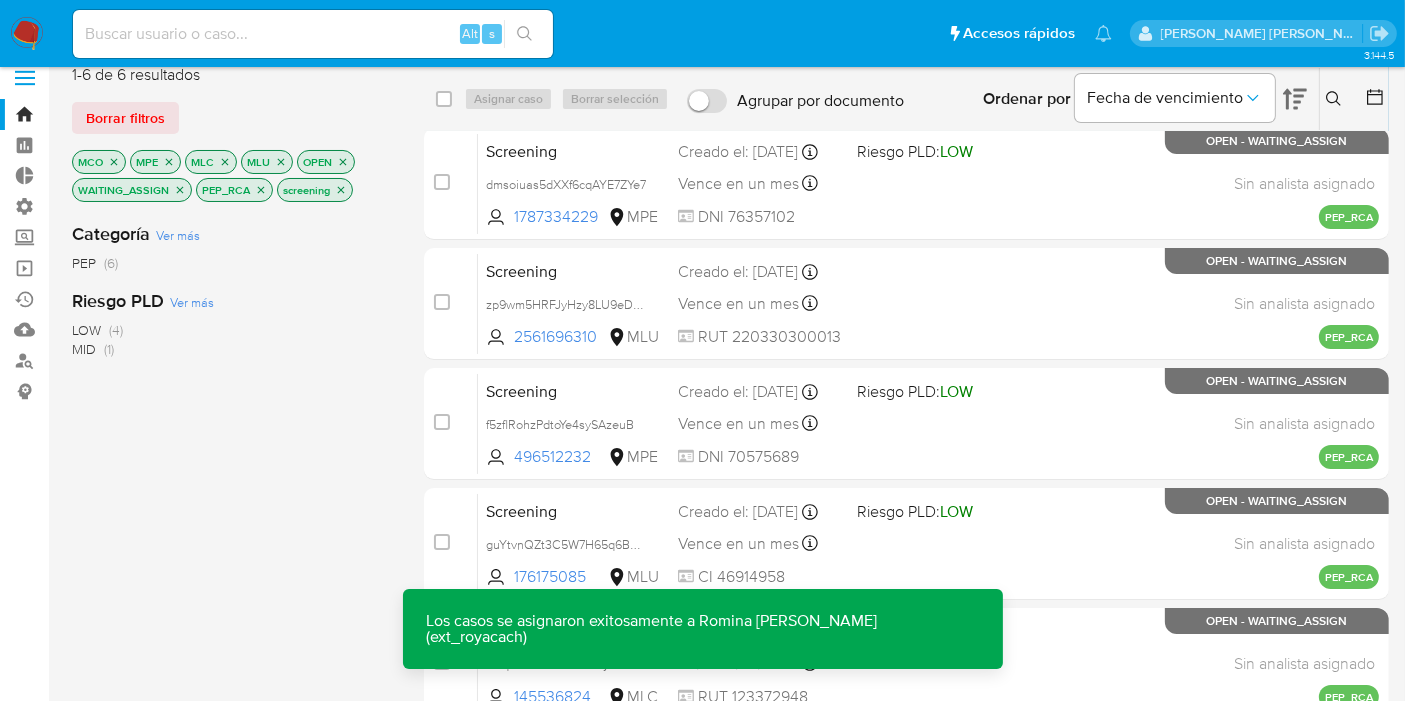 scroll, scrollTop: 0, scrollLeft: 0, axis: both 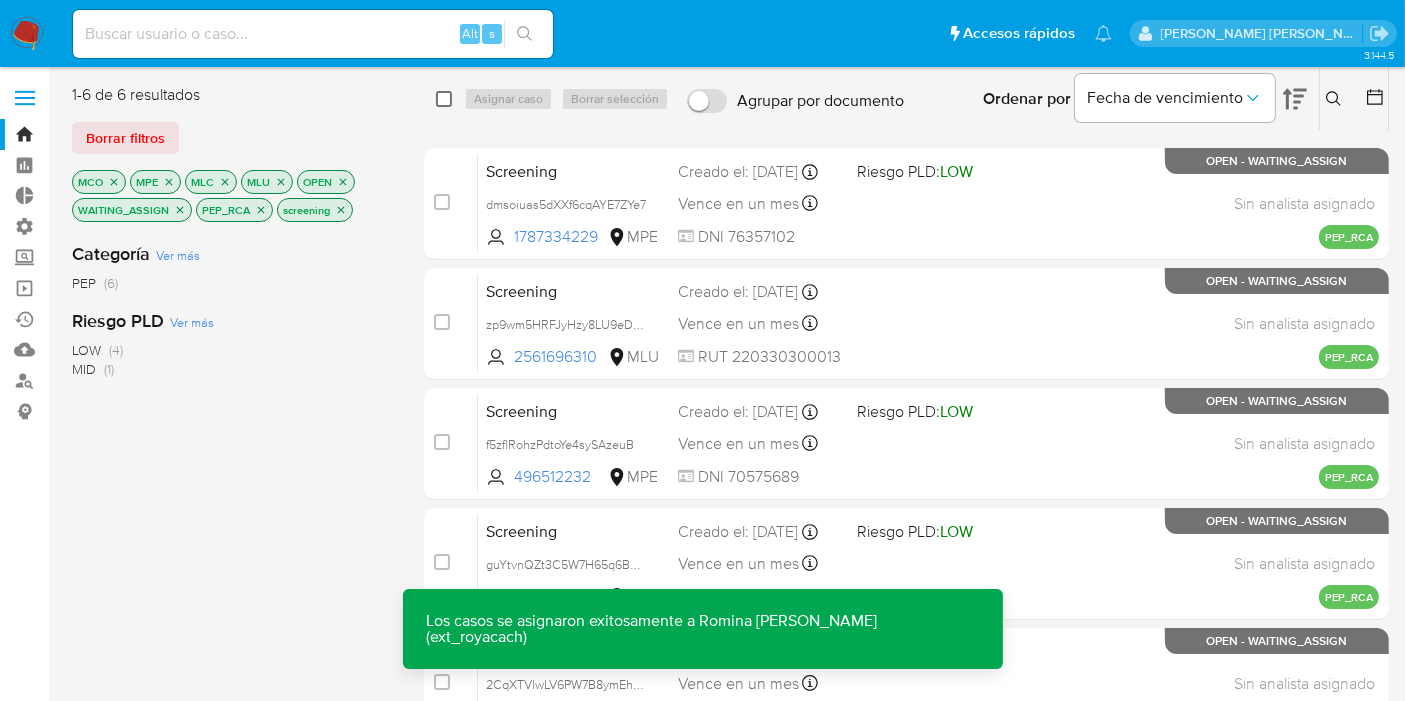 click at bounding box center [444, 99] 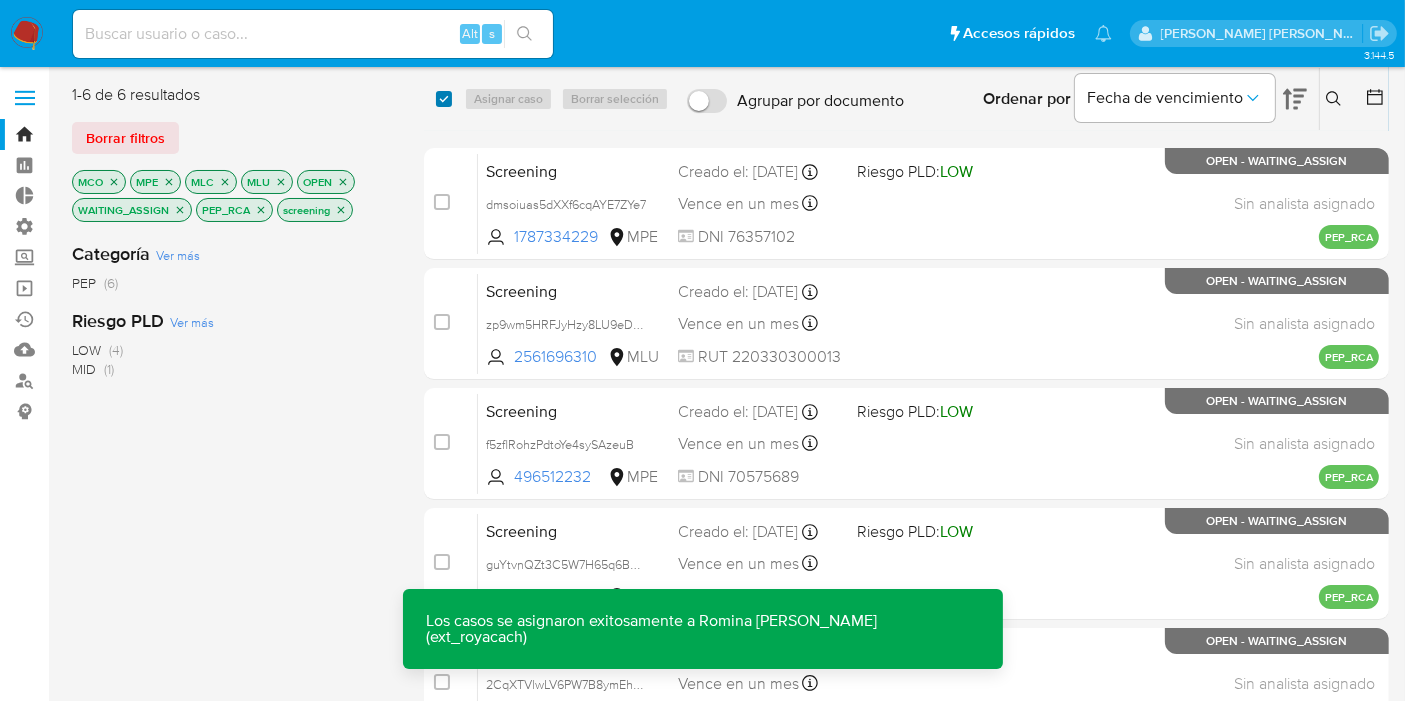 checkbox on "true" 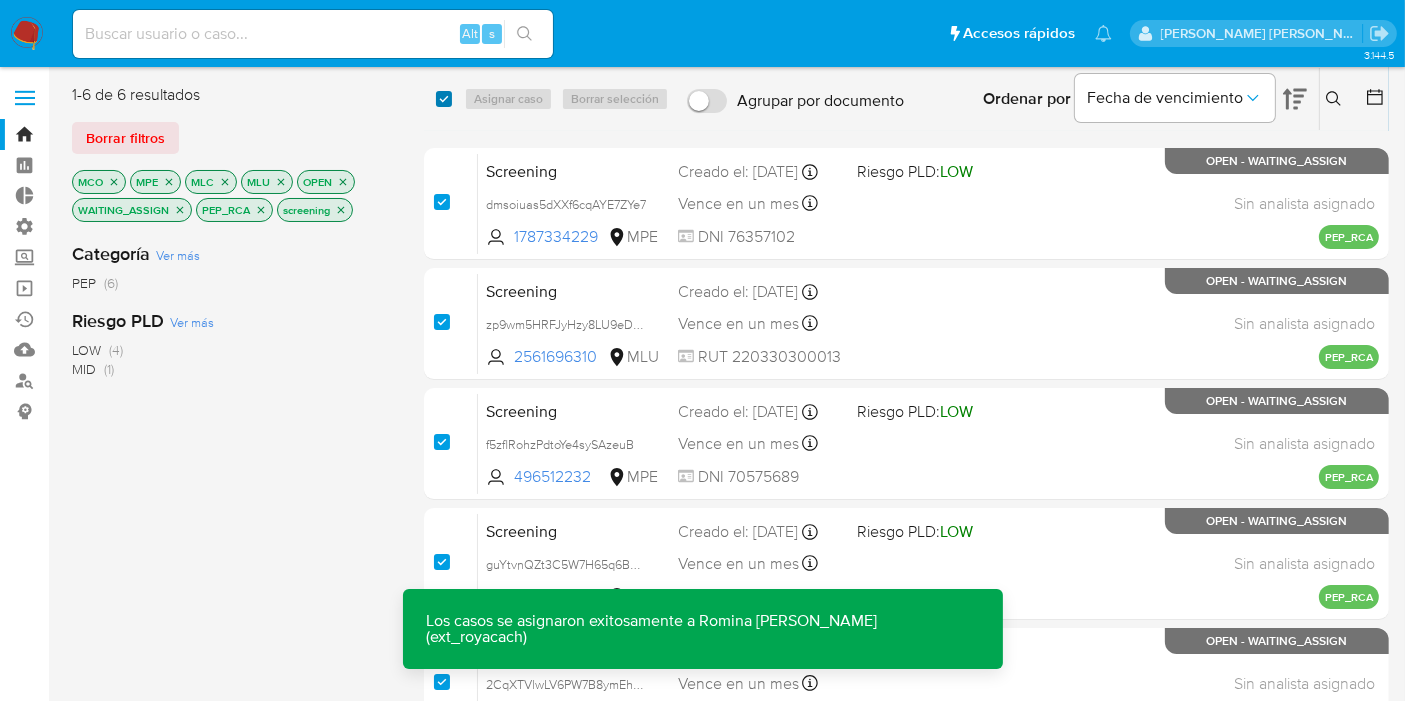 checkbox on "true" 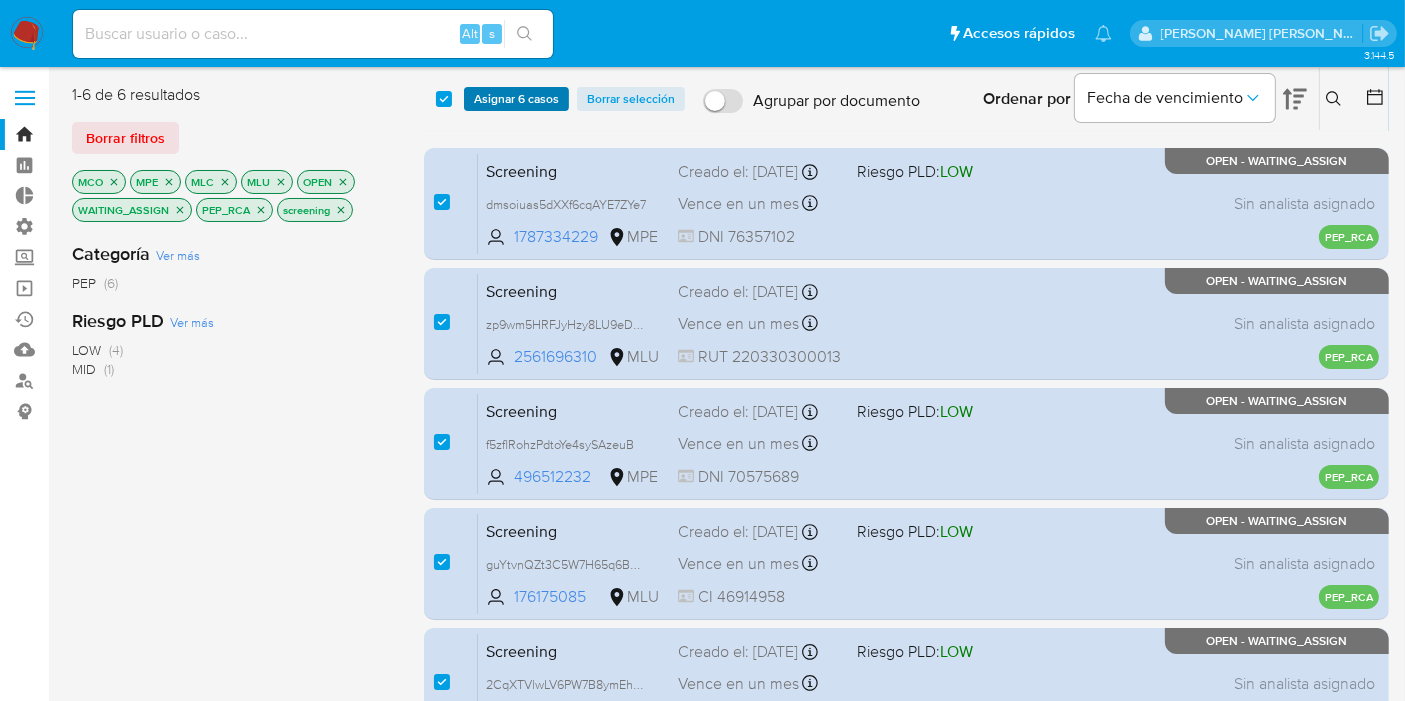 click on "Asignar 6 casos" at bounding box center [516, 99] 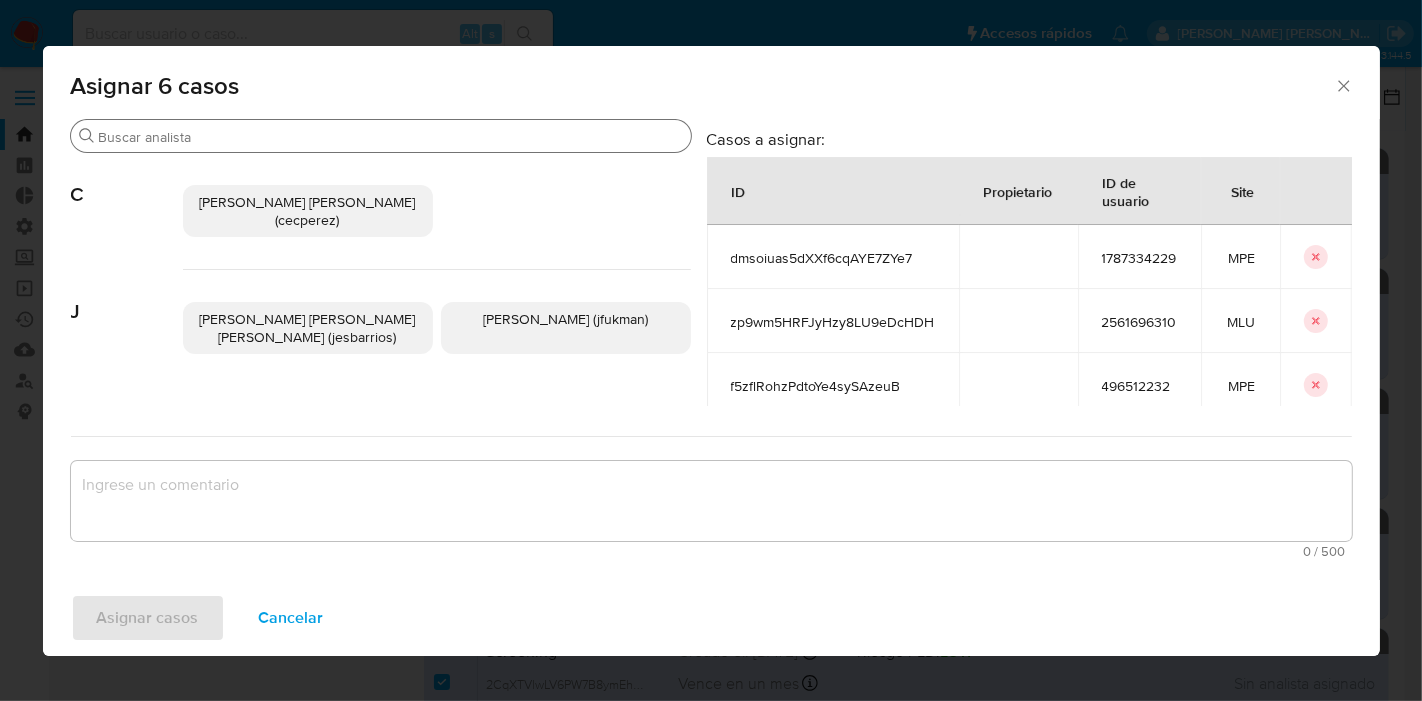 click on "Buscar" at bounding box center (391, 137) 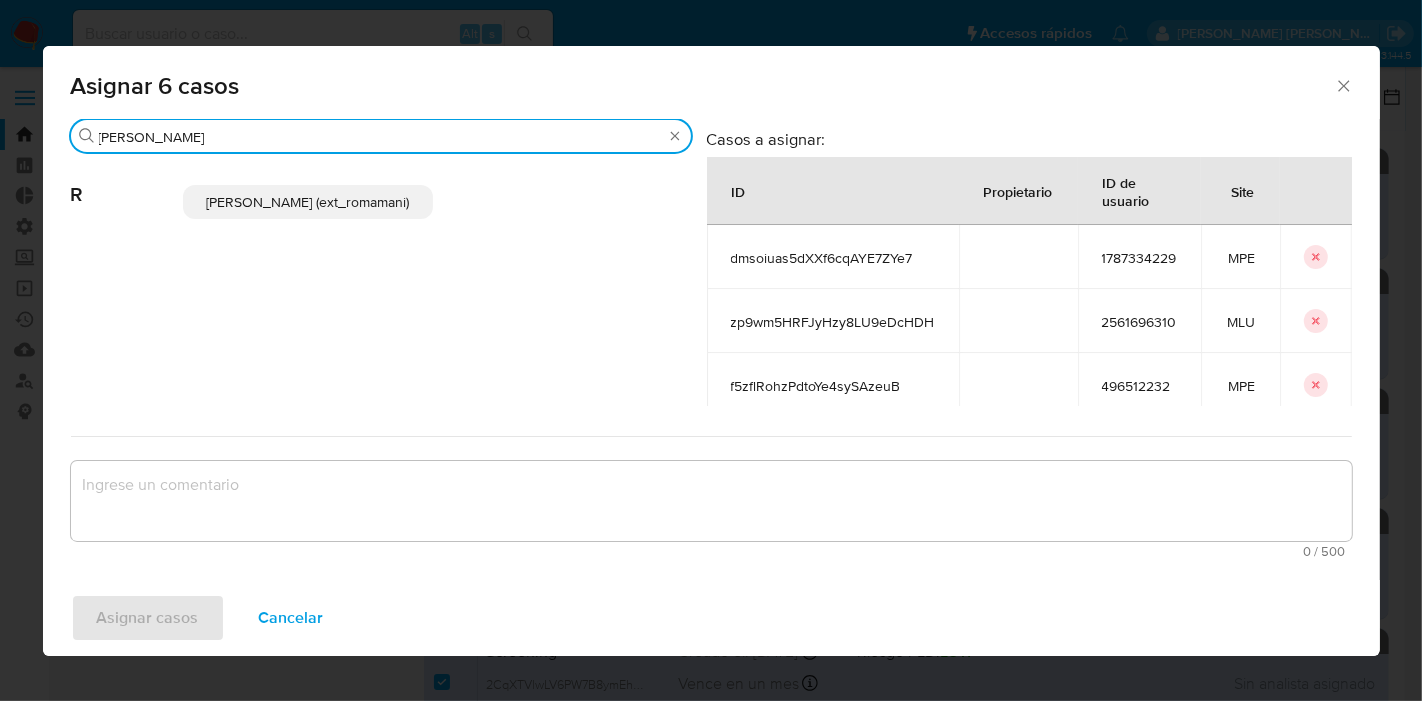 type on "rosa" 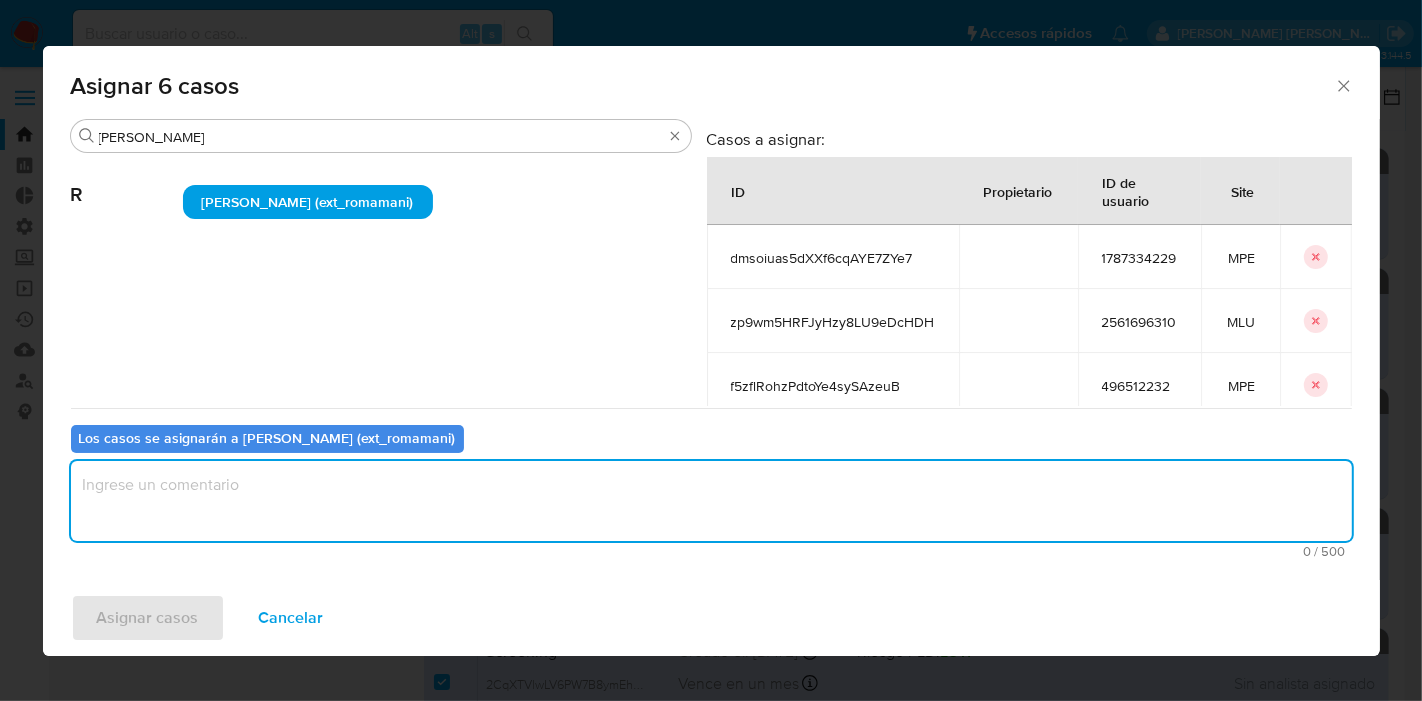 click at bounding box center (711, 501) 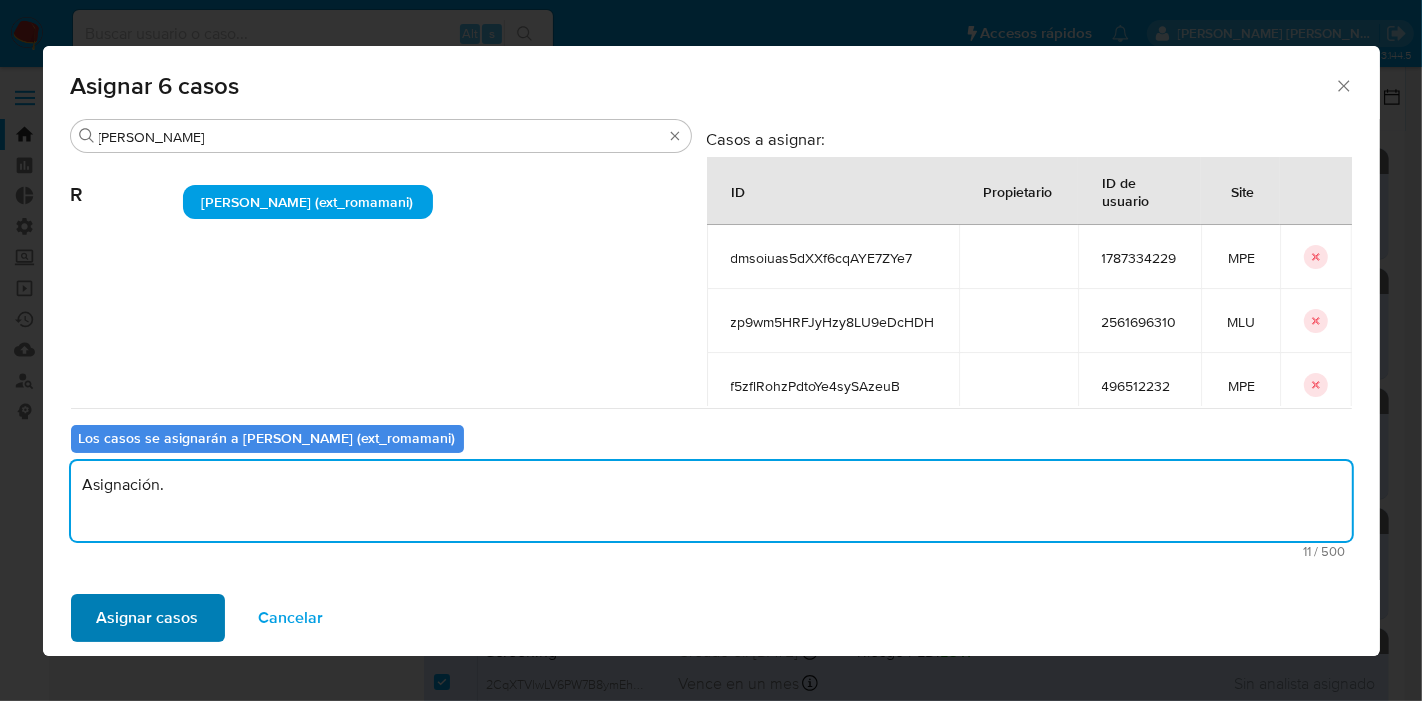 type on "Asignación." 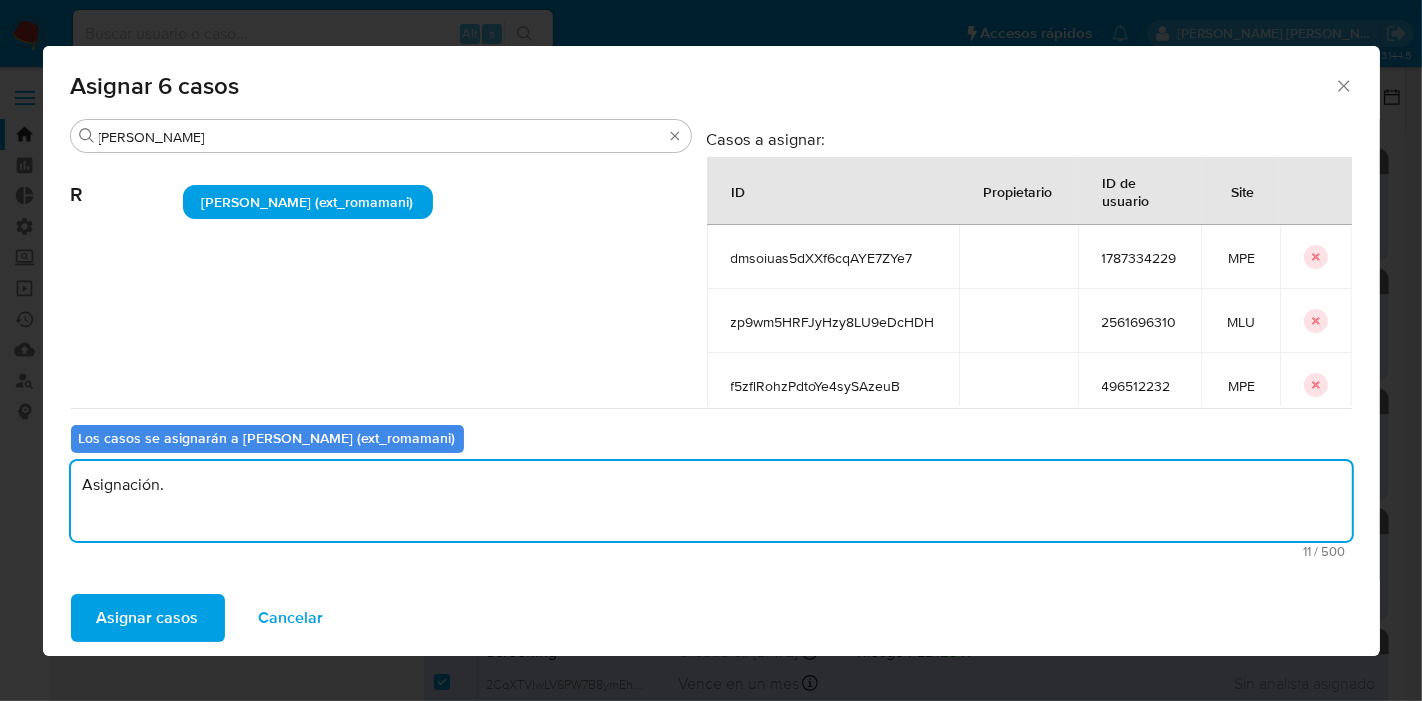 click on "Asignar casos" at bounding box center (148, 618) 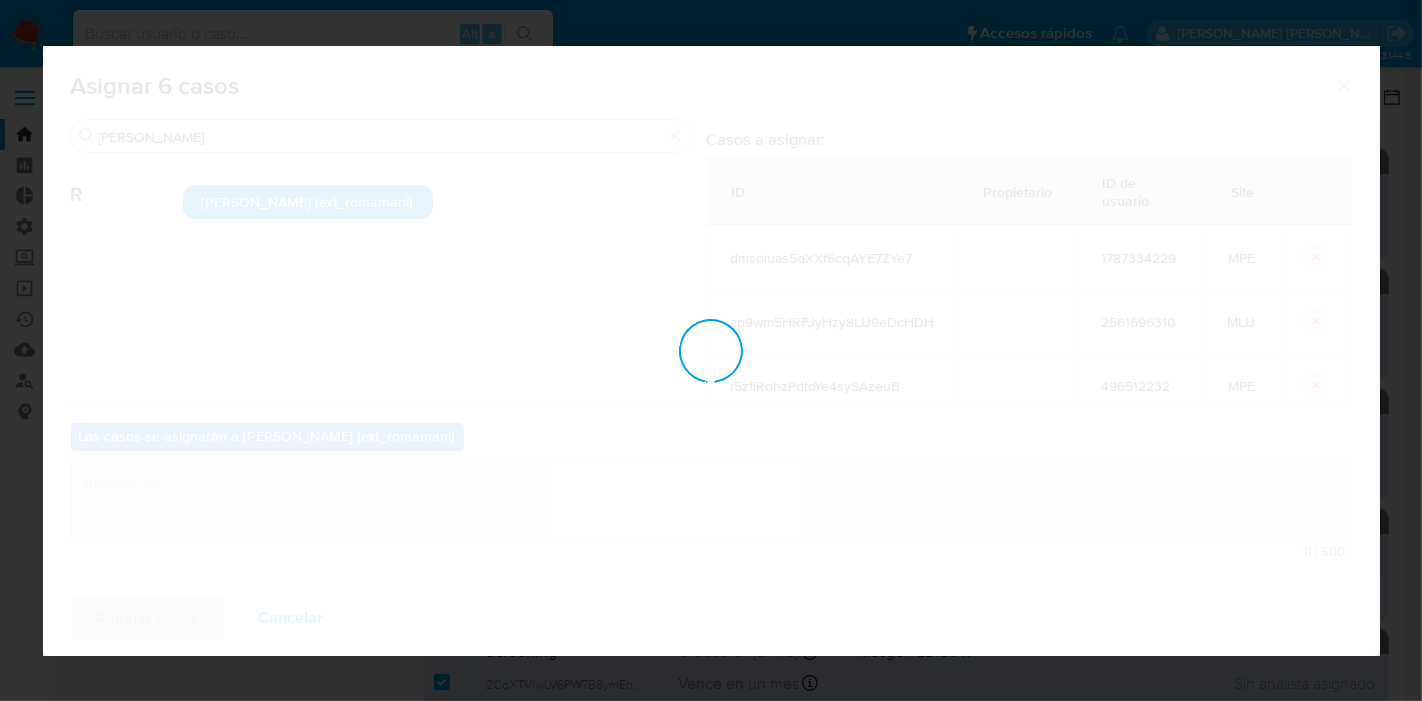 type 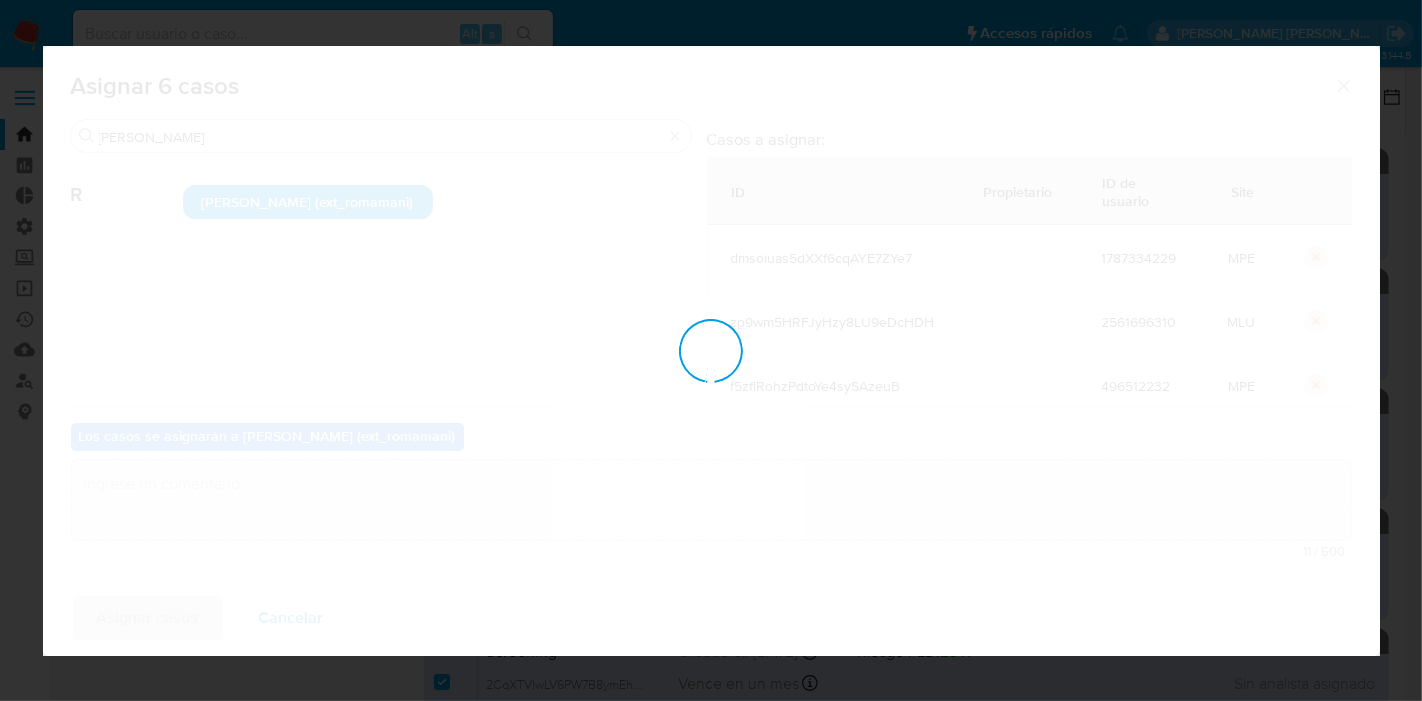 checkbox on "false" 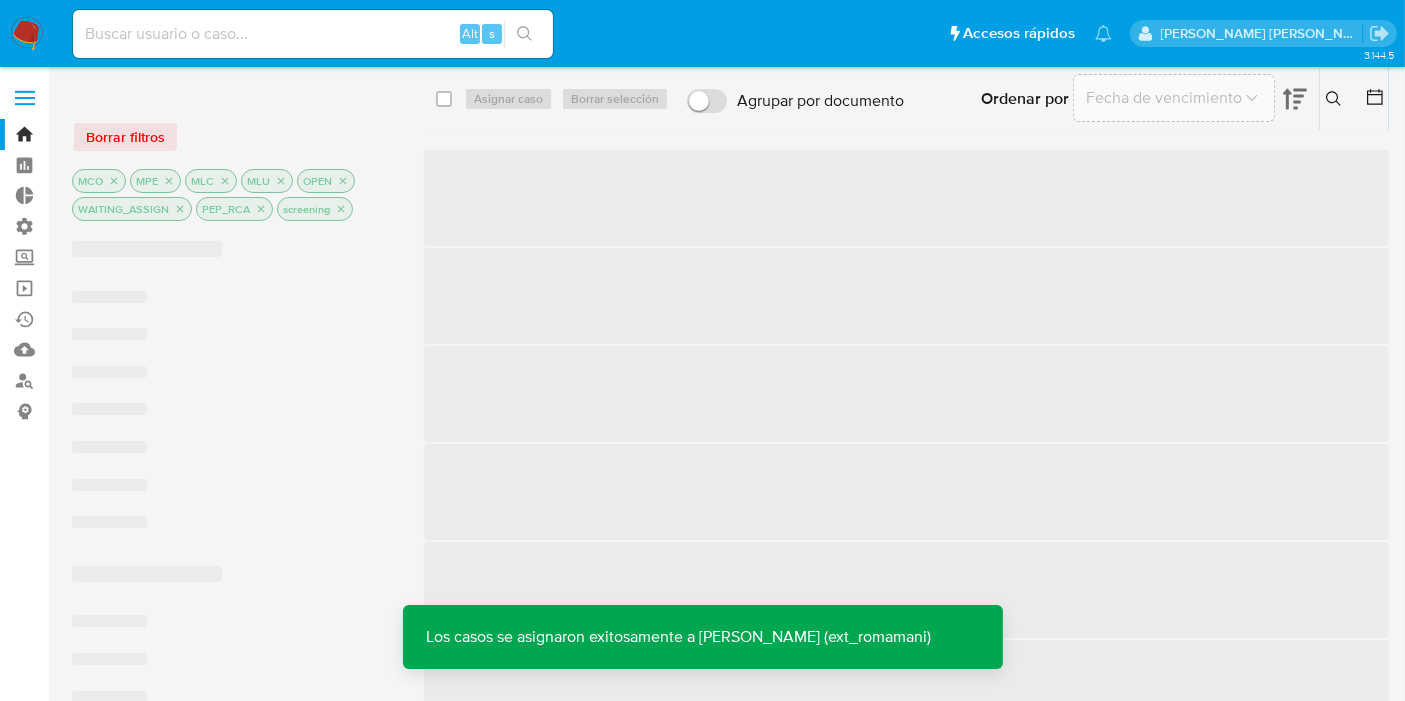 click on "Pausado Ver notificaciones Alt s Accesos rápidos   Presiona las siguientes teclas para acceder a algunas de las funciones Buscar caso o usuario Alt s Volver al home Alt h" at bounding box center [592, 33] 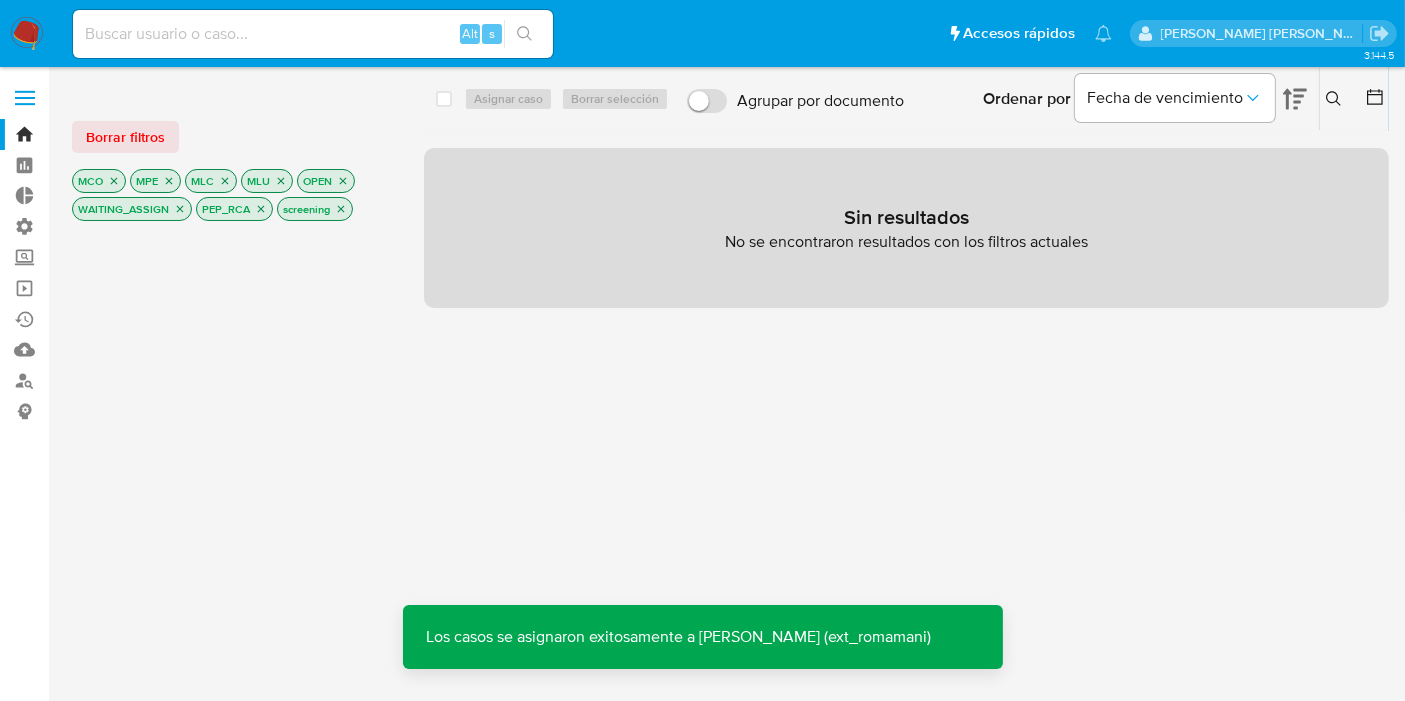 click on "Borrar filtros" at bounding box center (125, 137) 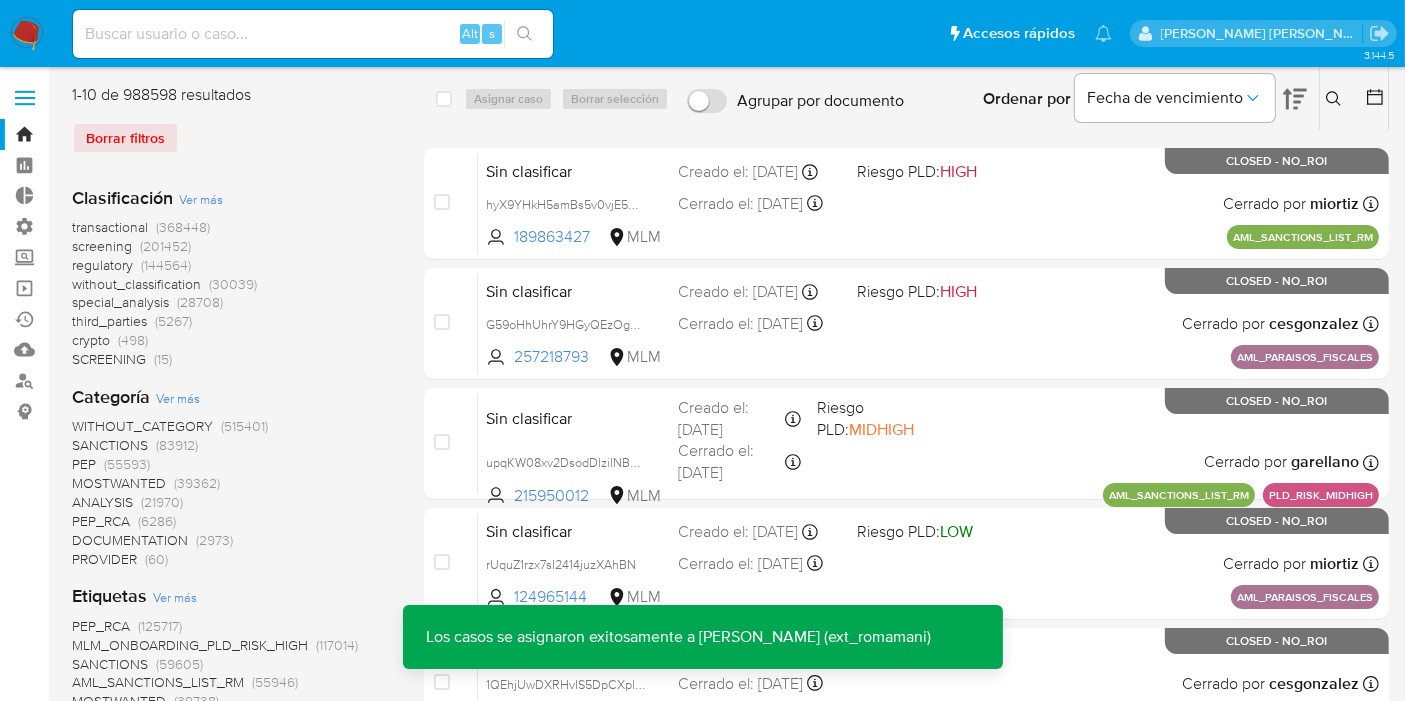 click on "screening" at bounding box center [102, 246] 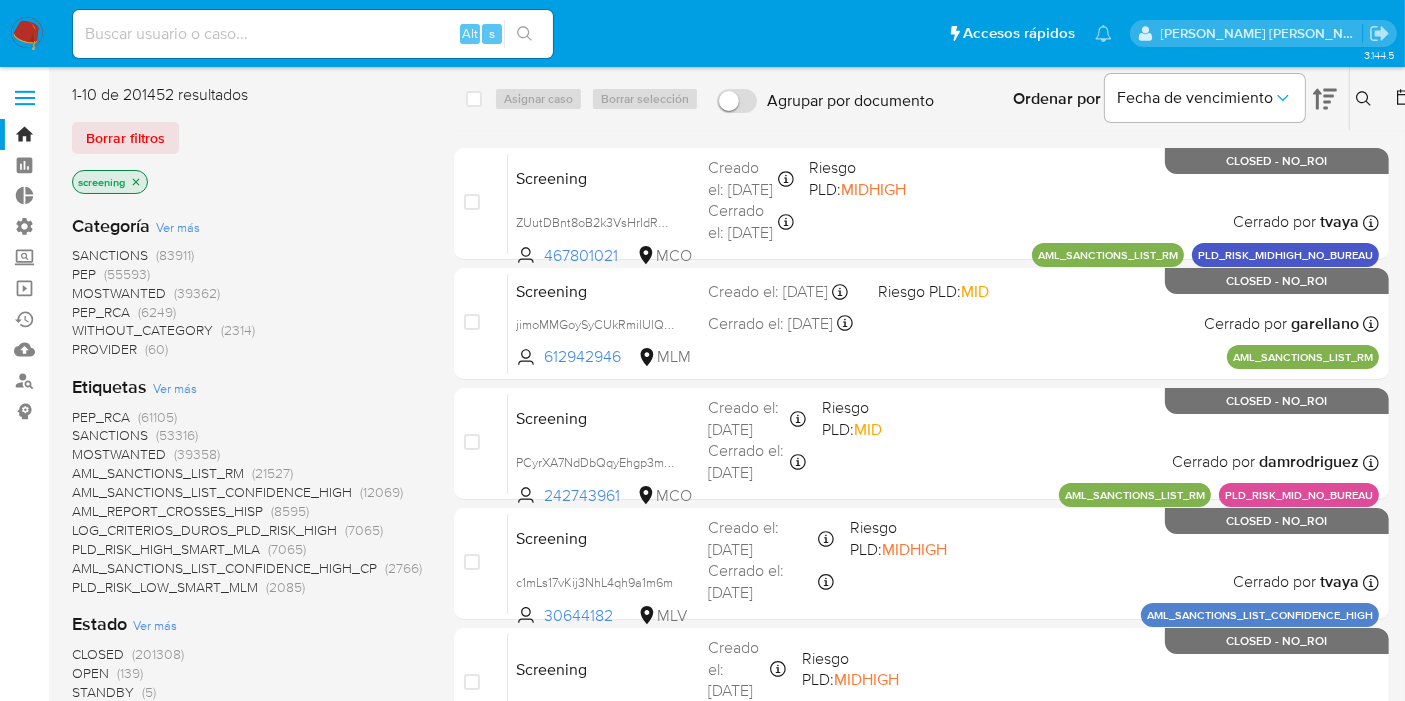click on "OPEN" at bounding box center (90, 673) 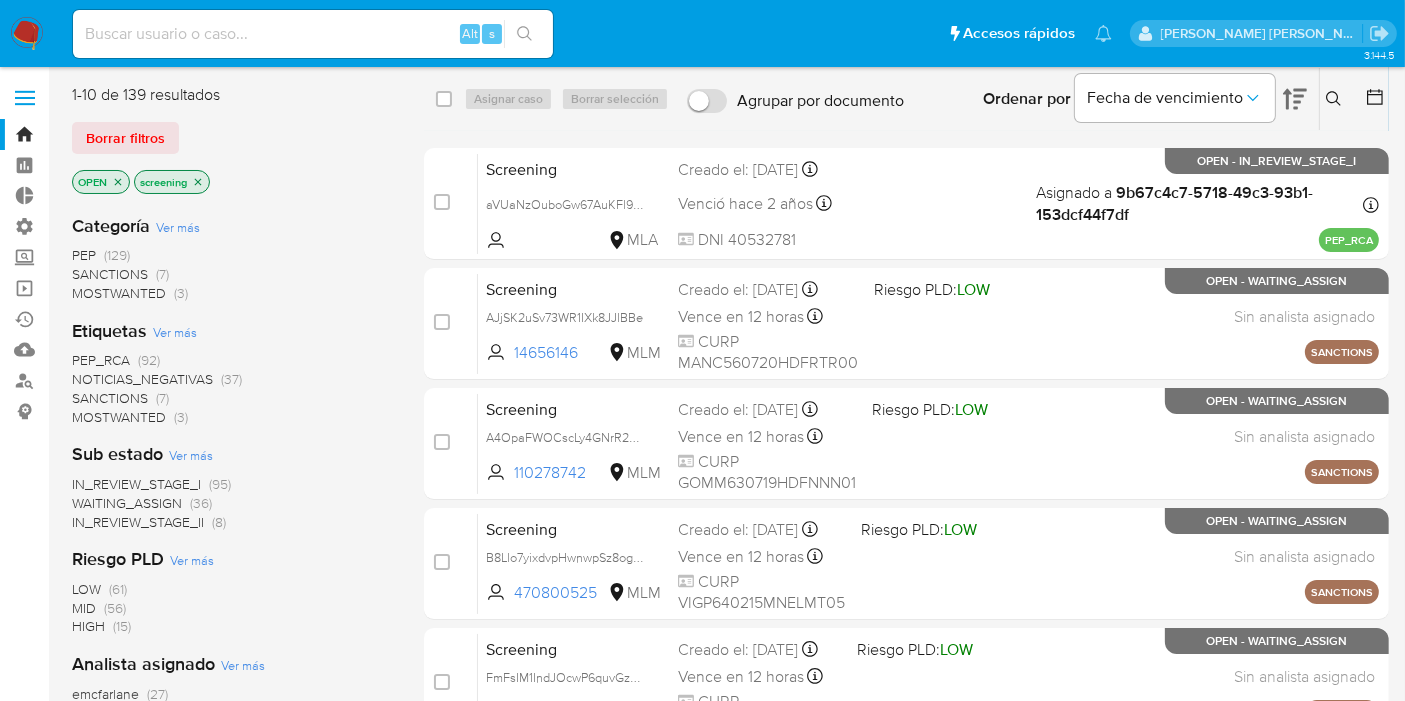 click on "Bandeja Tablero Tablero Externo Administración Reglas Roles Usuarios Equipos Configuración de Casos Screening Administrador de Listas Screening por Frecuencia Búsqueda en Listas Watchlist Herramientas Operaciones masivas Ejecuciones automáticas Mulan Buscador de personas Consolidado" at bounding box center (24, 712) 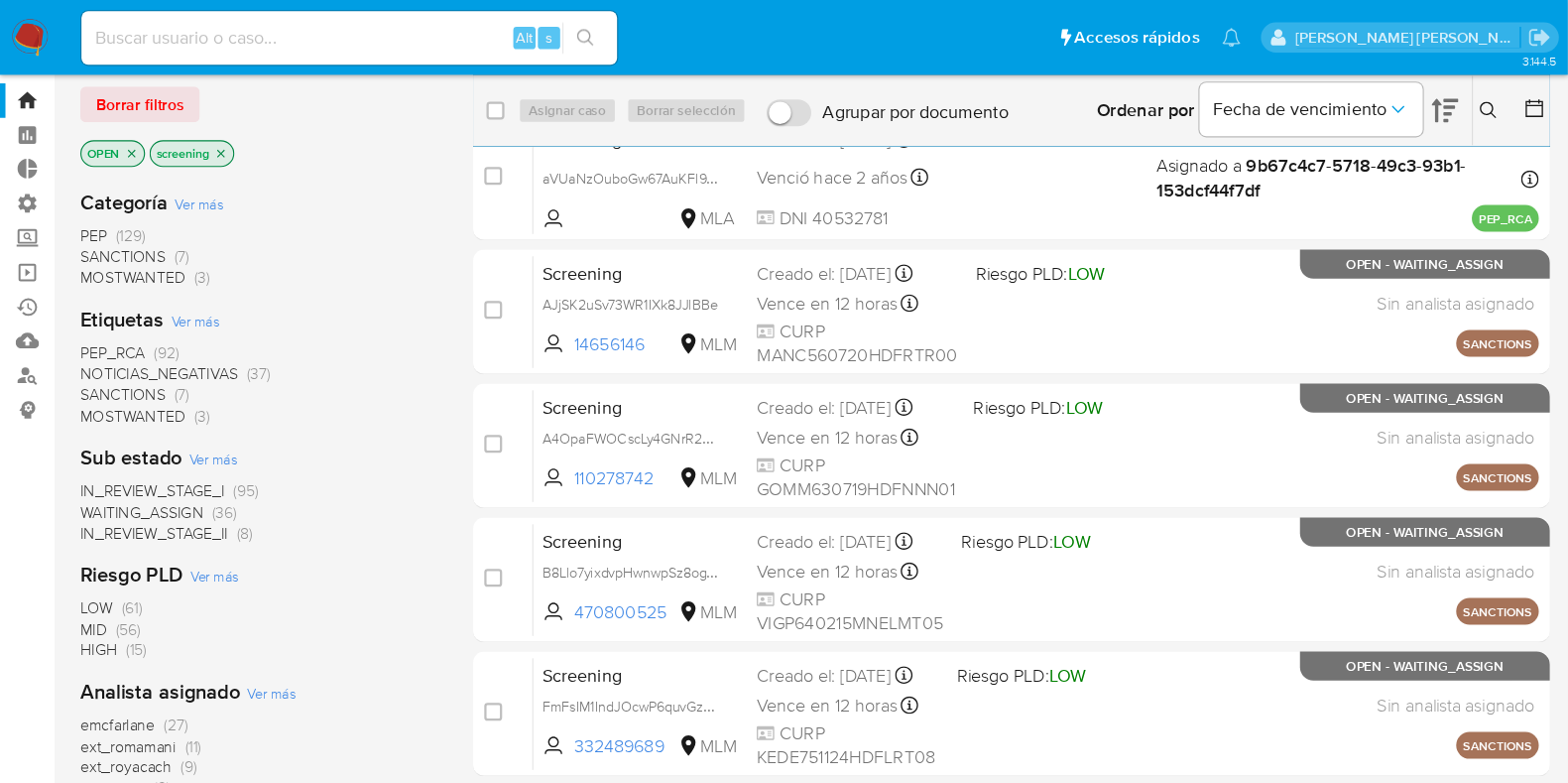 scroll, scrollTop: 0, scrollLeft: 0, axis: both 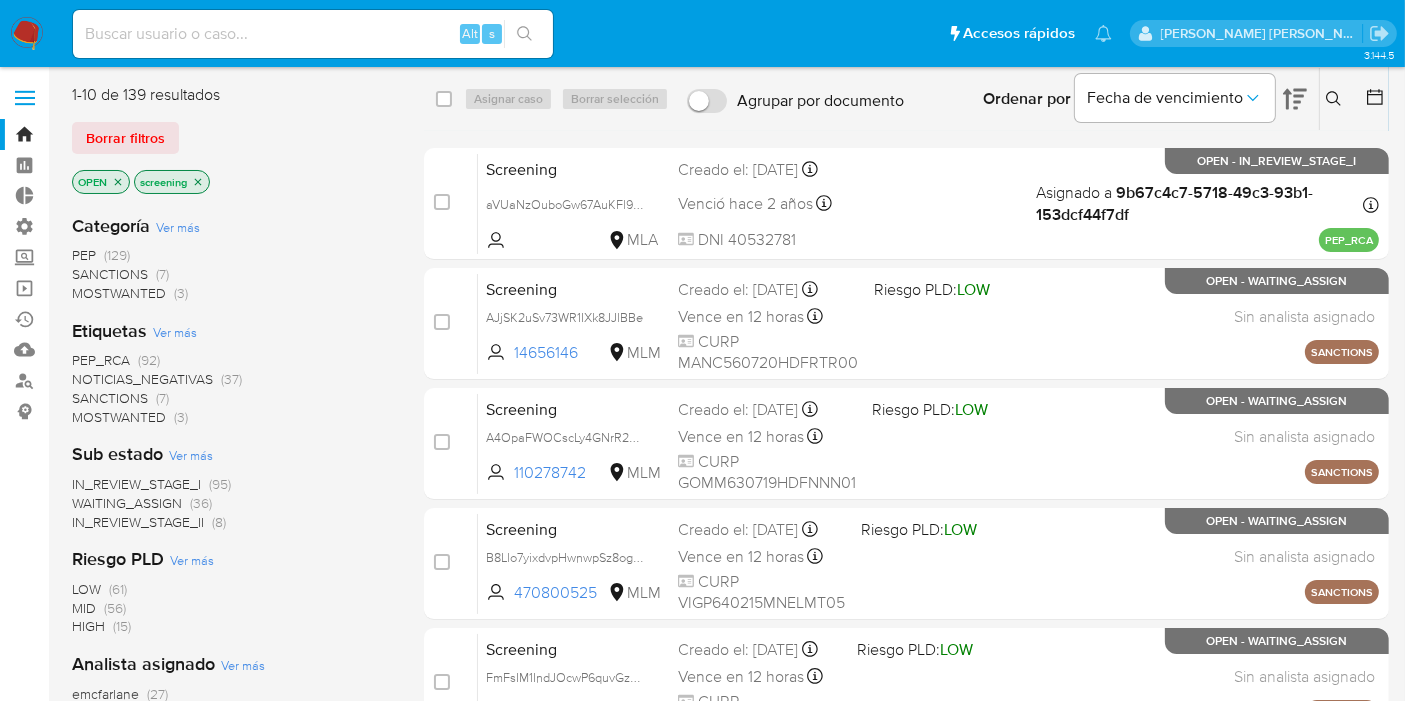 click on "Borrar filtros" at bounding box center [232, 138] 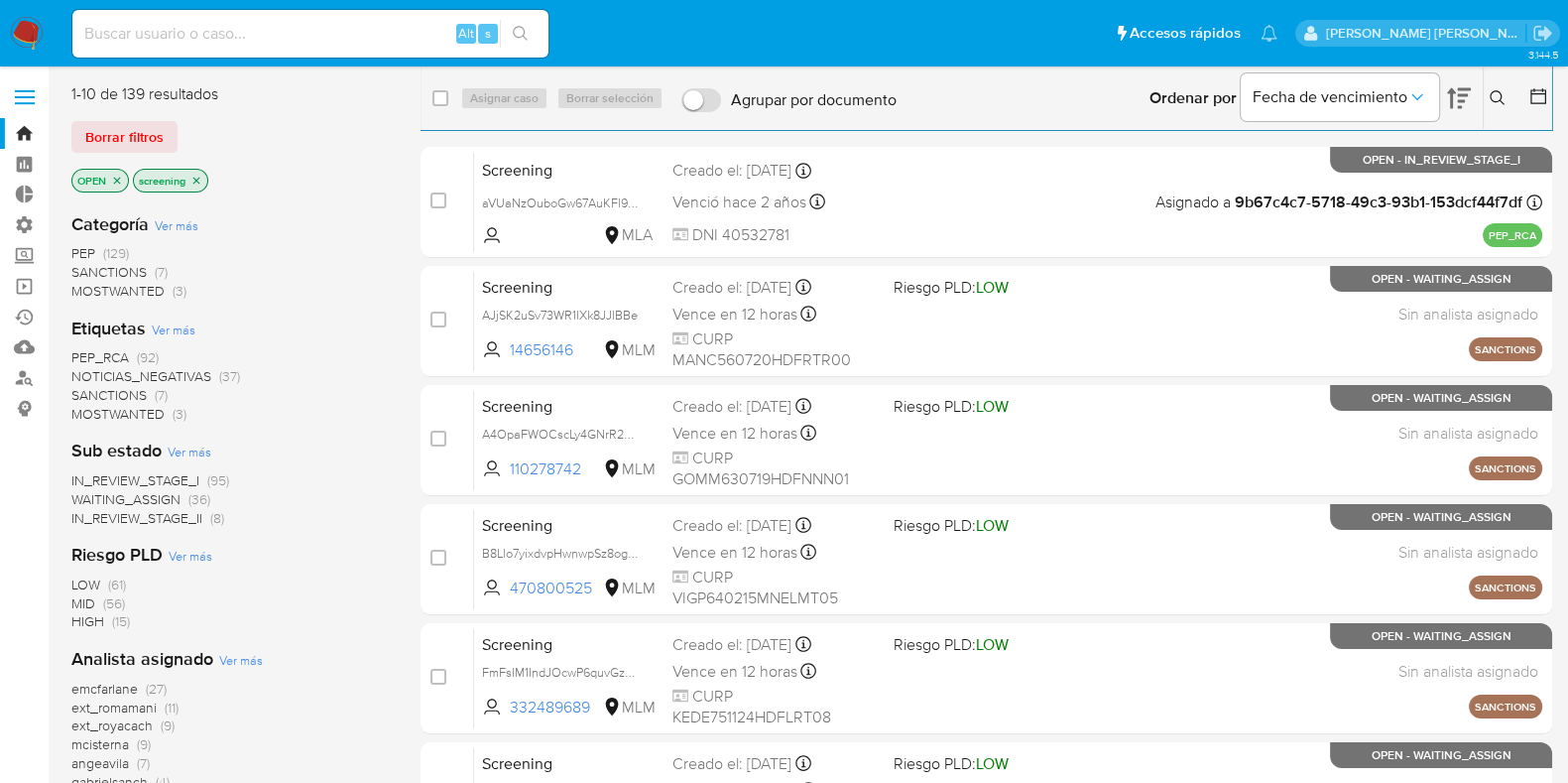 click on "Borrar filtros" at bounding box center (230, 137) 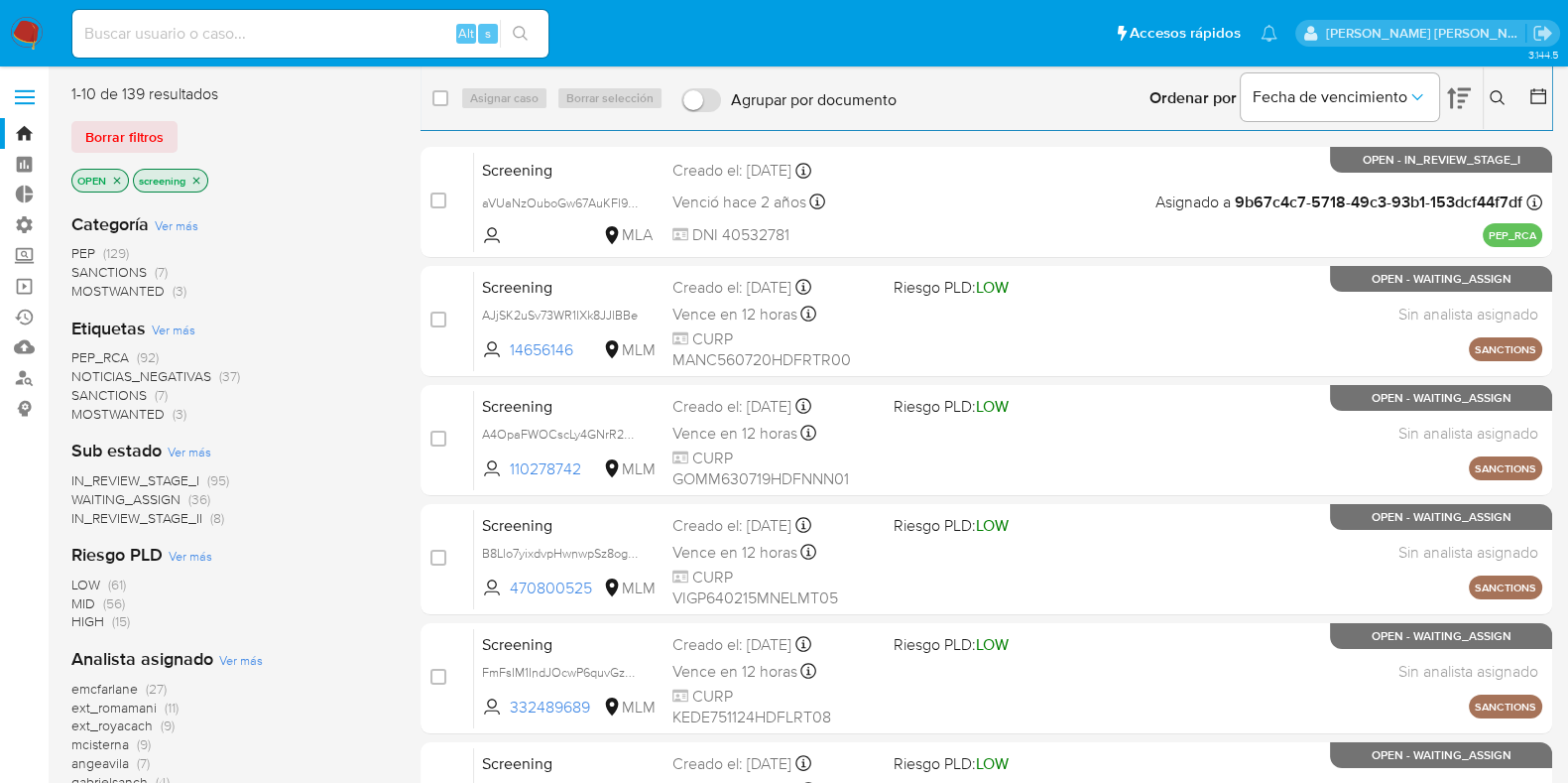 click on "Borrar filtros" at bounding box center (230, 137) 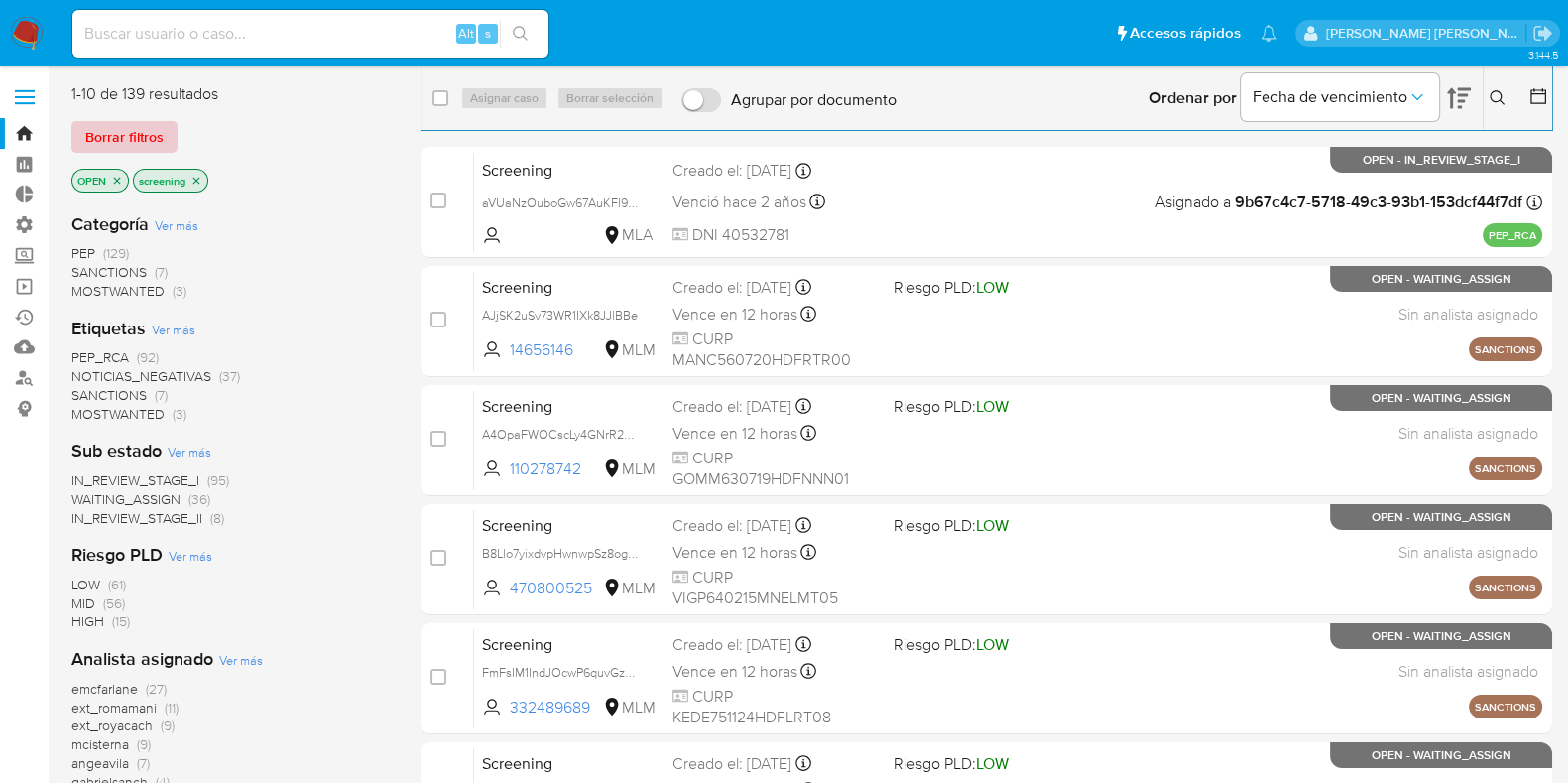 click on "Borrar filtros" at bounding box center [124, 137] 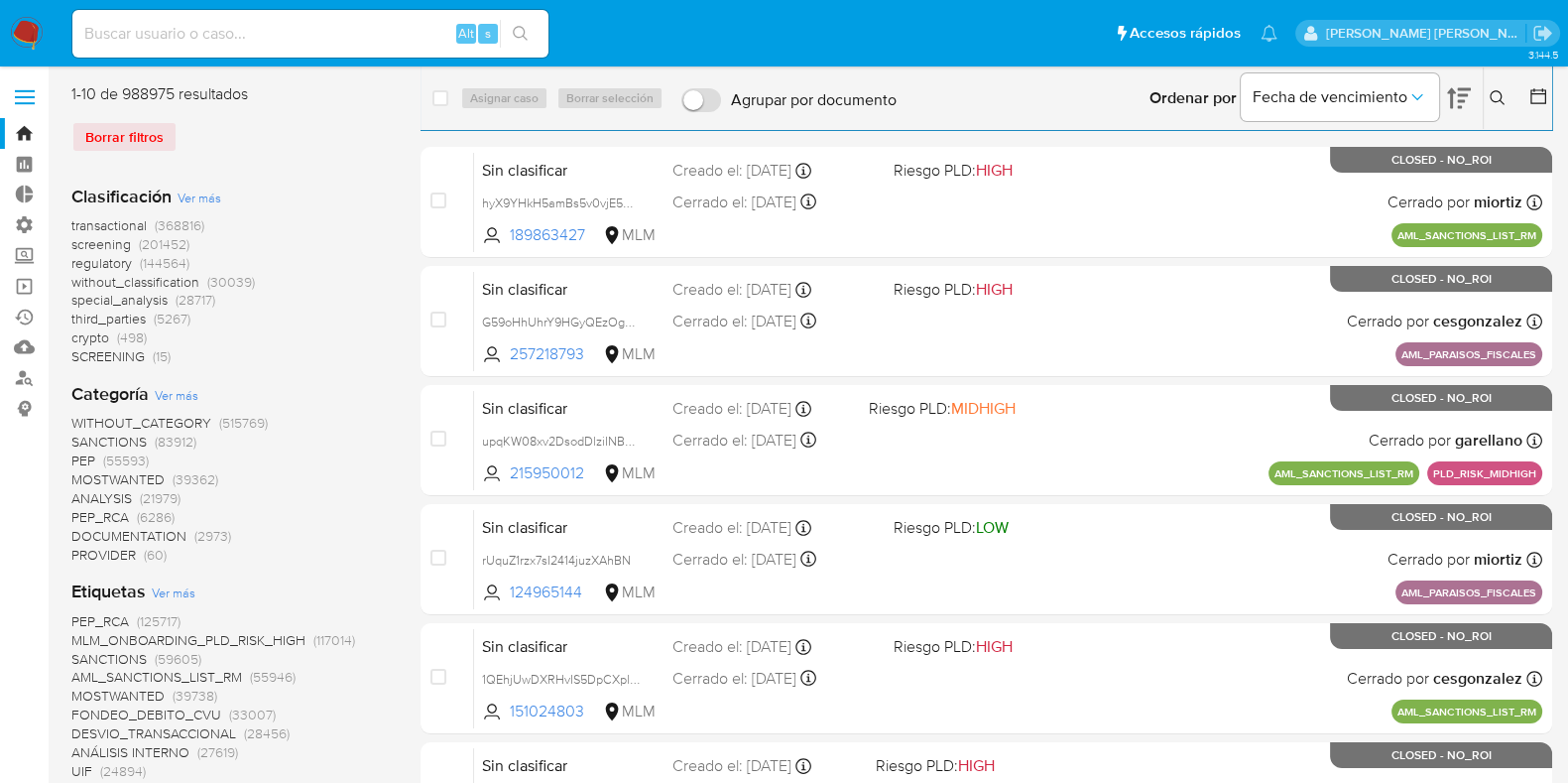 click on "regulatory" at bounding box center [101, 263] 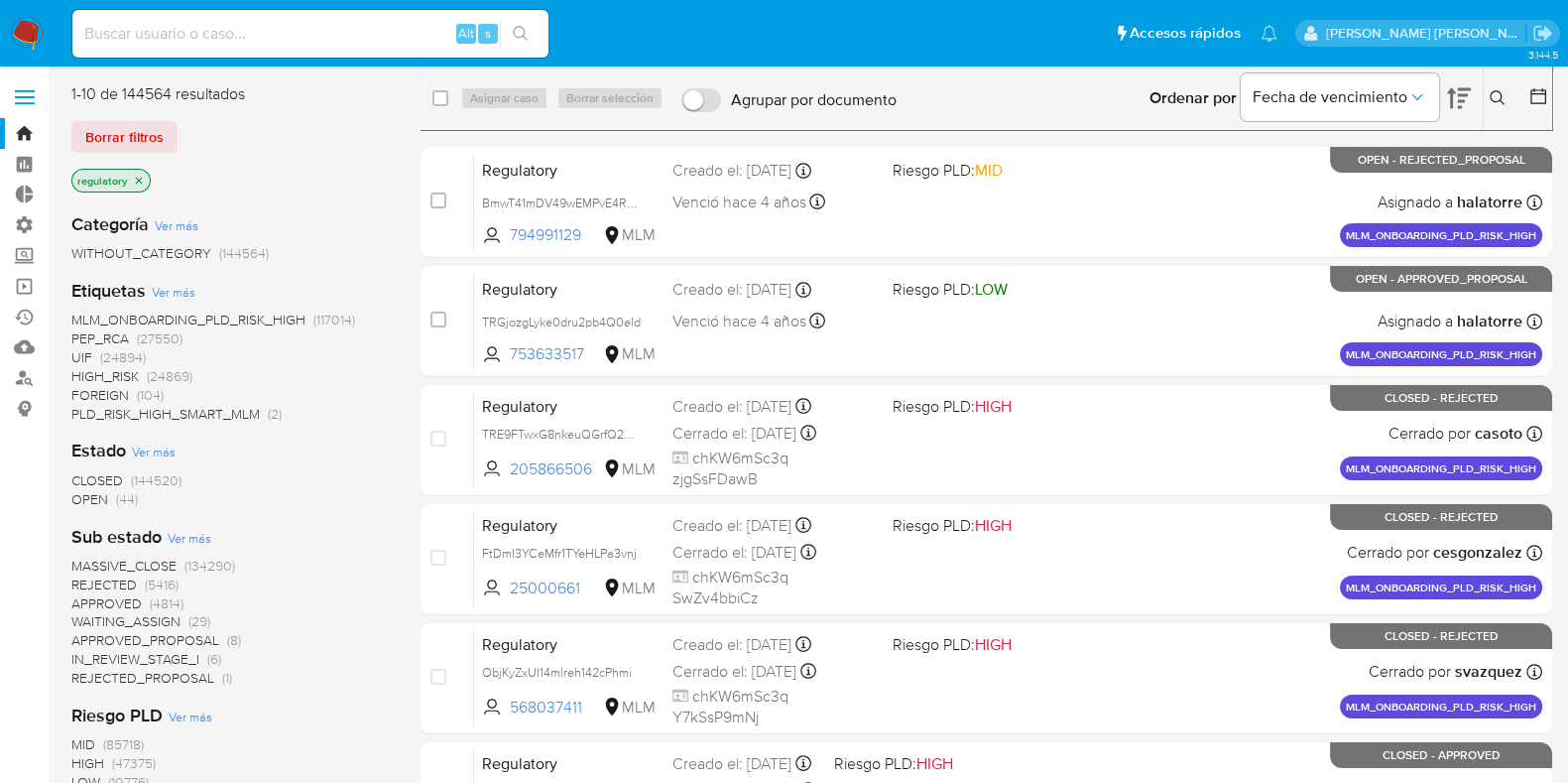 click on "OPEN" at bounding box center [89, 499] 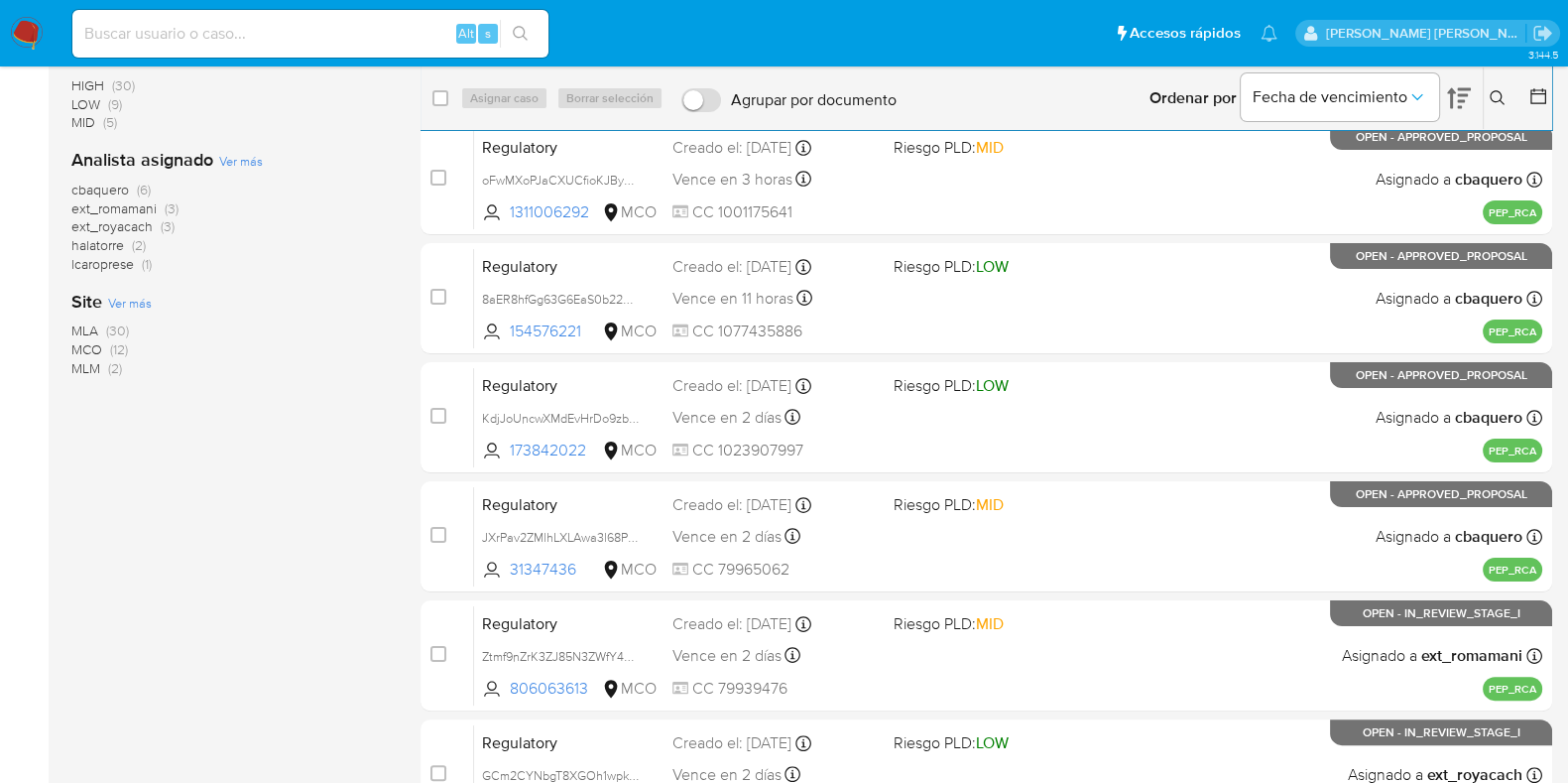 scroll, scrollTop: 620, scrollLeft: 0, axis: vertical 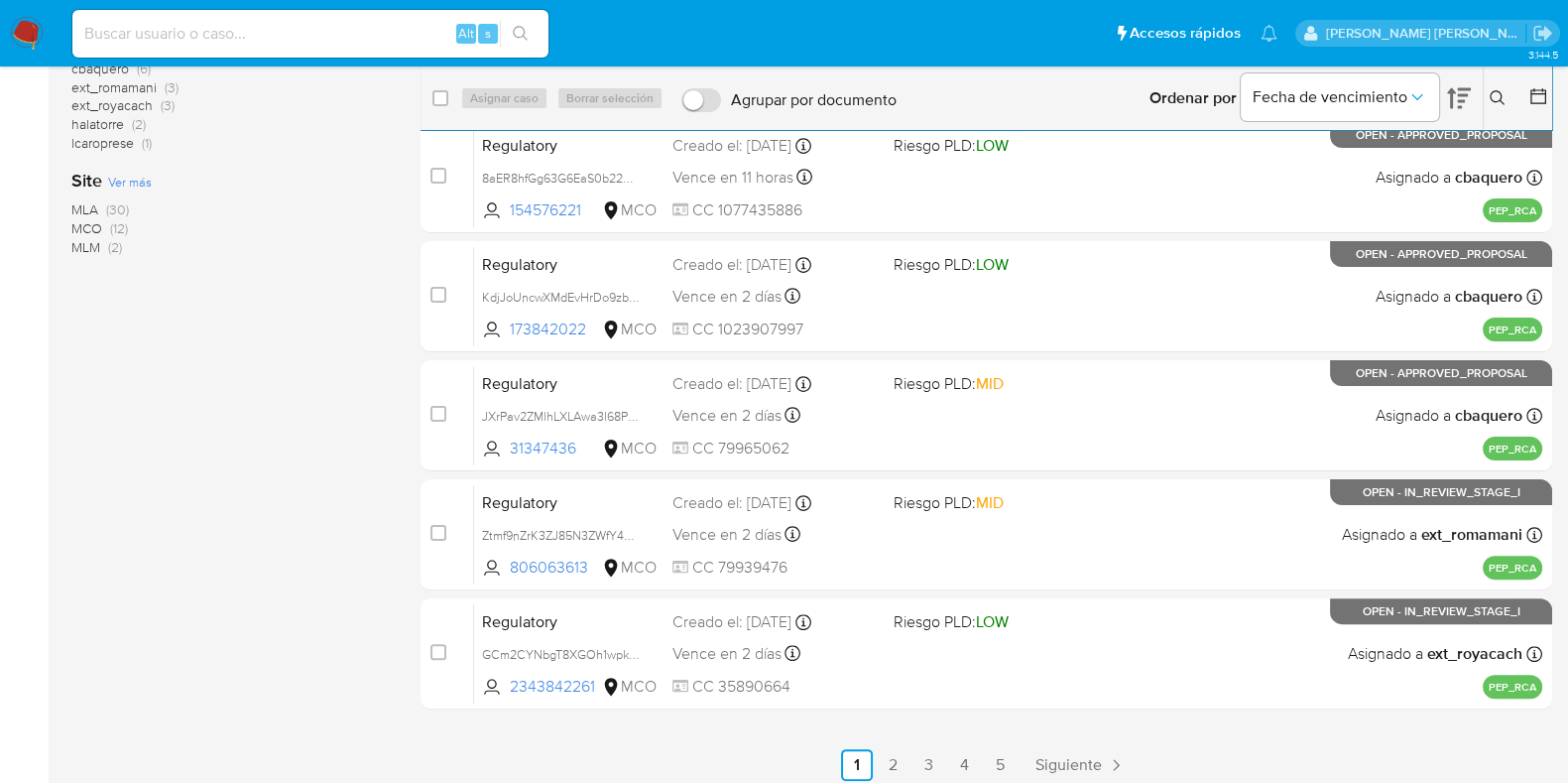 click on "MCO" at bounding box center [86, 228] 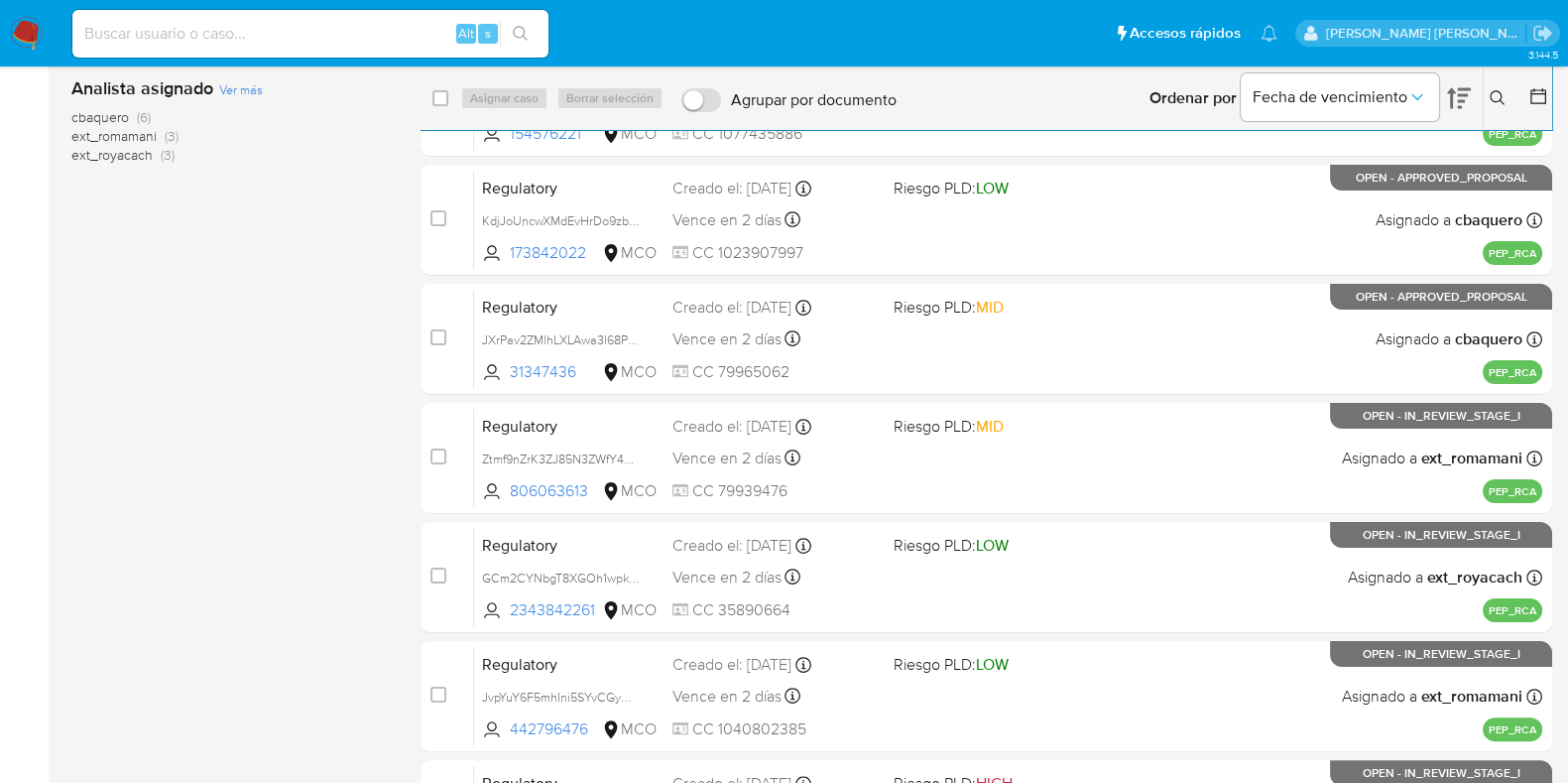 scroll, scrollTop: 495, scrollLeft: 0, axis: vertical 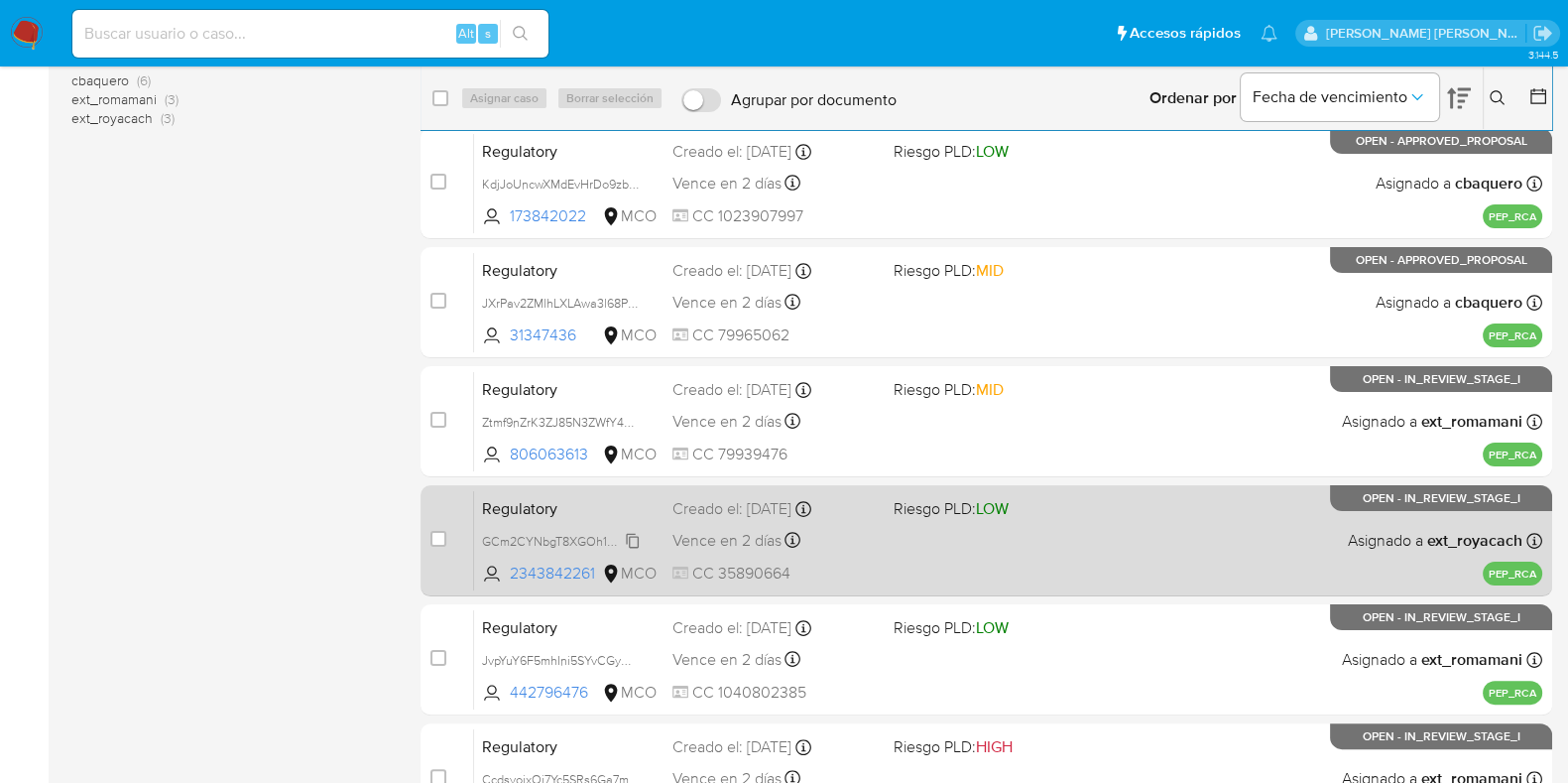 click on "GCm2CYNbgT8XGOh1wpkzjFzp" at bounding box center [569, 540] 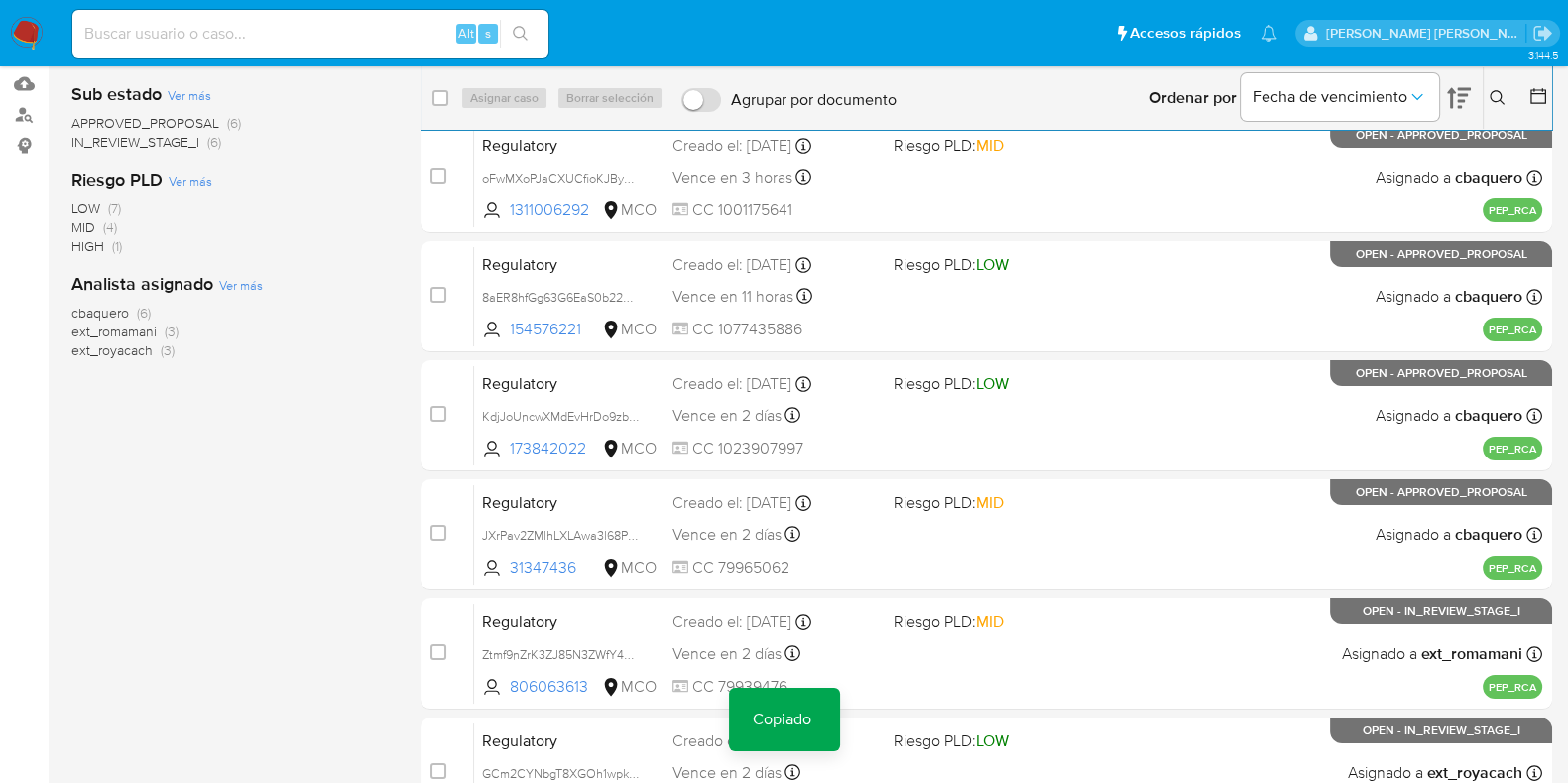 scroll, scrollTop: 0, scrollLeft: 0, axis: both 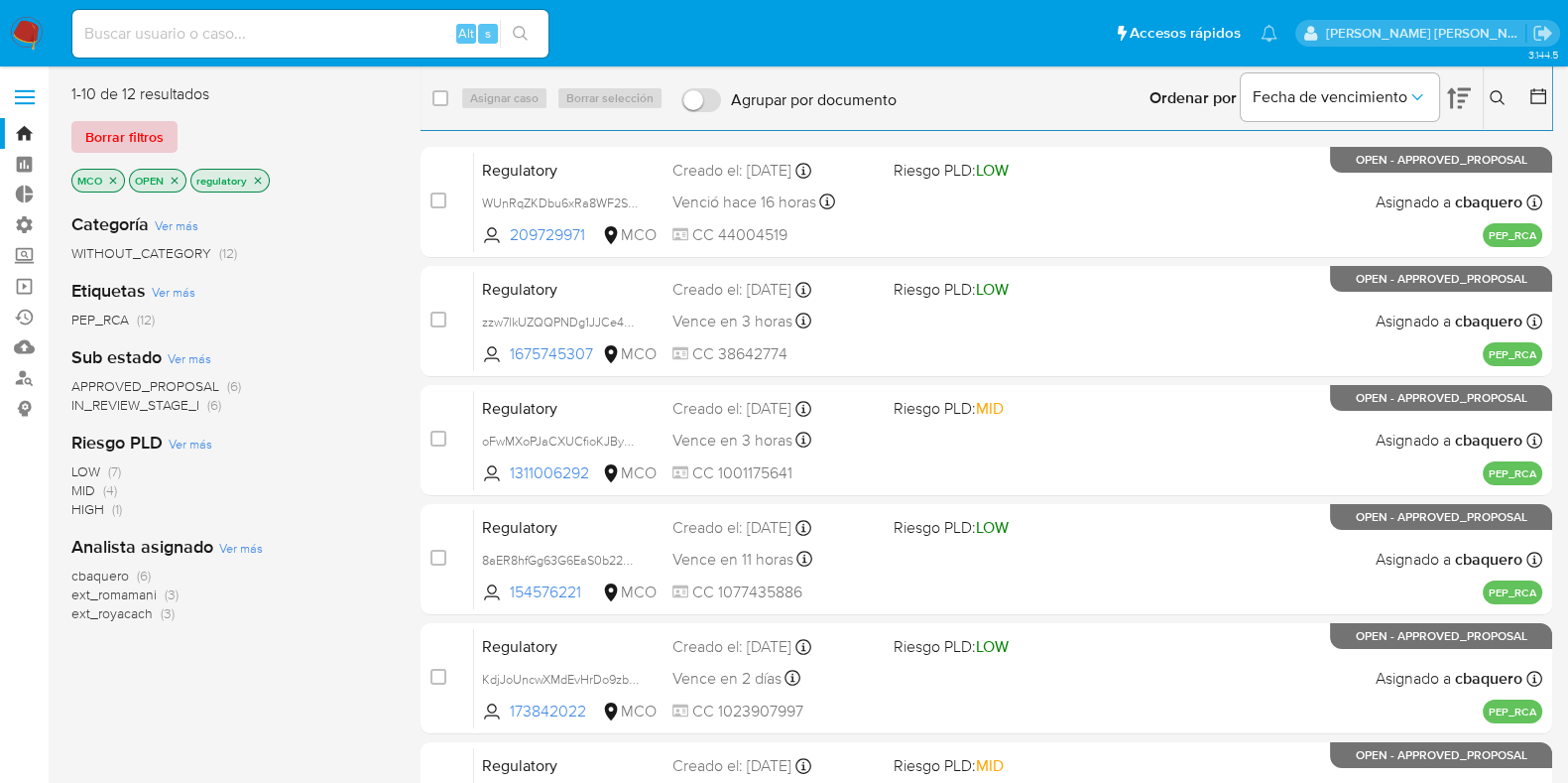 click on "Borrar filtros" at bounding box center (124, 137) 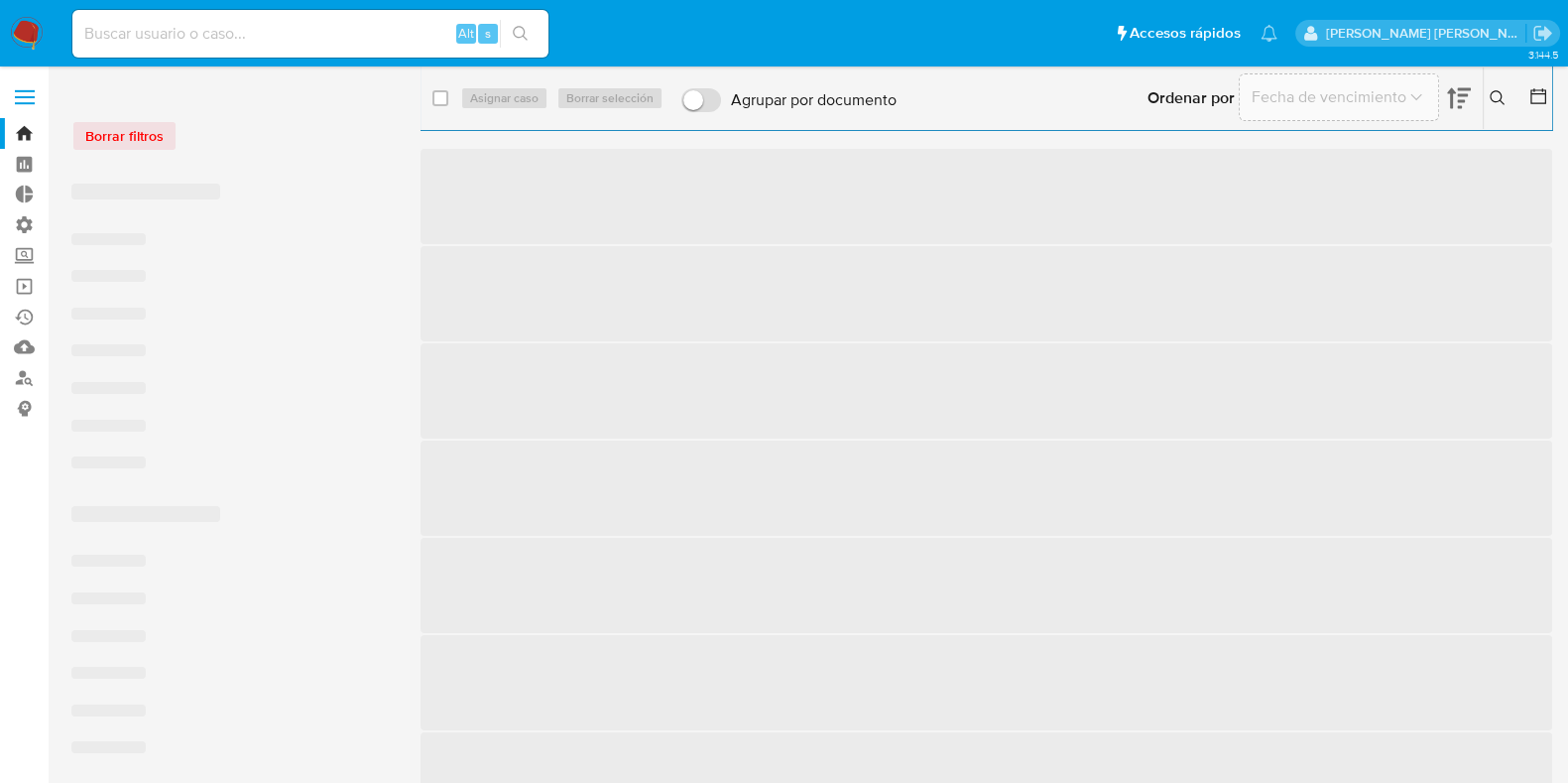 click on "Borrar filtros" at bounding box center [230, 136] 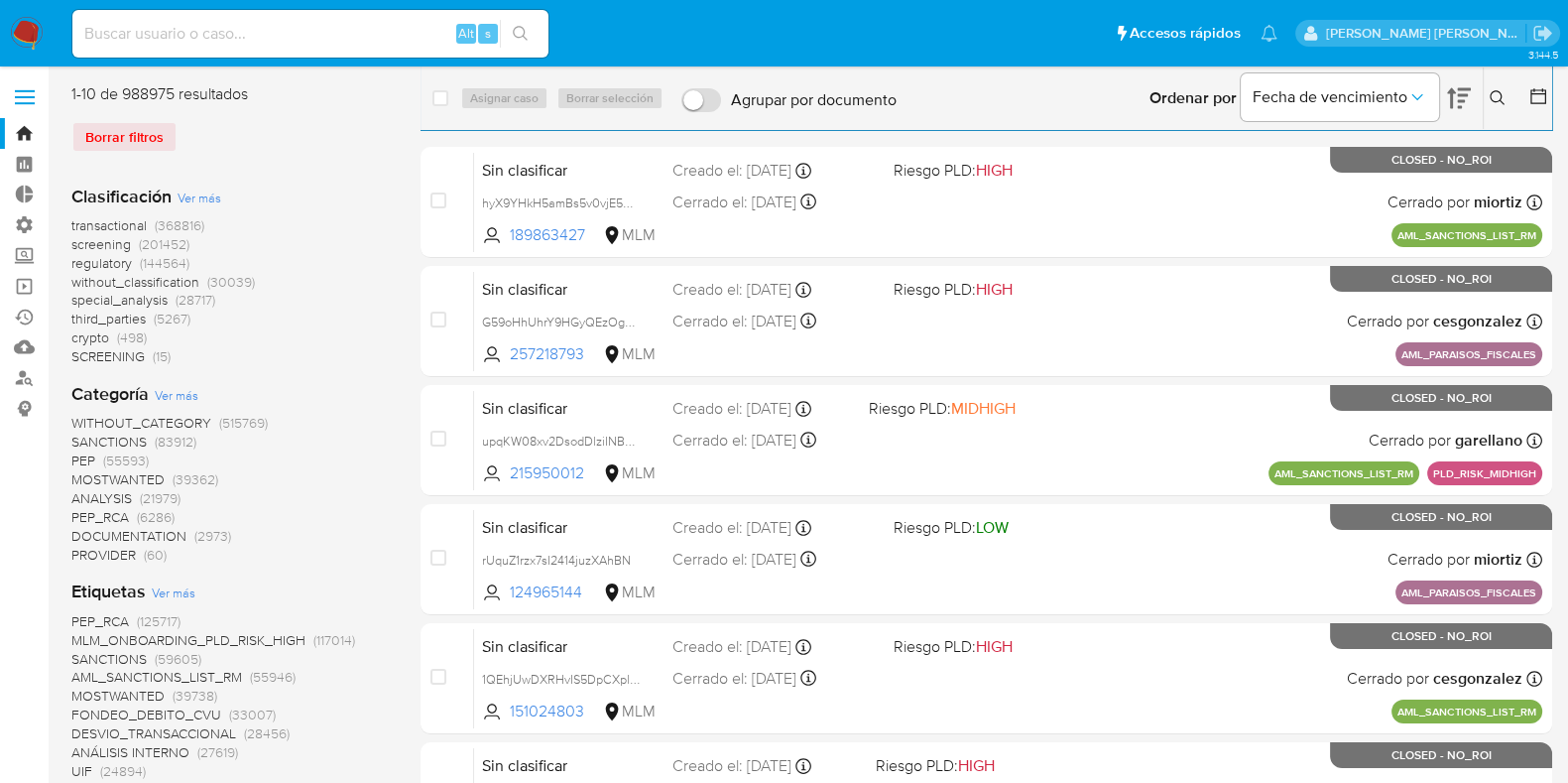 click on "screening" at bounding box center [101, 244] 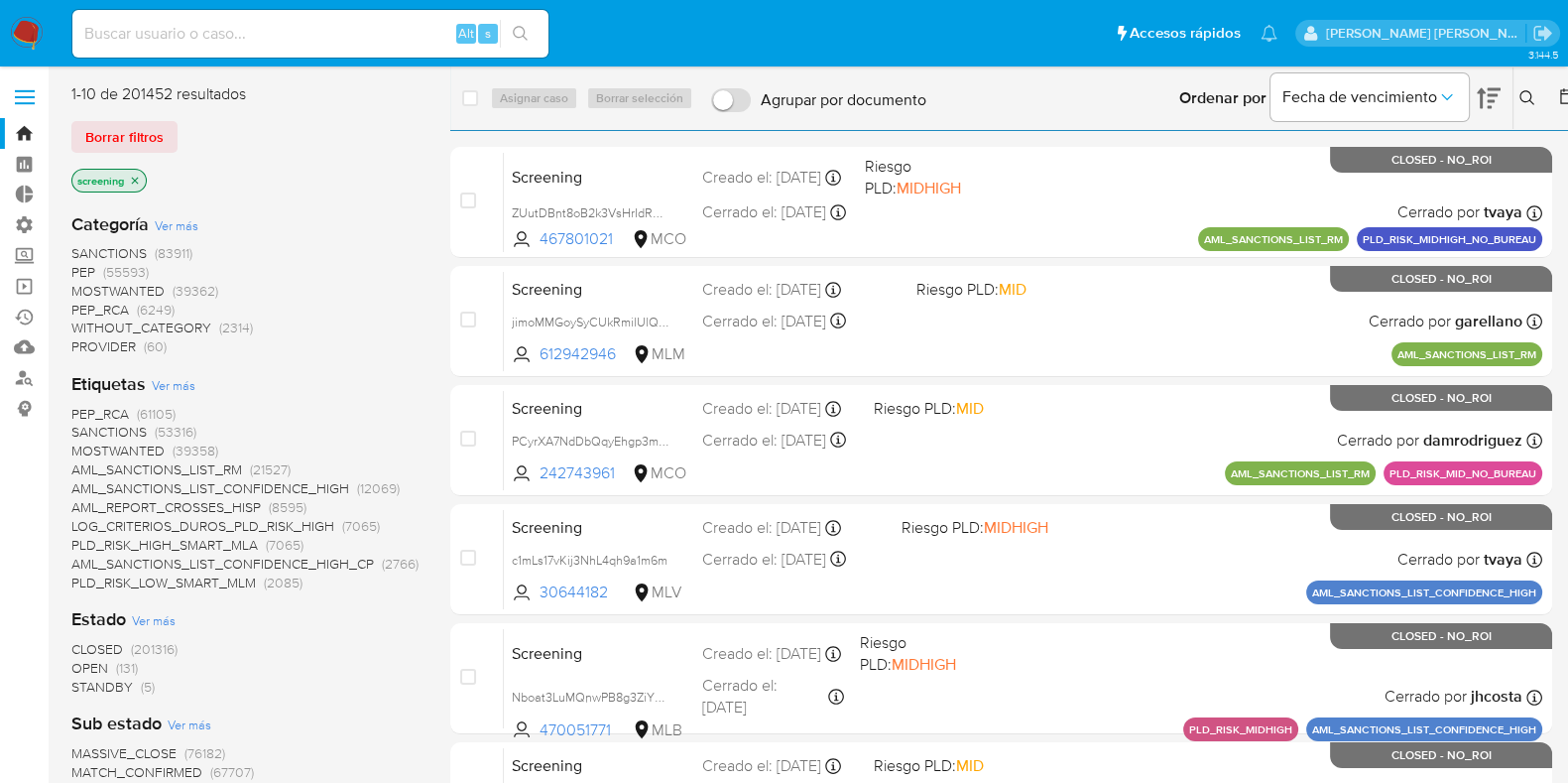 click on "OPEN" at bounding box center [89, 668] 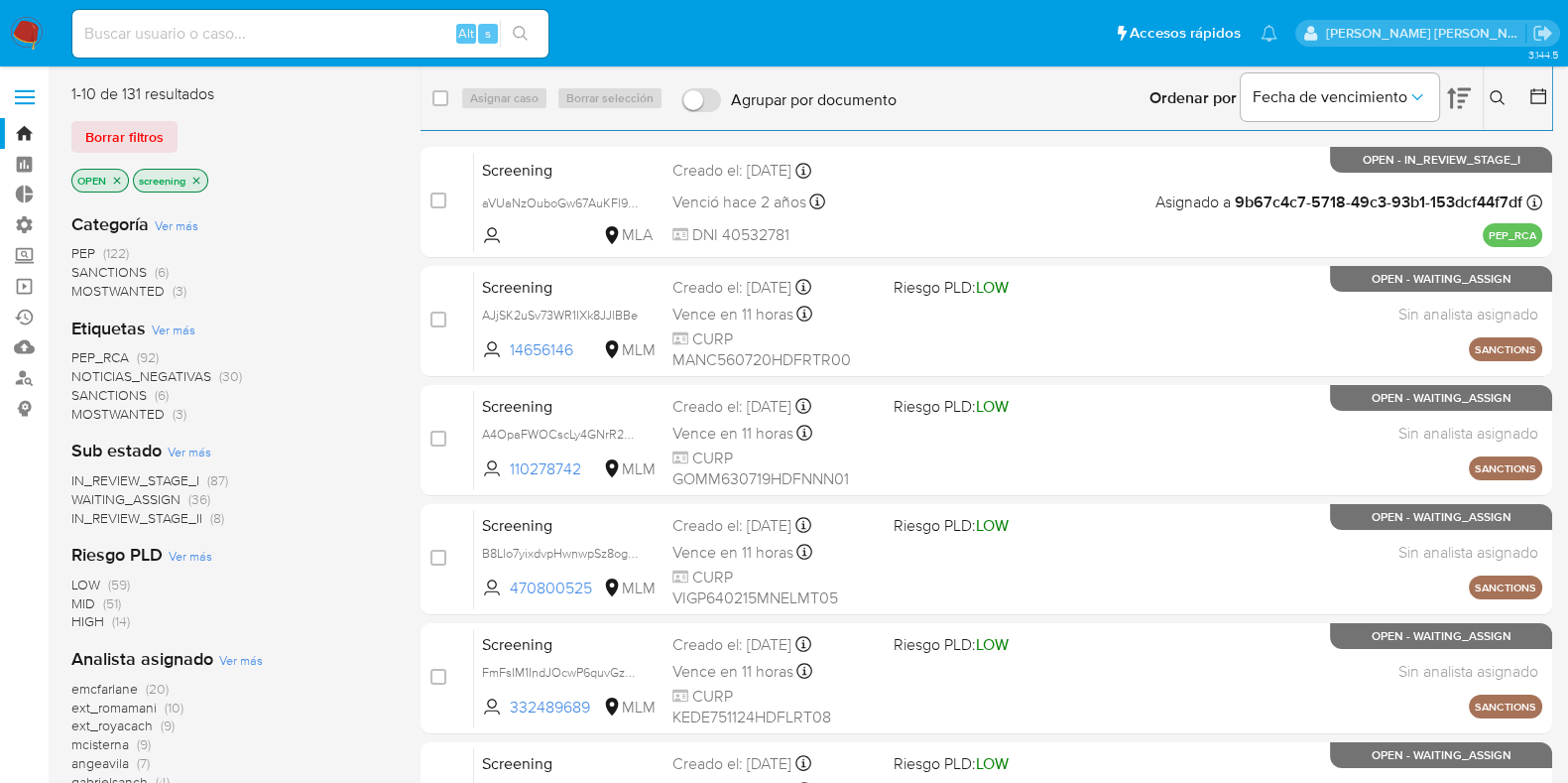 click on "1-10 de 131 resultados Borrar filtros OPEN screening" at bounding box center (230, 140) 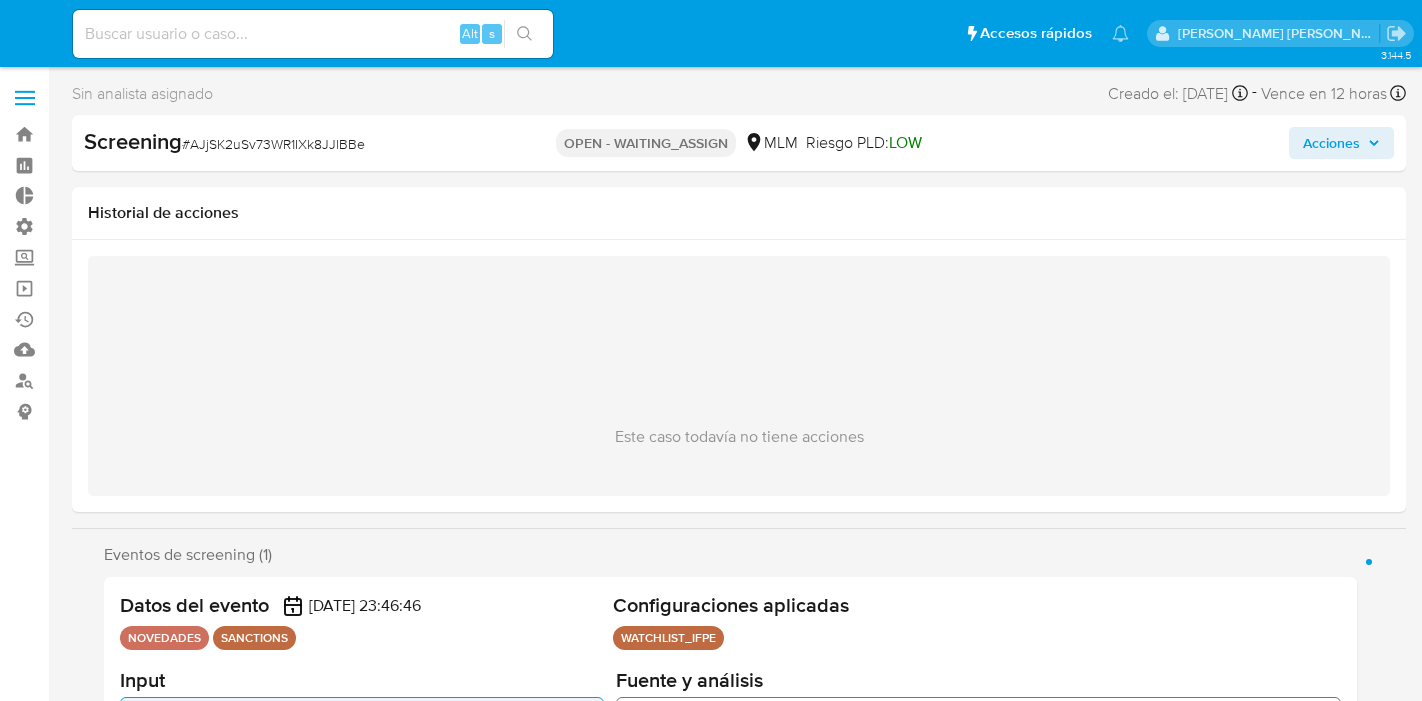select on "10" 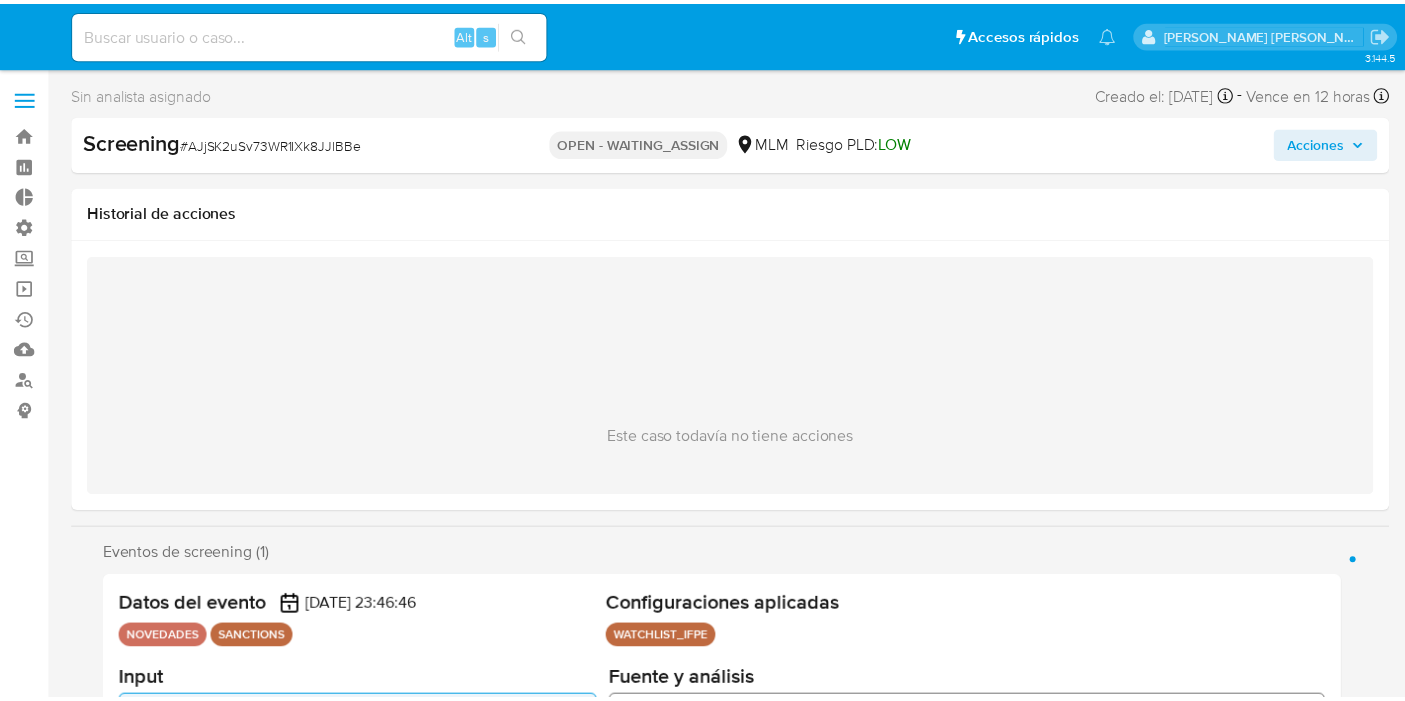 scroll, scrollTop: 0, scrollLeft: 0, axis: both 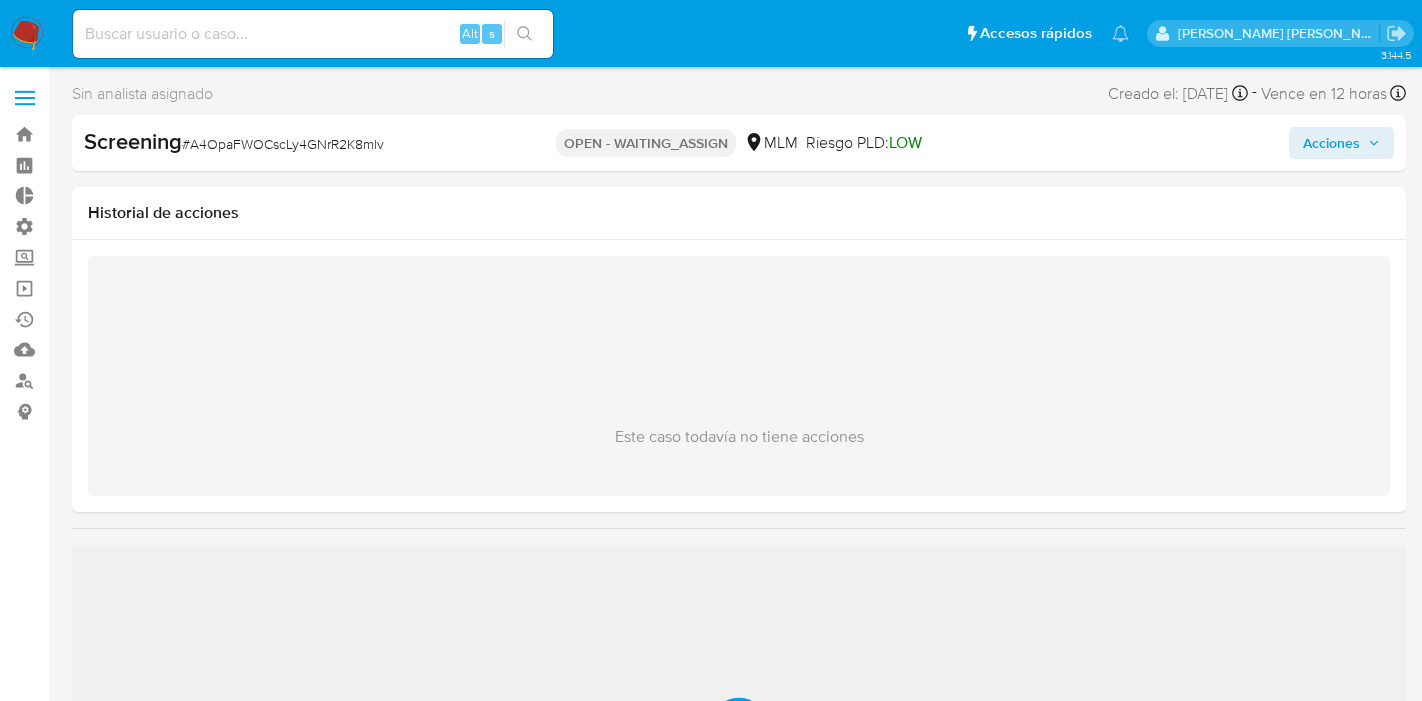 select on "10" 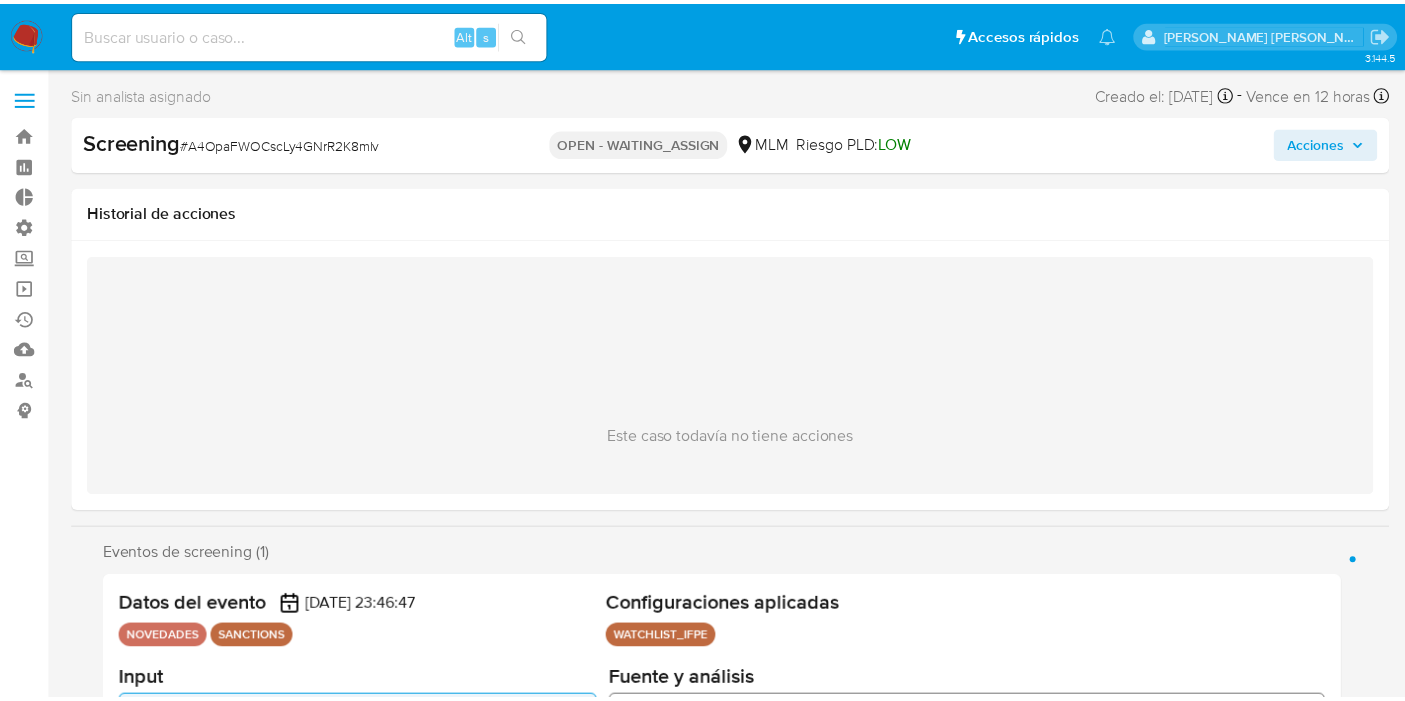 scroll, scrollTop: 0, scrollLeft: 0, axis: both 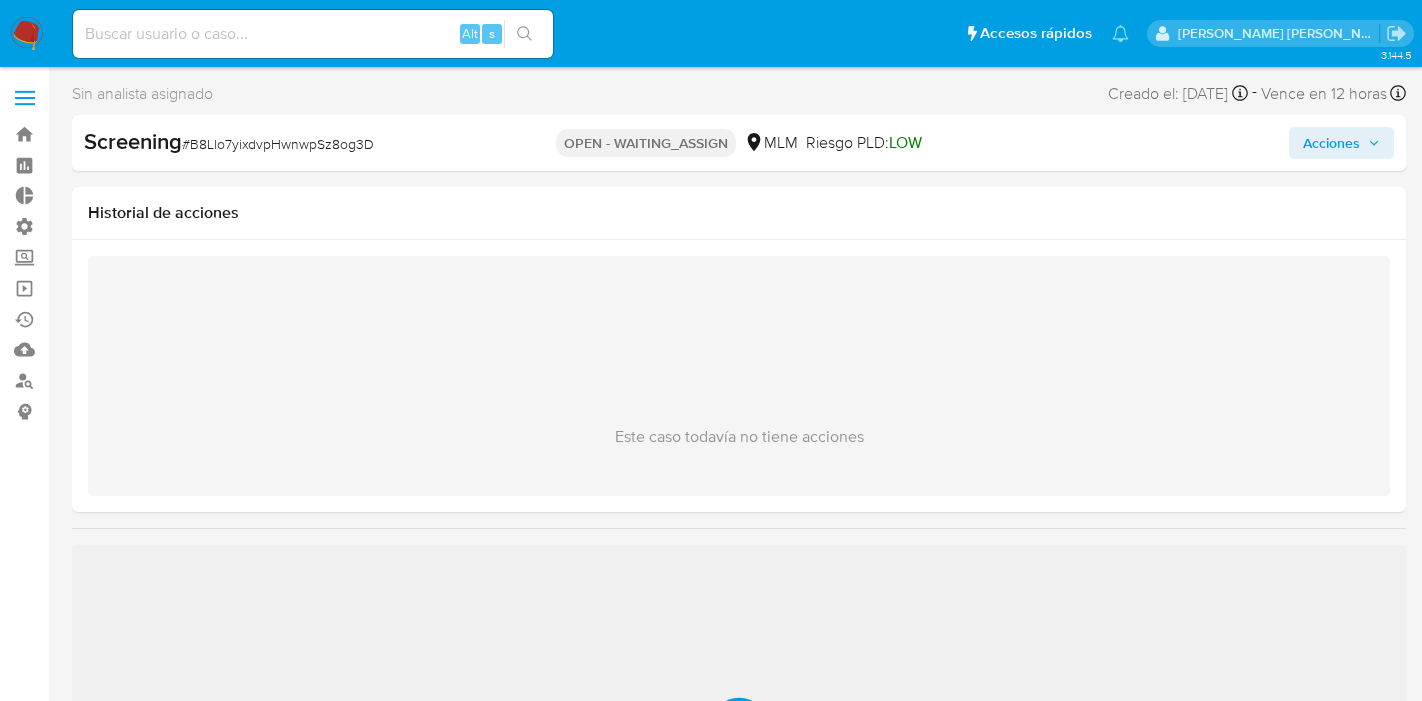 select on "10" 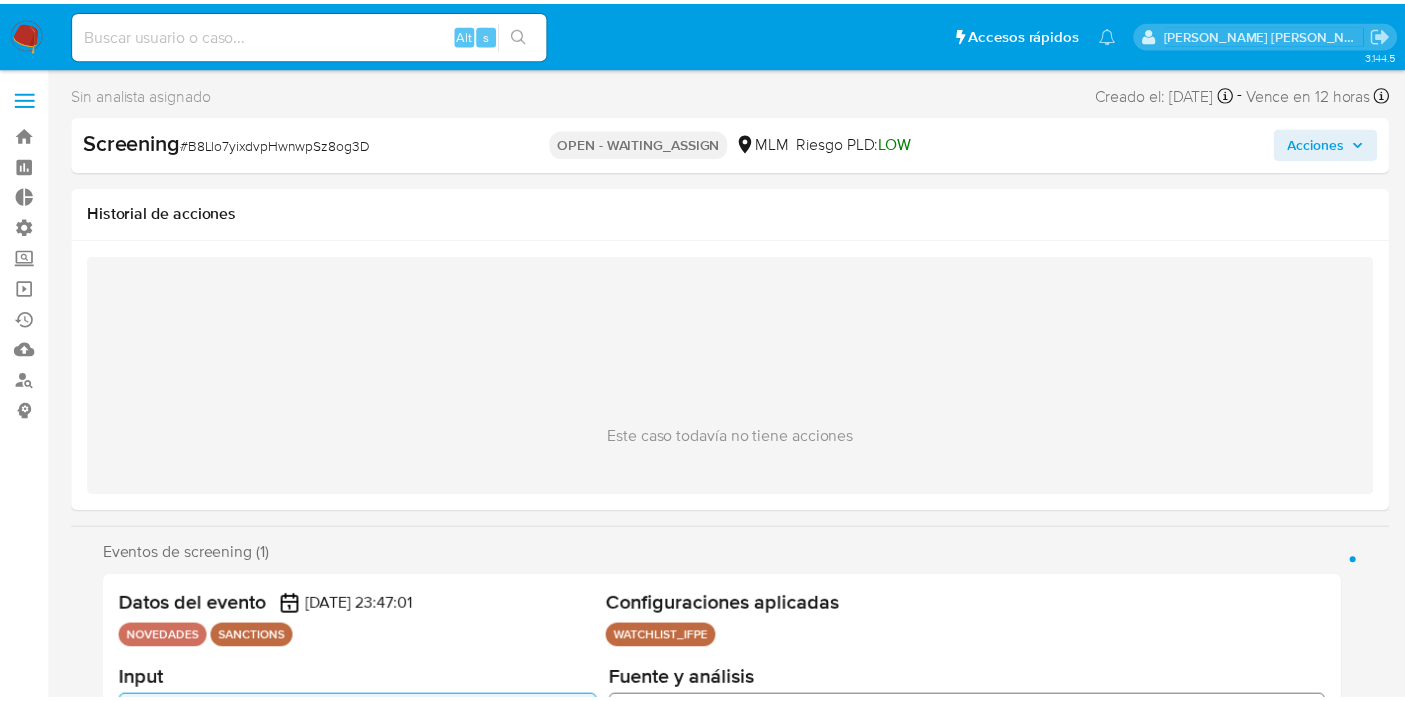 scroll, scrollTop: 0, scrollLeft: 0, axis: both 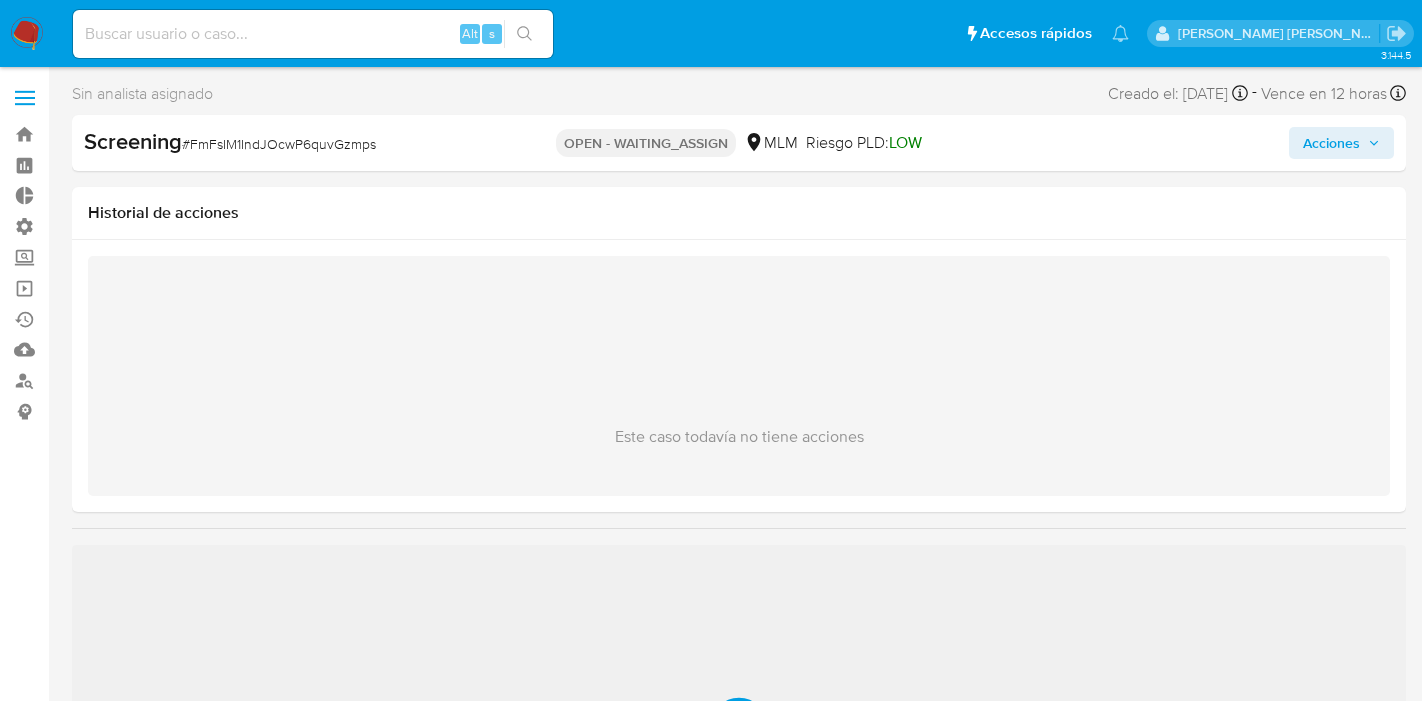 select on "10" 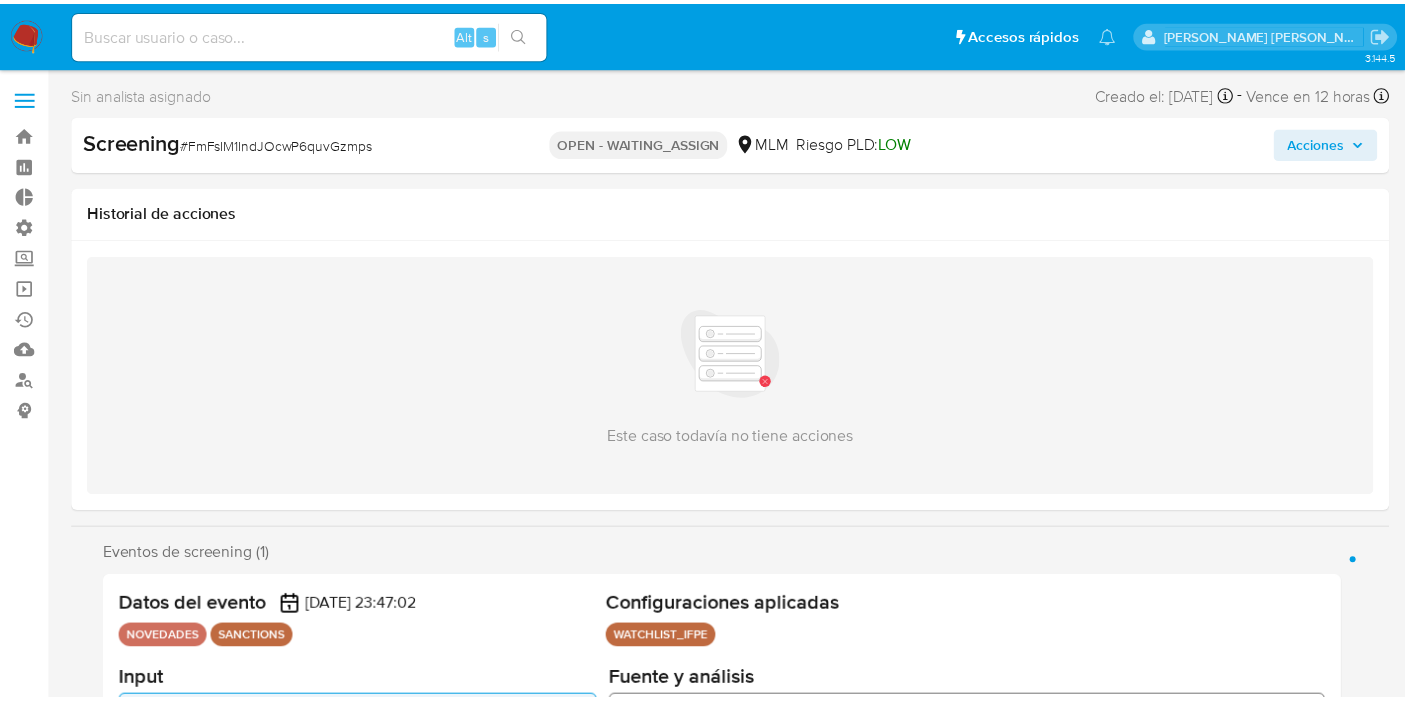 scroll, scrollTop: 0, scrollLeft: 0, axis: both 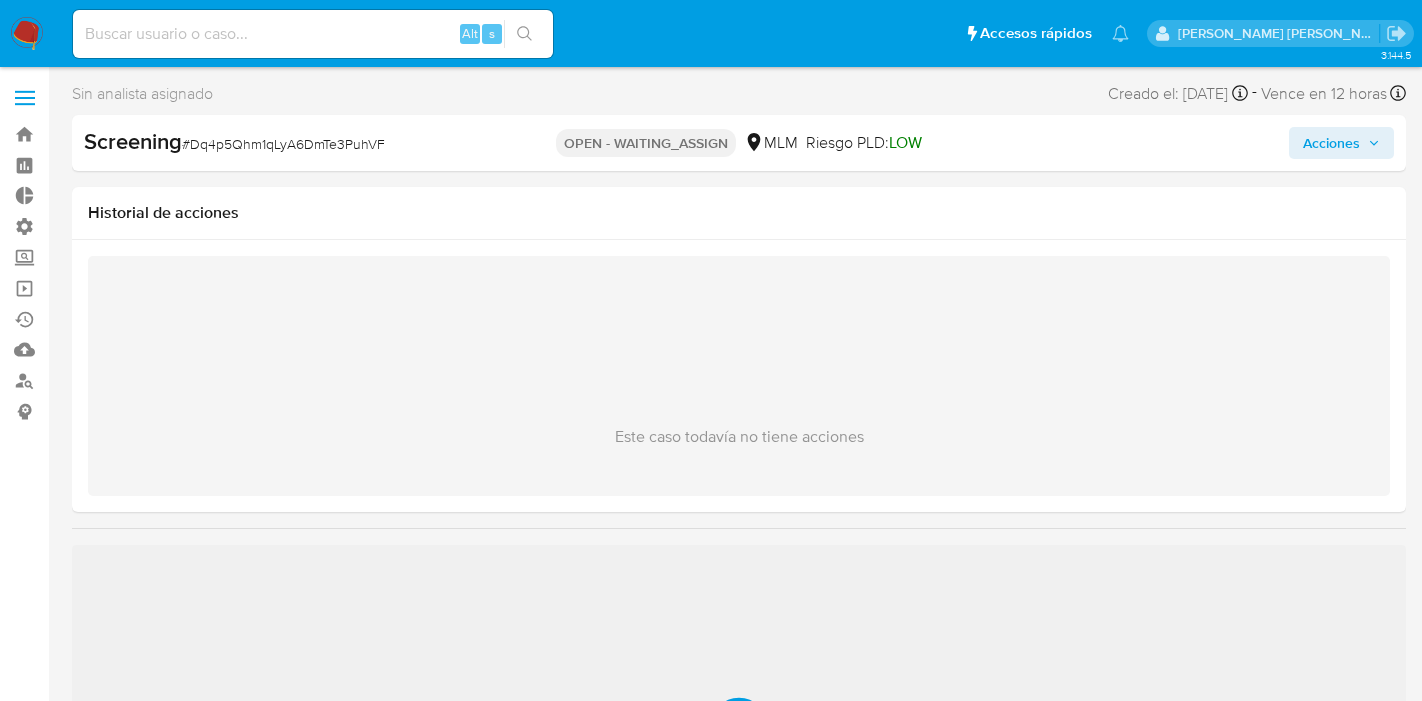 select on "10" 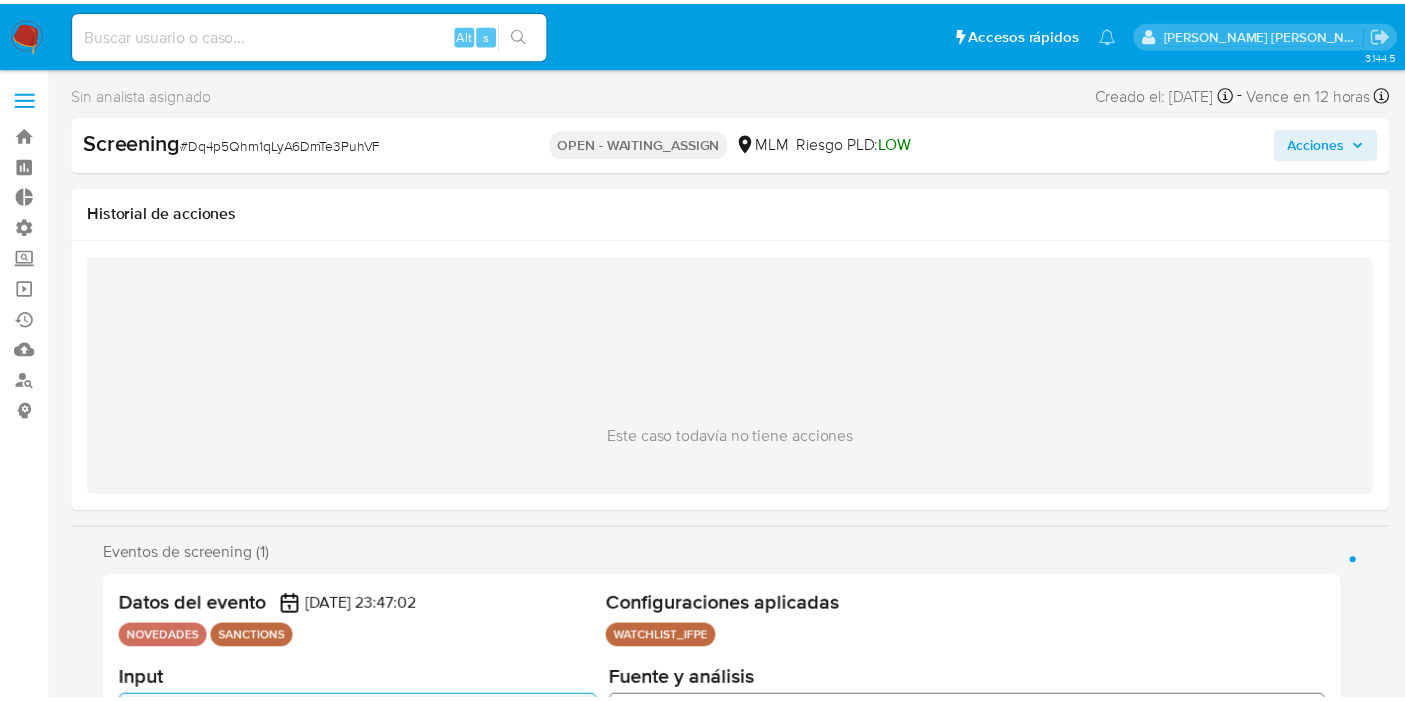 scroll, scrollTop: 0, scrollLeft: 0, axis: both 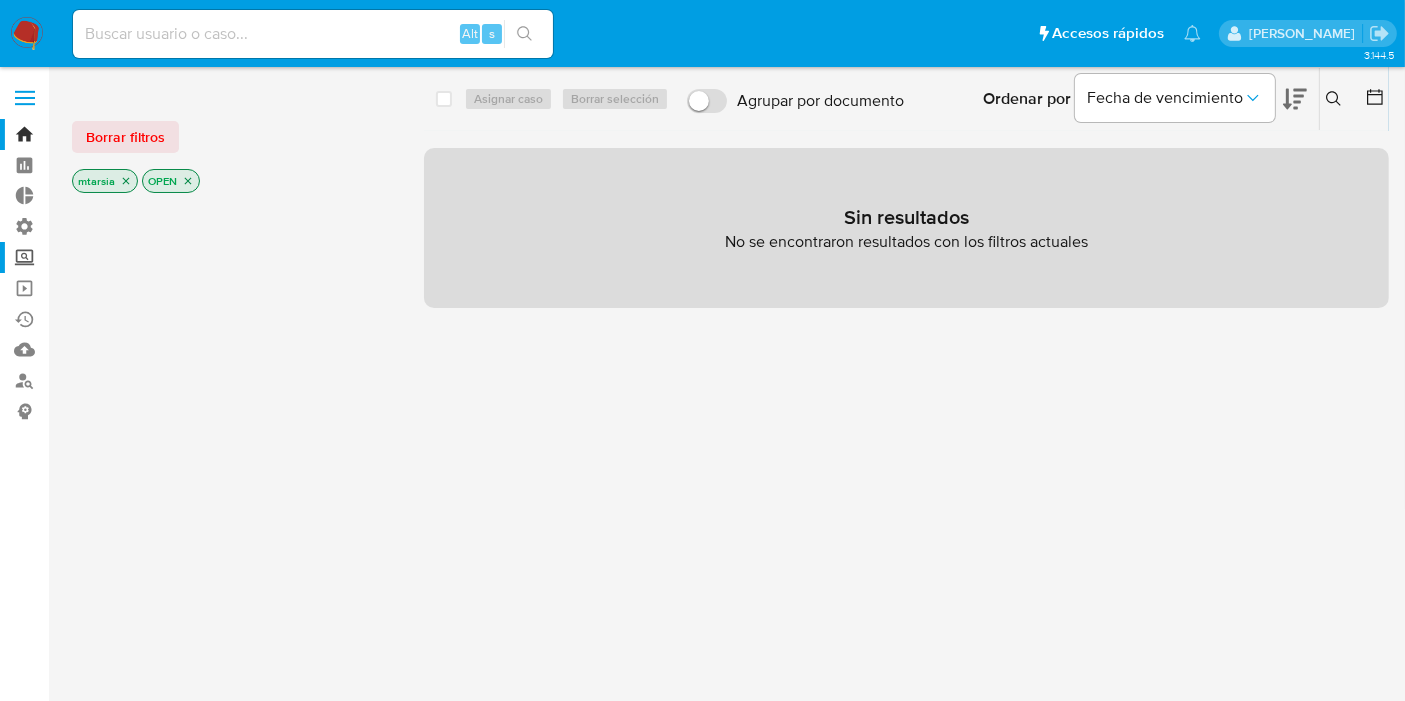 click on "Screening" at bounding box center [119, 257] 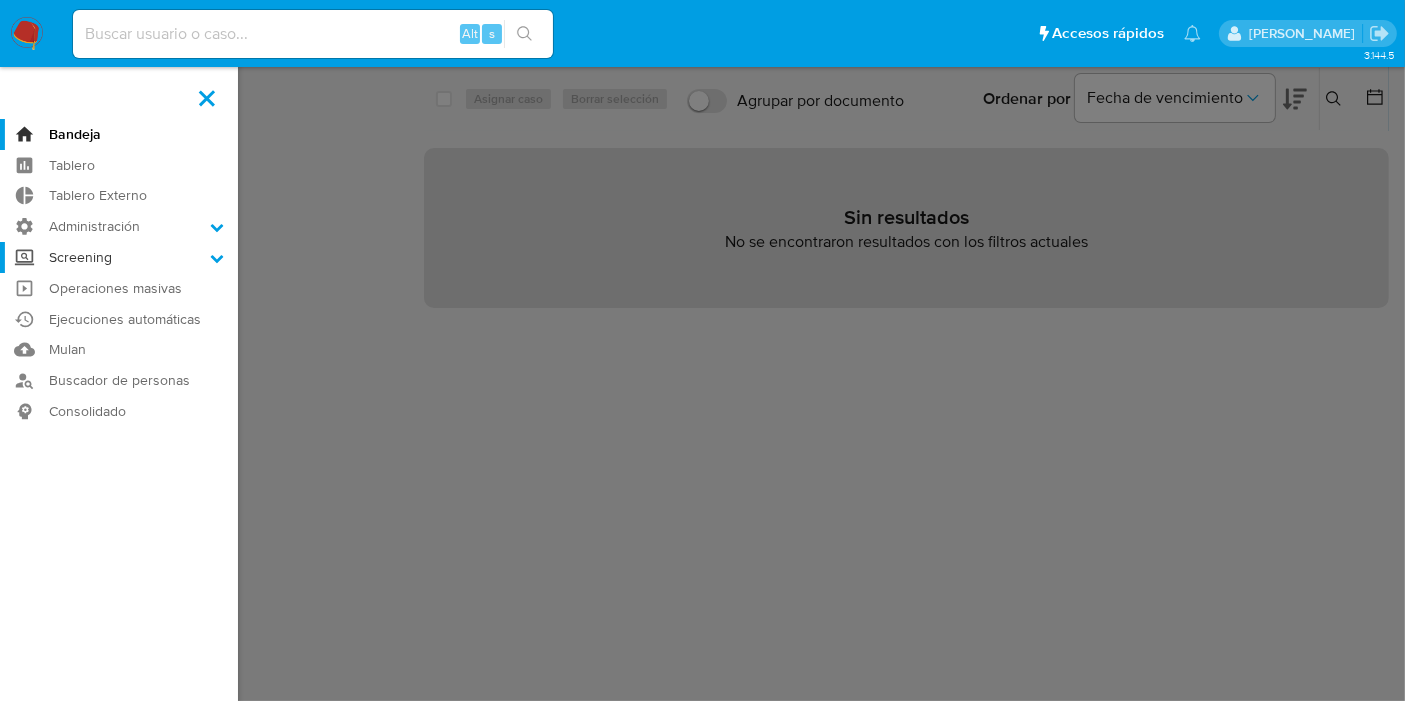 click on "Screening" at bounding box center [0, 0] 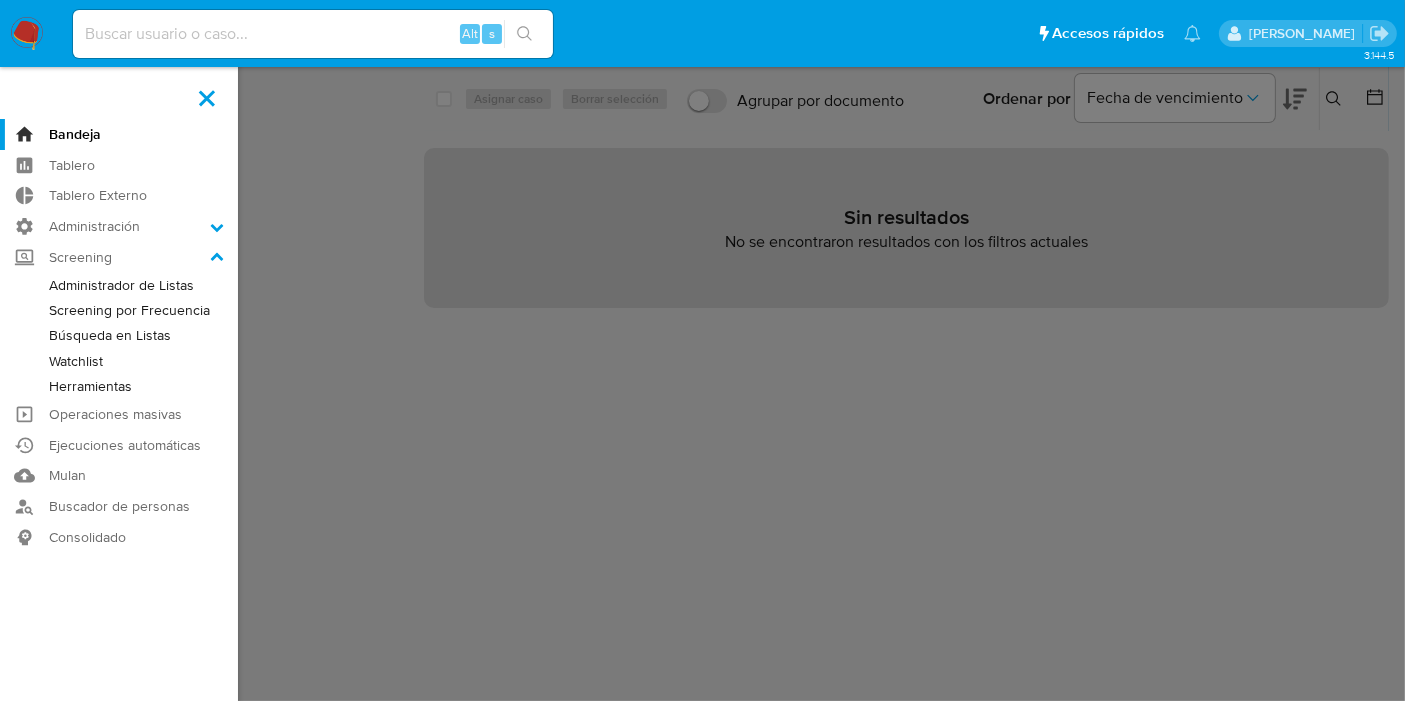 click on "Administrador de Listas" at bounding box center [119, 285] 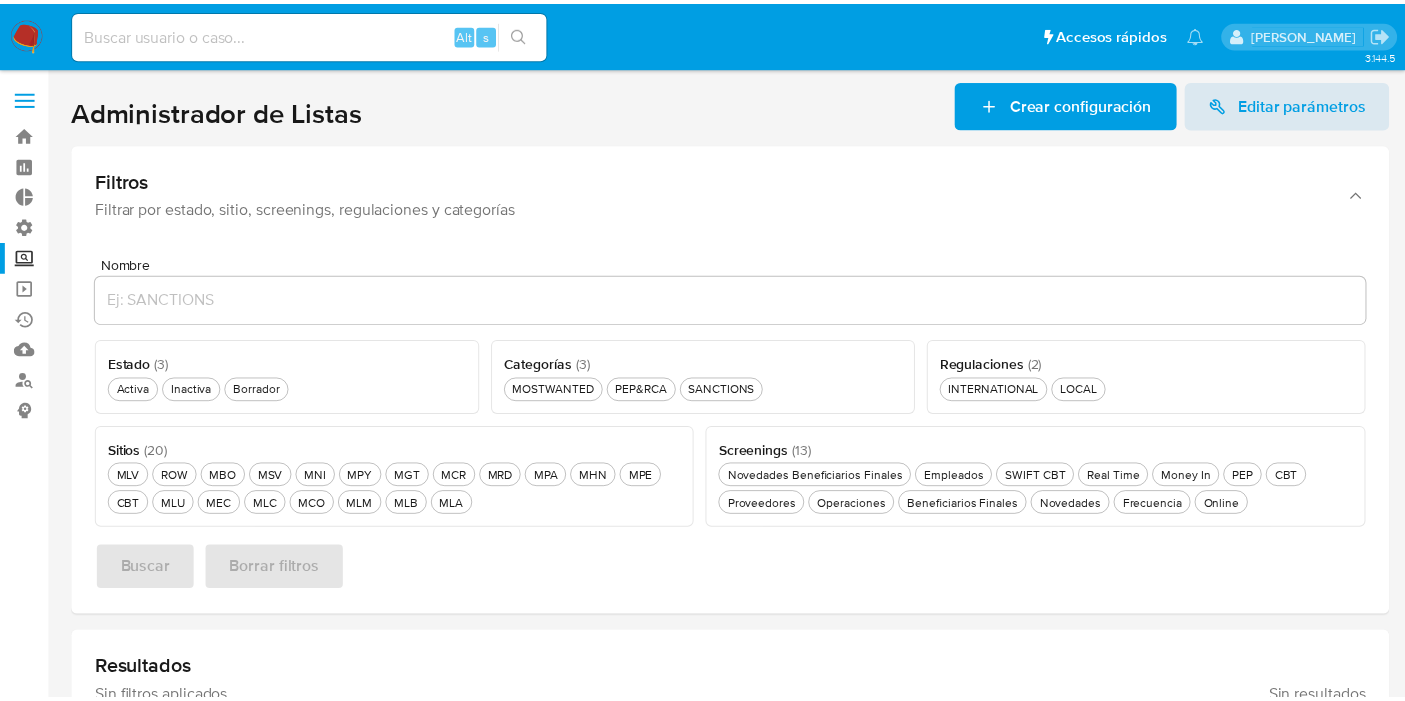 scroll, scrollTop: 0, scrollLeft: 0, axis: both 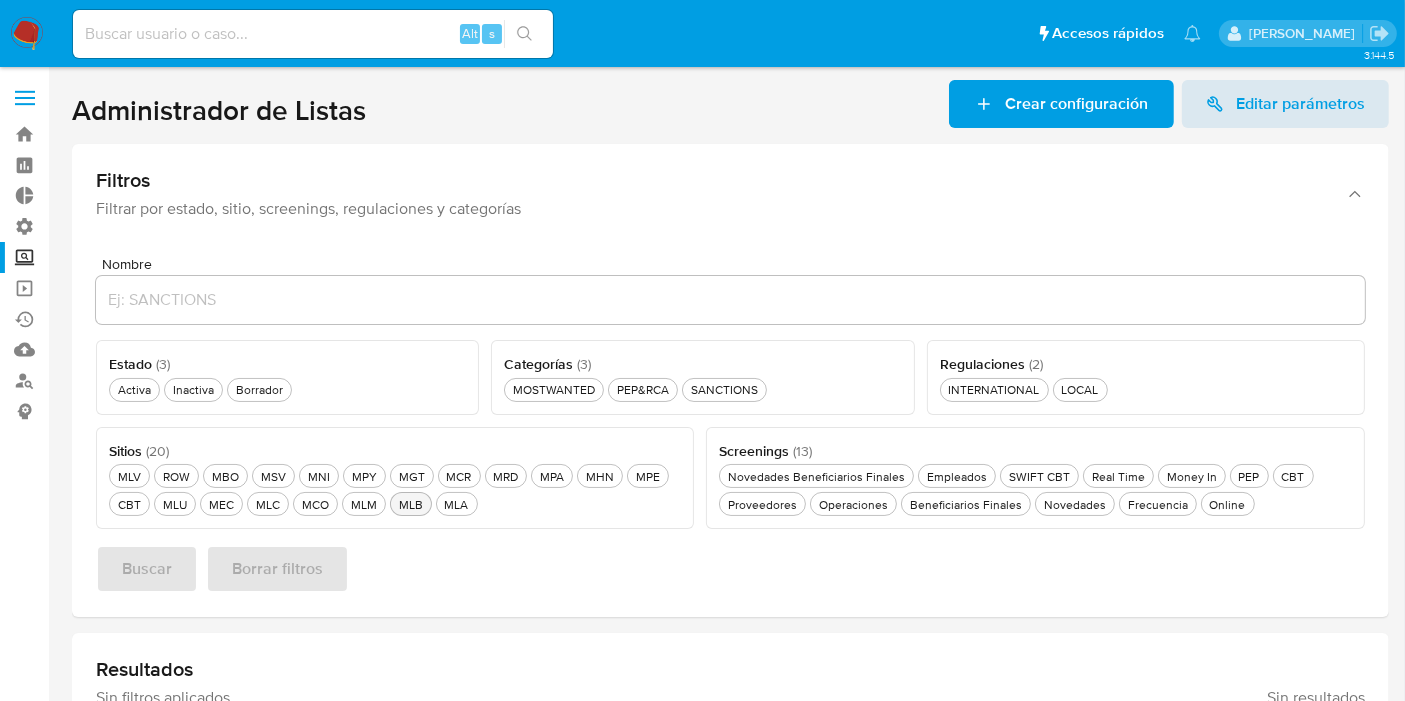 click on "MLB MLB" at bounding box center [411, 504] 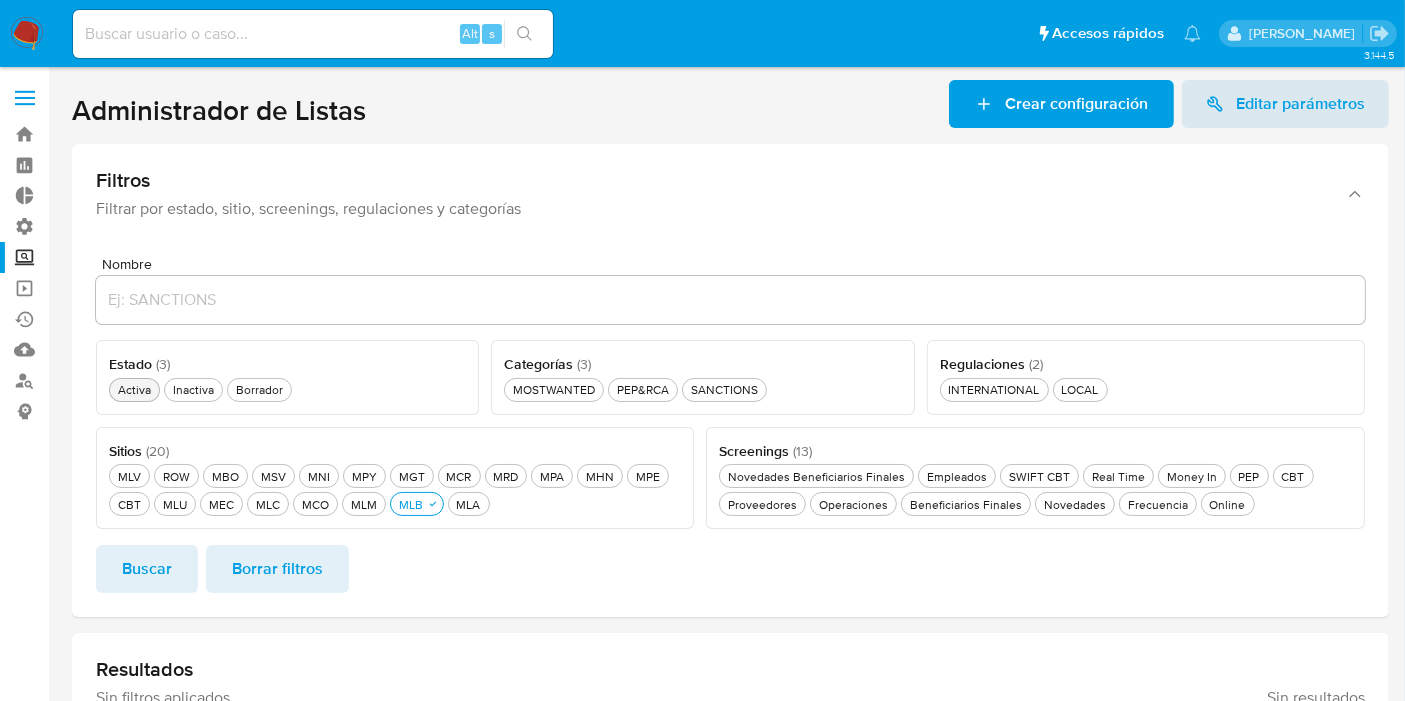 click on "Activa Activa" at bounding box center (134, 389) 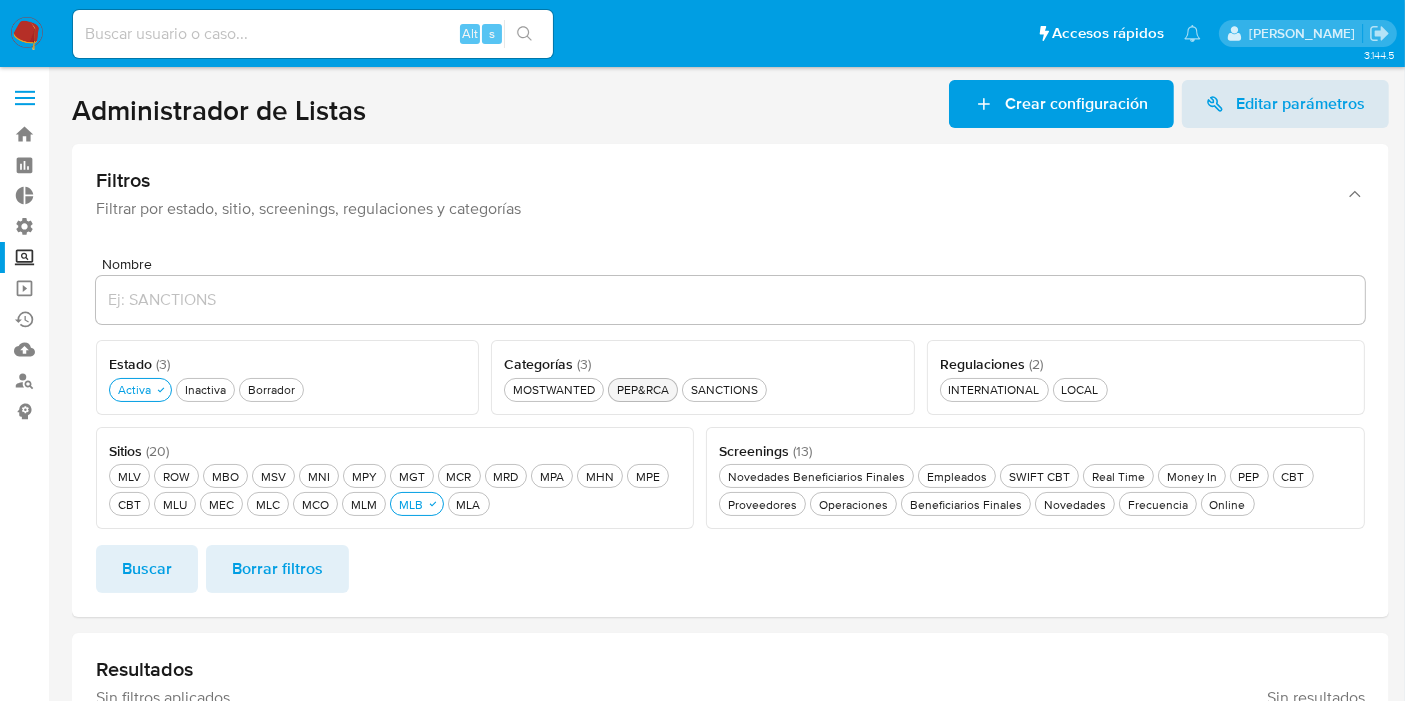 click on "PEP&RCA PEP&RCA" at bounding box center [643, 389] 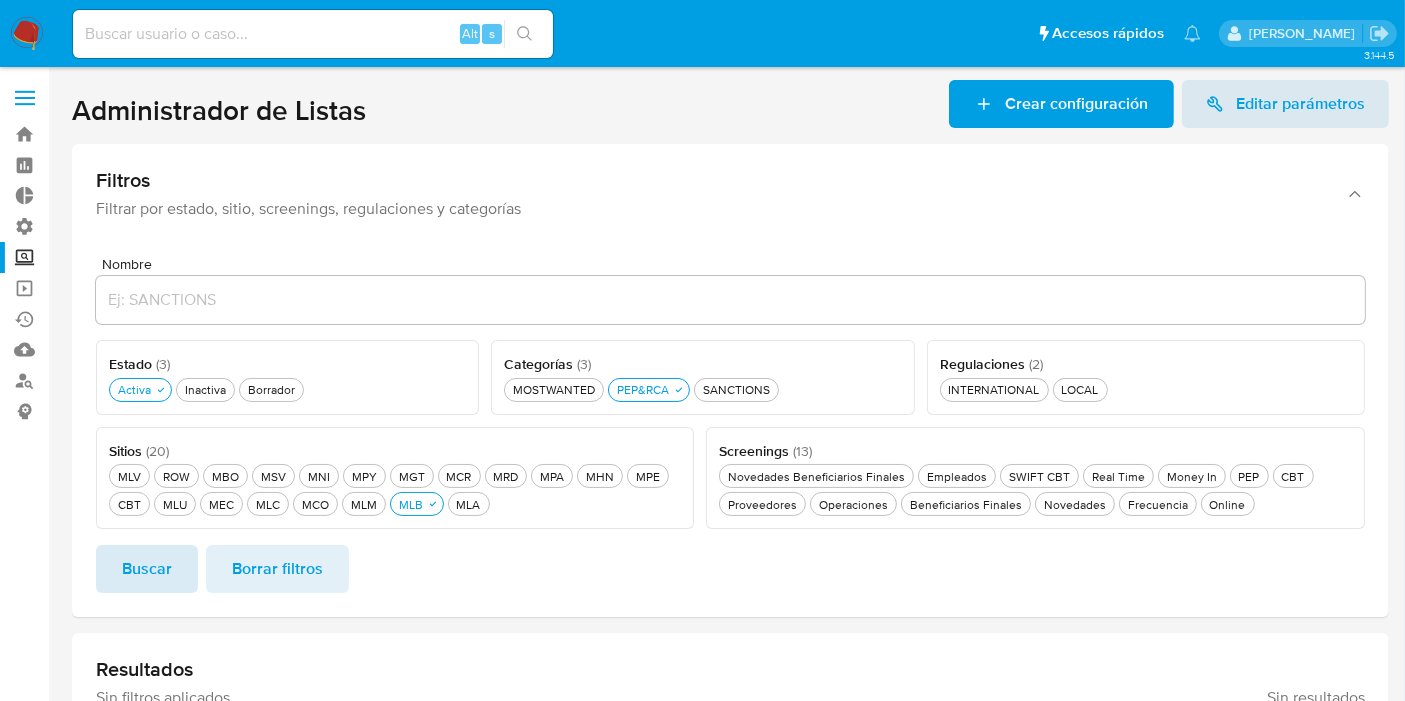 click on "Buscar" at bounding box center (147, 569) 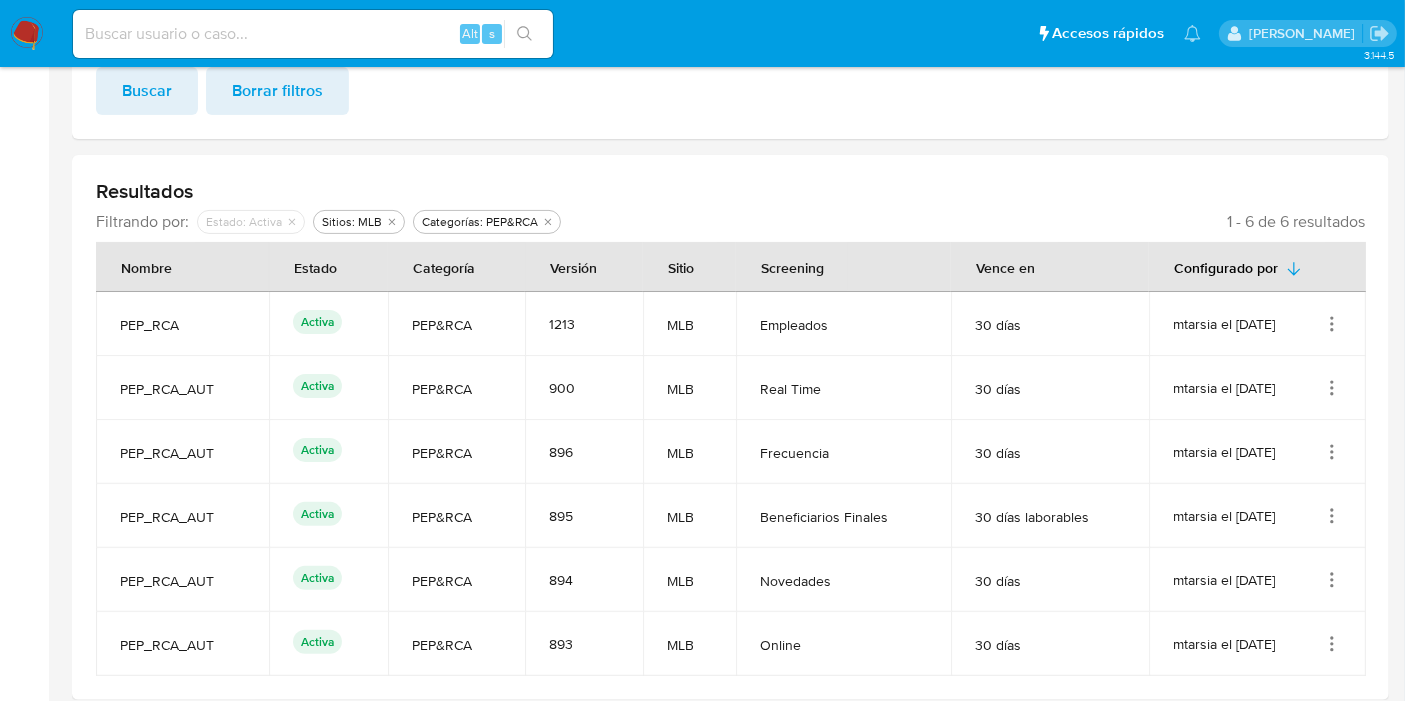 scroll, scrollTop: 488, scrollLeft: 0, axis: vertical 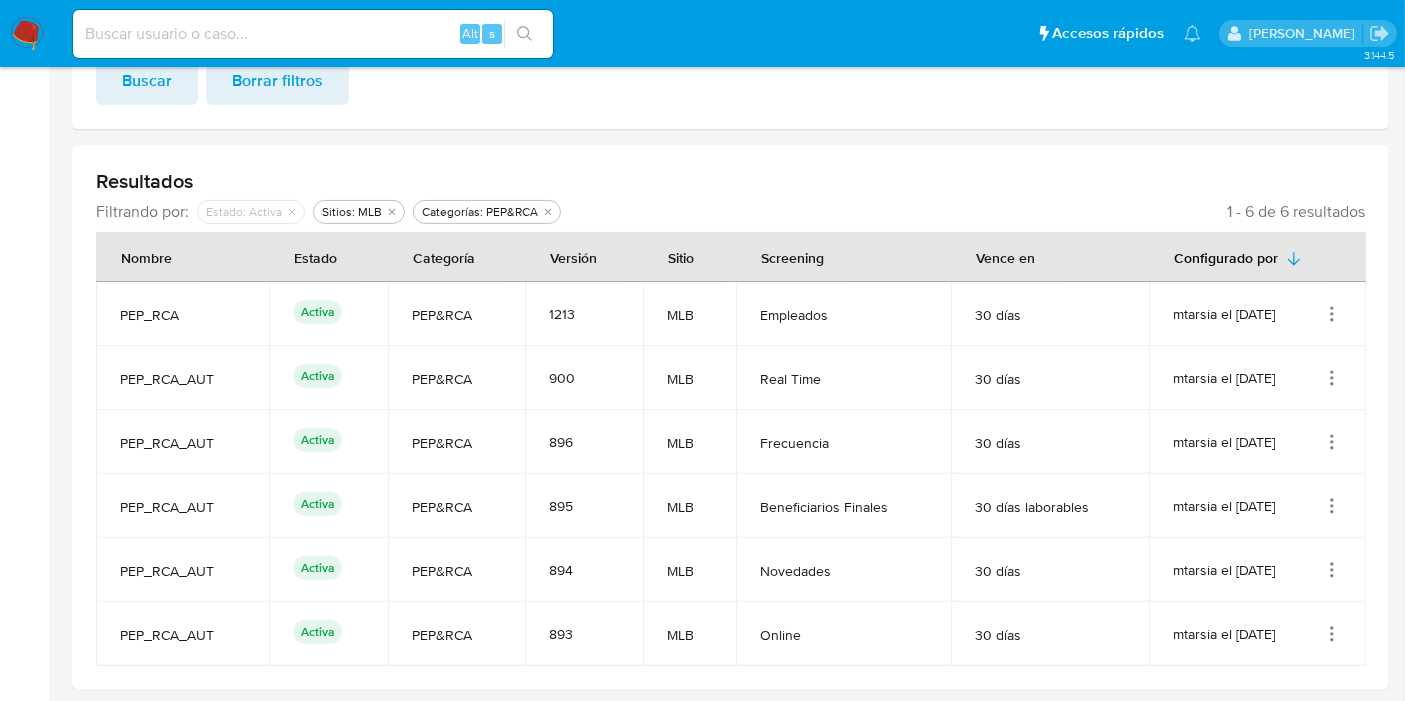 click 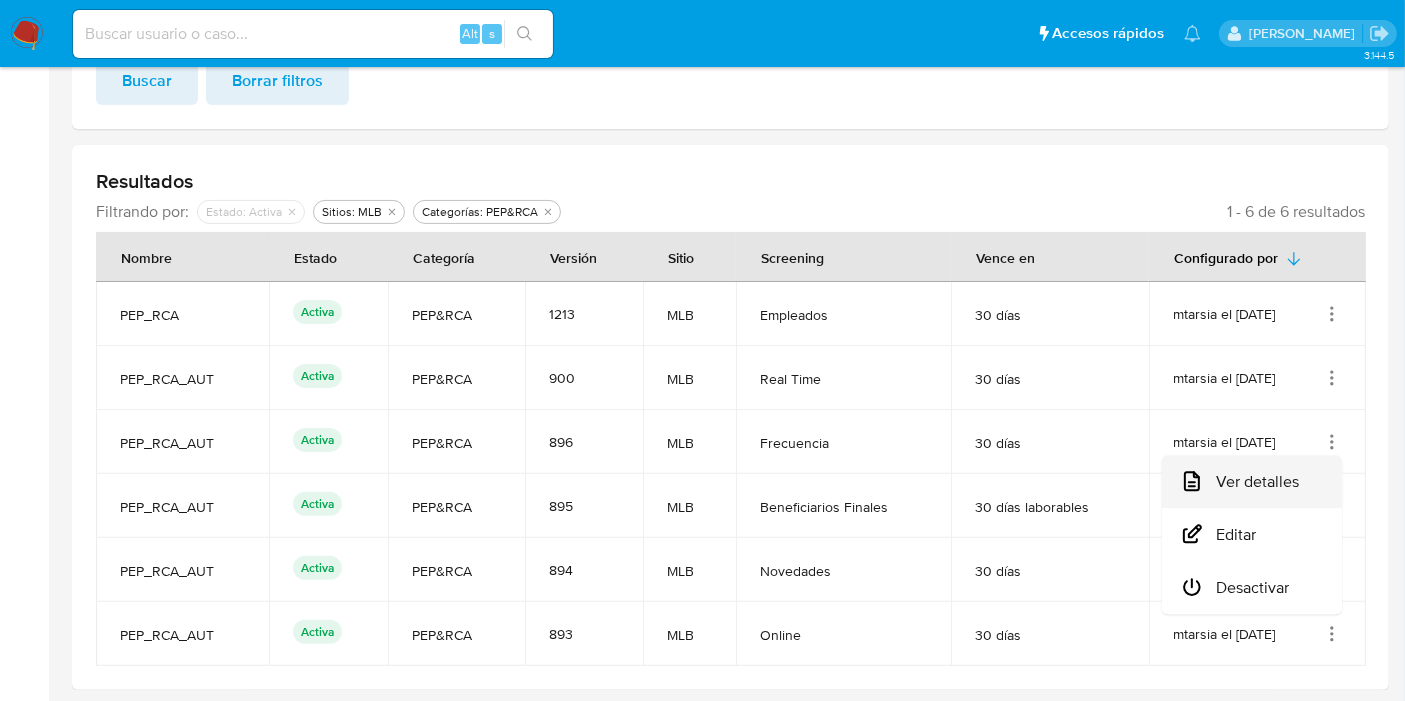 click on "Ver detalles" at bounding box center (1252, 482) 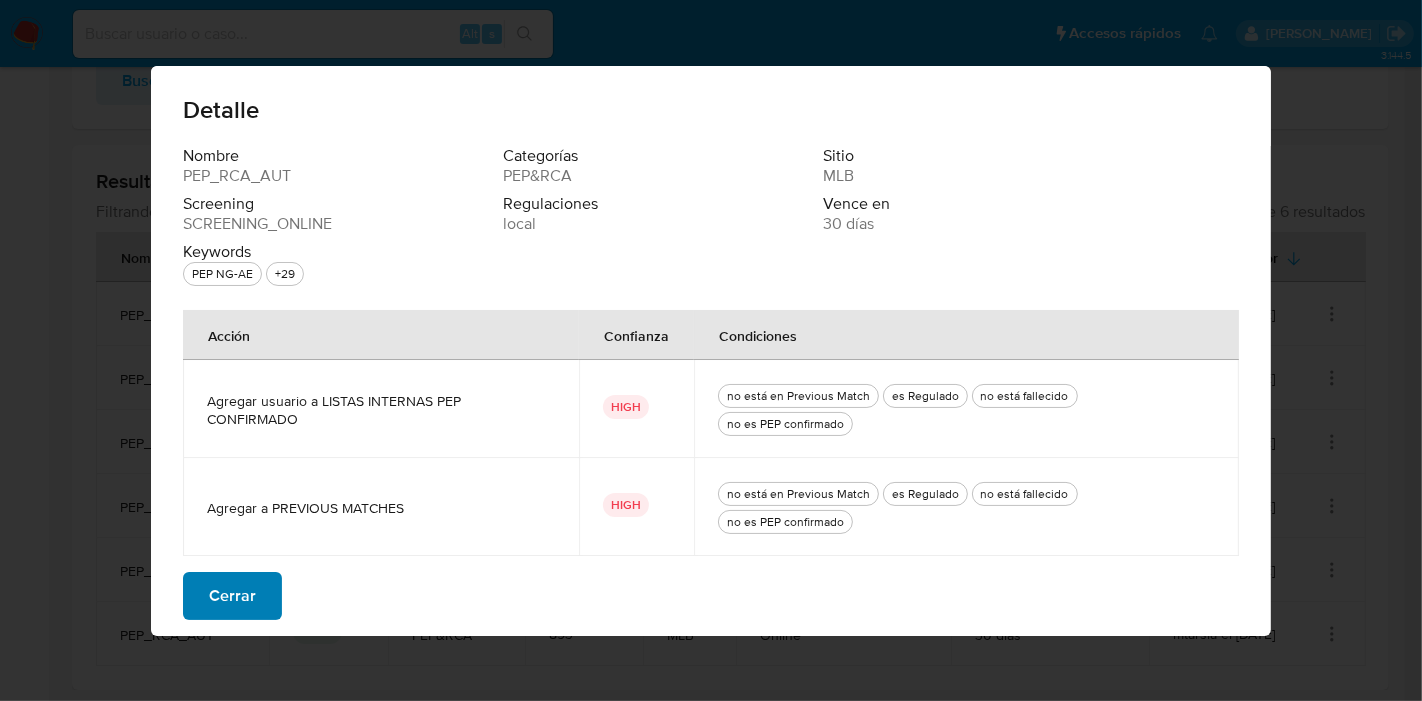click on "Cerrar" at bounding box center [232, 596] 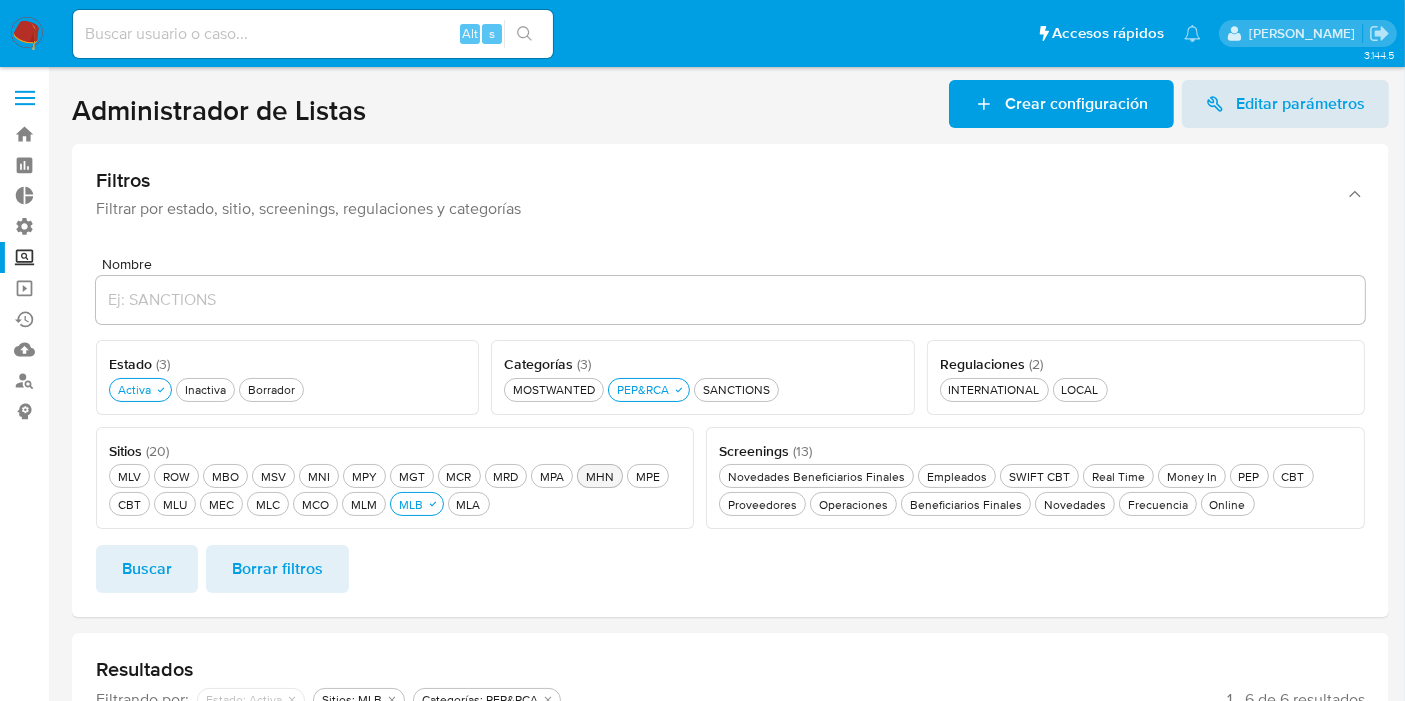 scroll, scrollTop: 111, scrollLeft: 0, axis: vertical 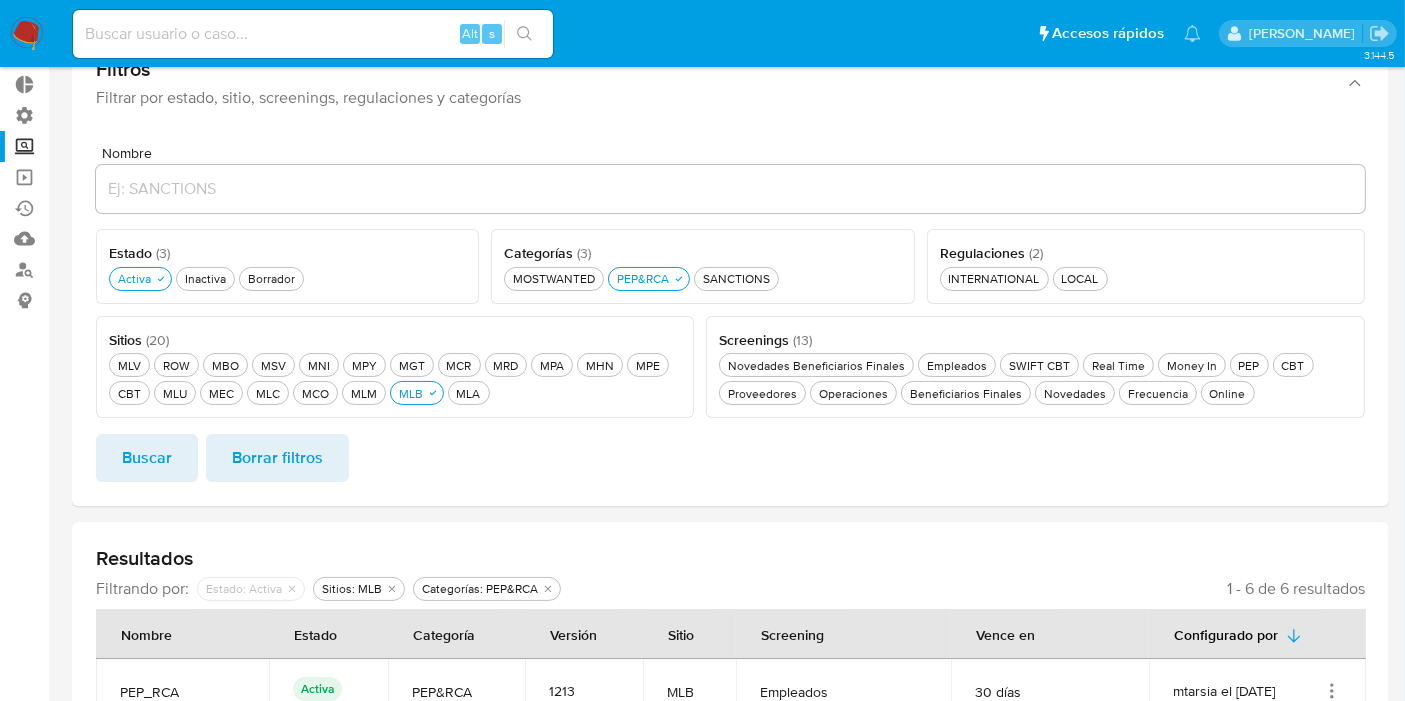 click on "Buscar Borrar filtros" at bounding box center [730, 458] 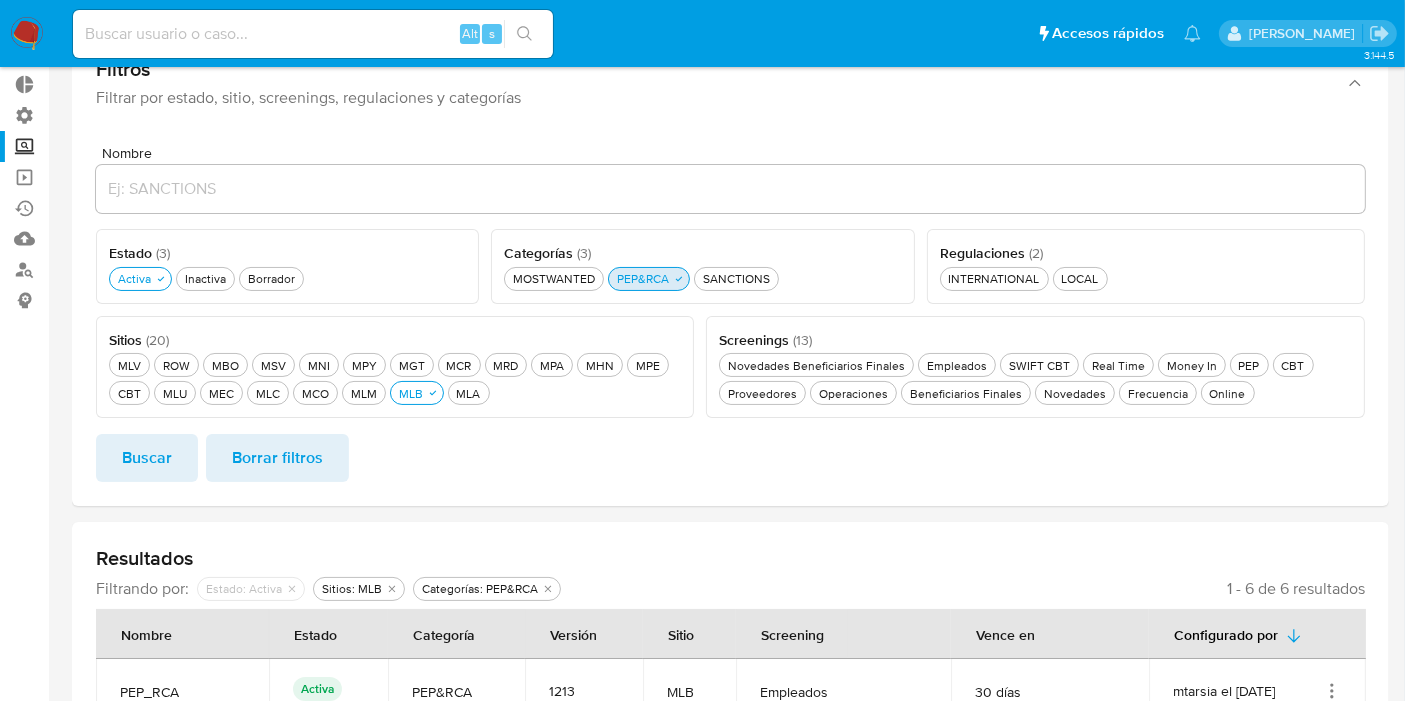 click on "PEP&RCA PEP&RCA" at bounding box center (643, 278) 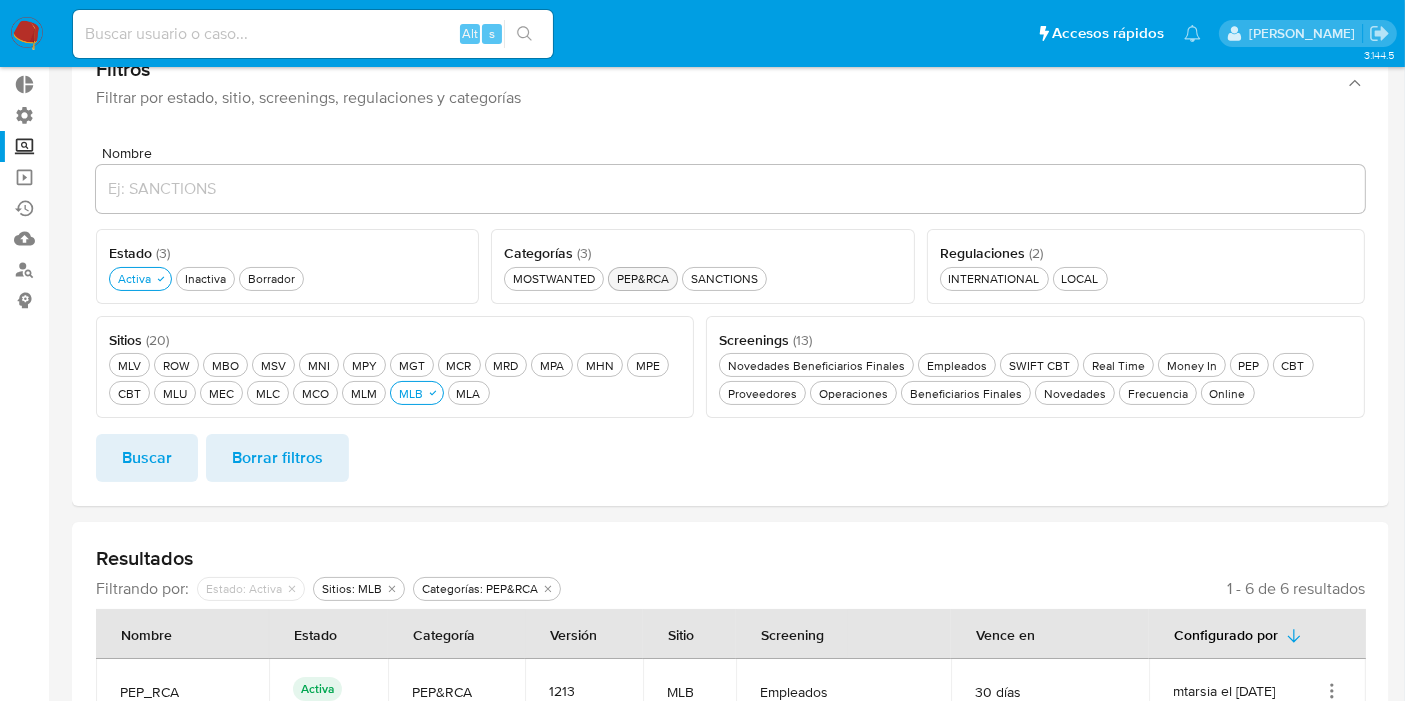 click on "PEP&RCA PEP&RCA" at bounding box center (643, 278) 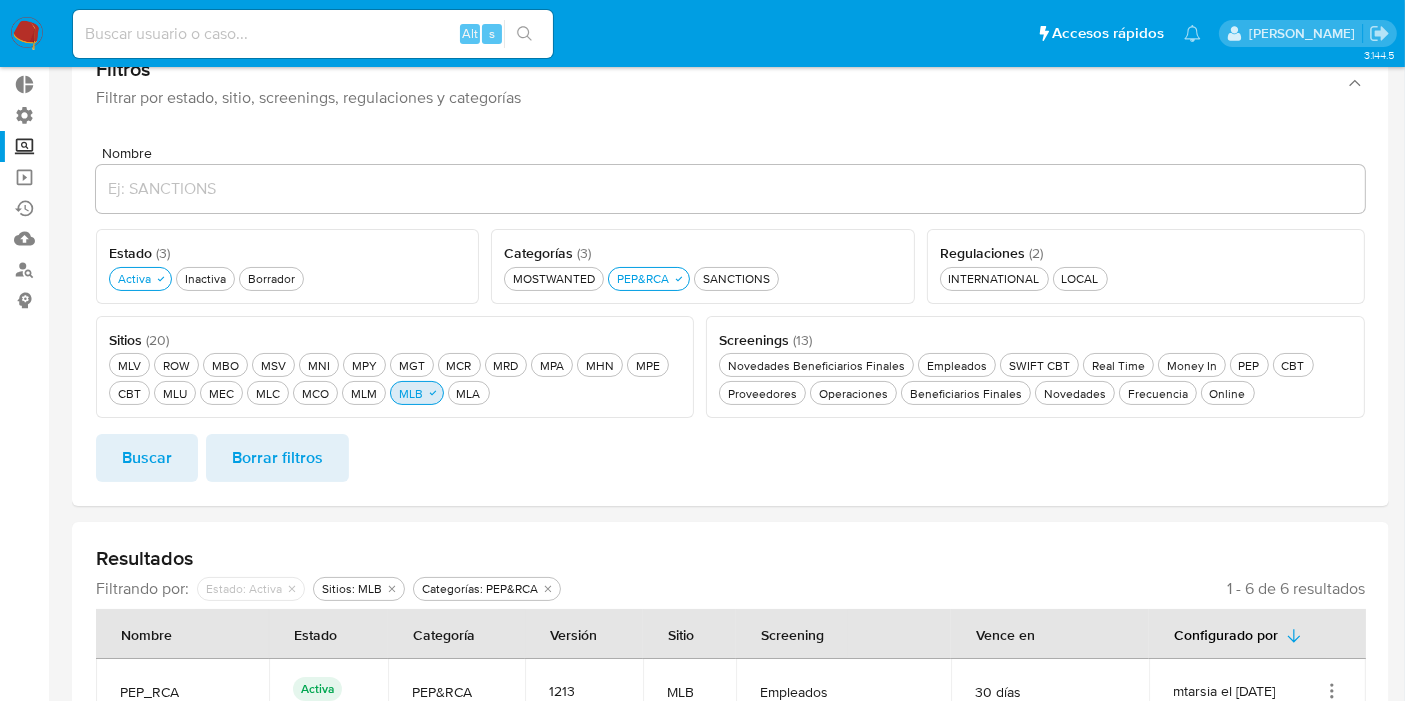 click on "MLB MLB" at bounding box center [411, 393] 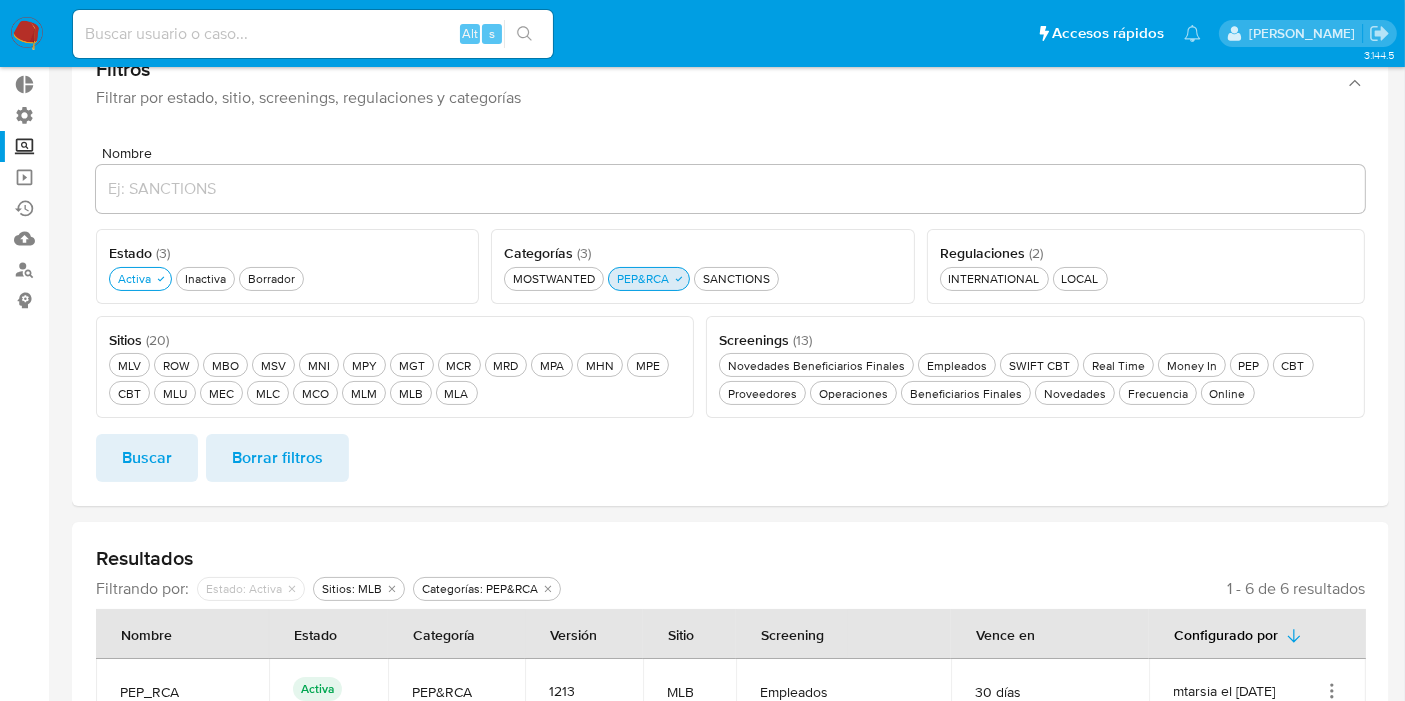 click on "PEP&RCA PEP&RCA" at bounding box center (643, 278) 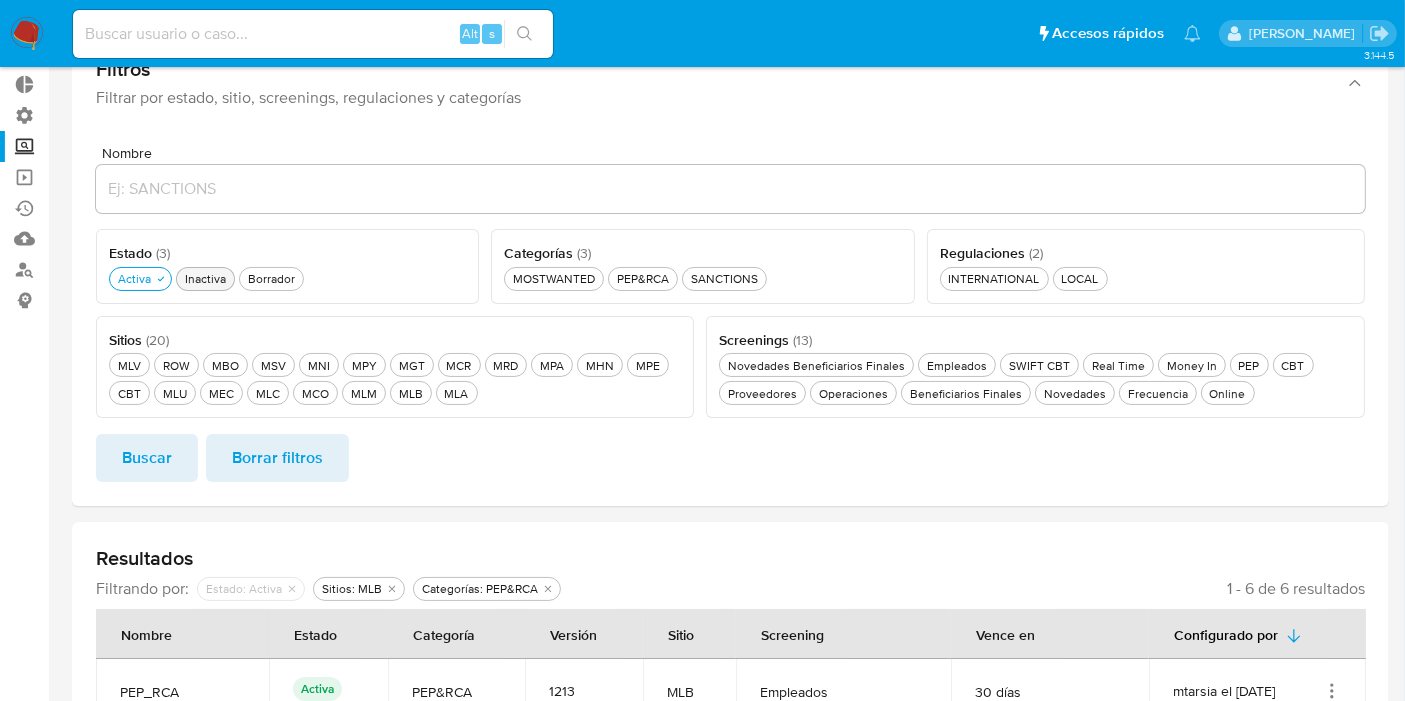click on "Inactiva Inactiva" at bounding box center [205, 278] 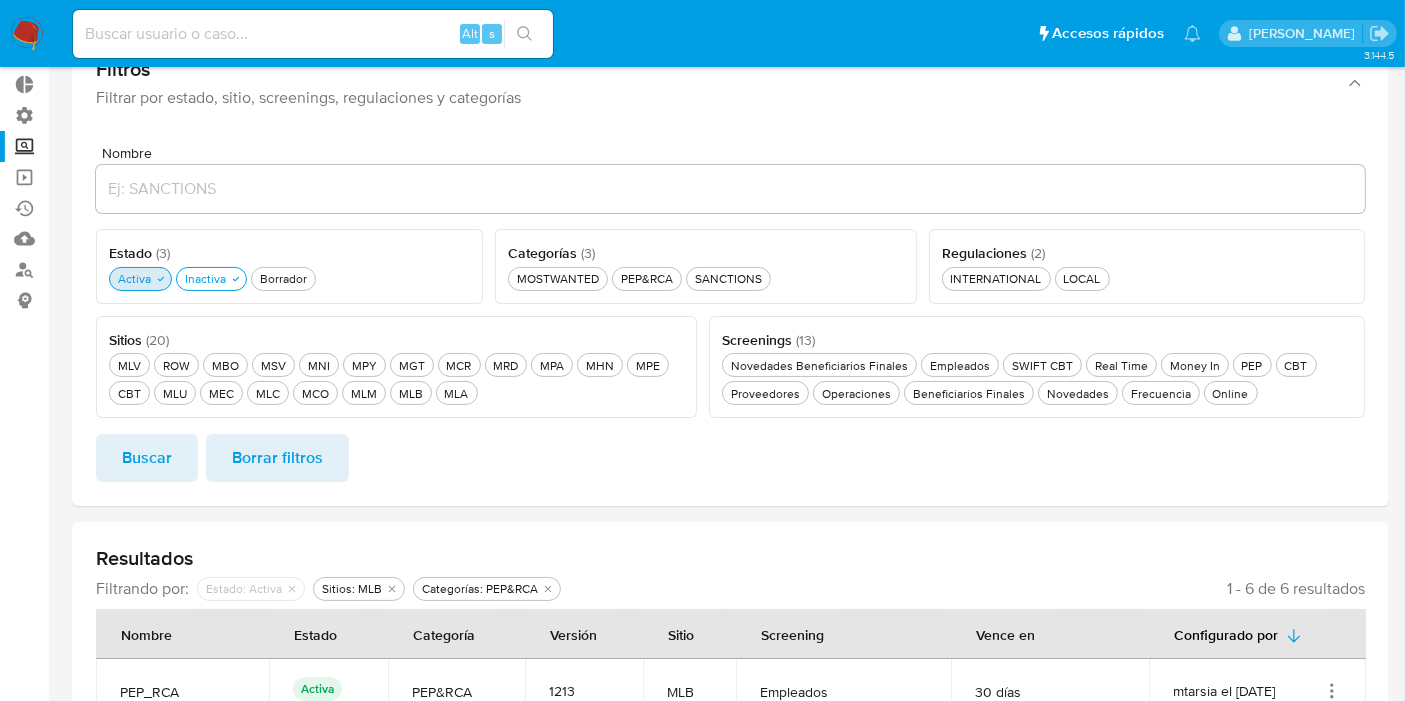 click on "Activa Activa" at bounding box center [134, 278] 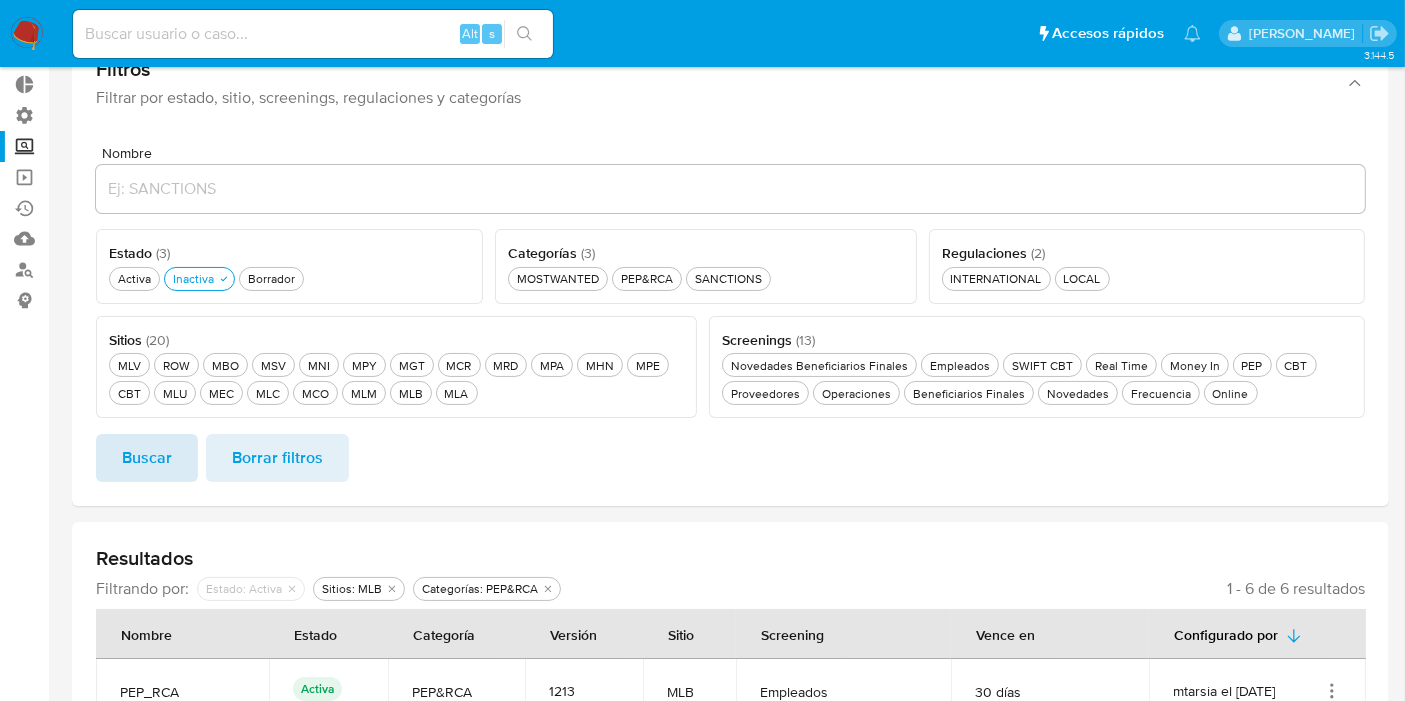 click on "Buscar" at bounding box center (147, 458) 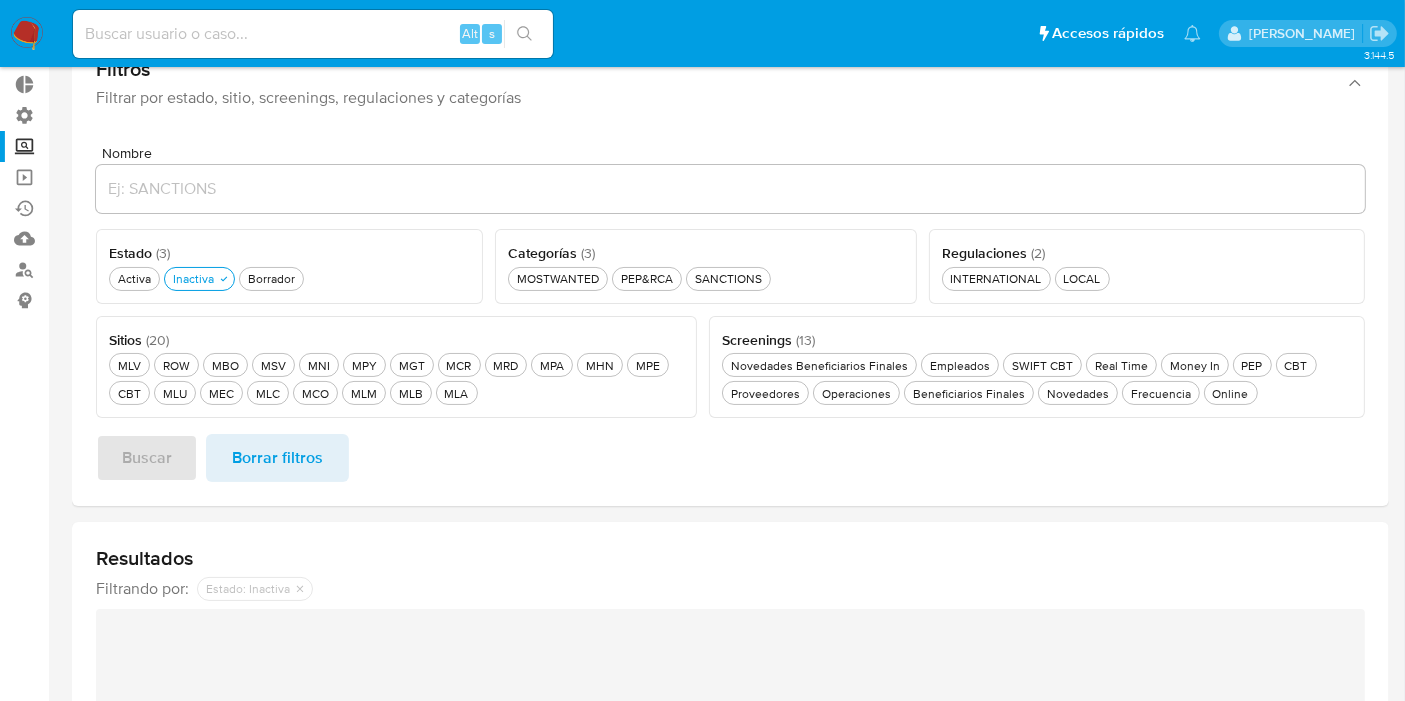 click on "Pausado Ver notificaciones Alt s Accesos rápidos   Presiona las siguientes teclas para acceder a algunas de las funciones Buscar caso o usuario Alt s Volver al home Alt h" at bounding box center [637, 33] 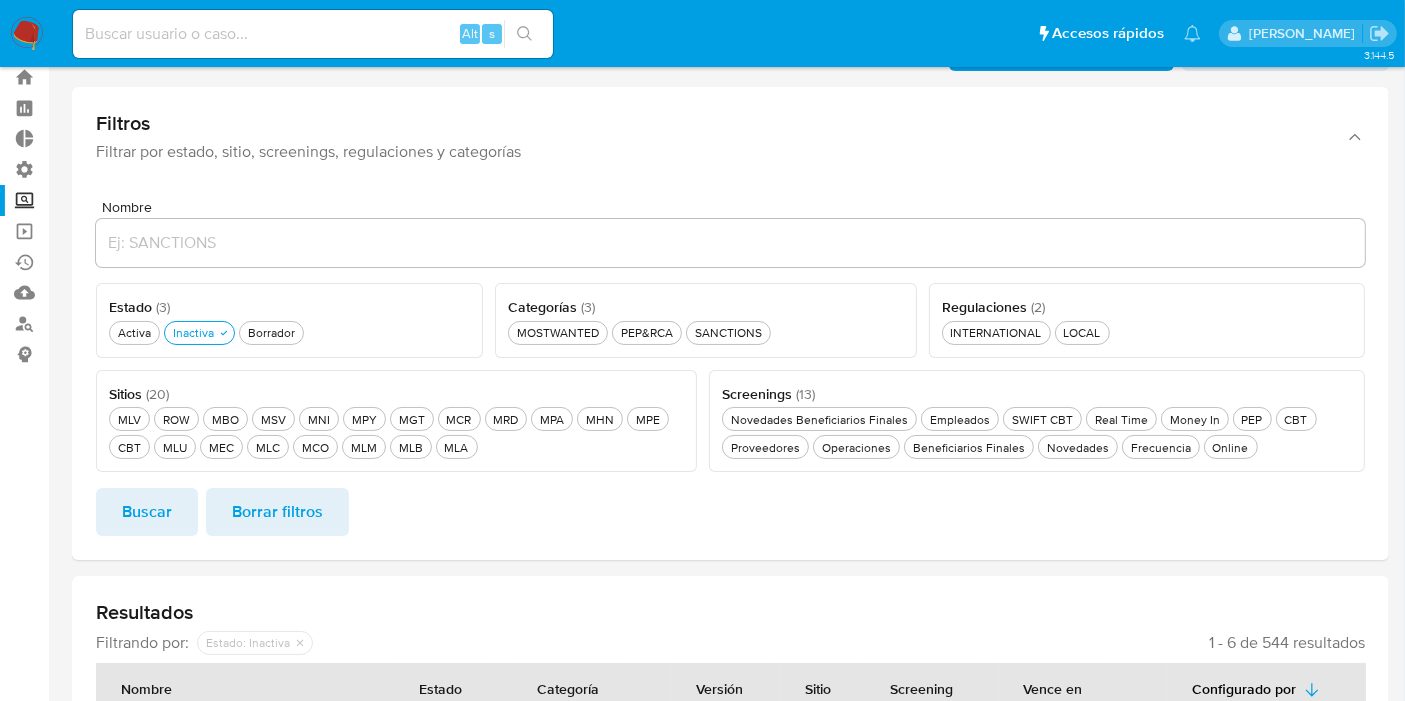 scroll, scrollTop: 0, scrollLeft: 0, axis: both 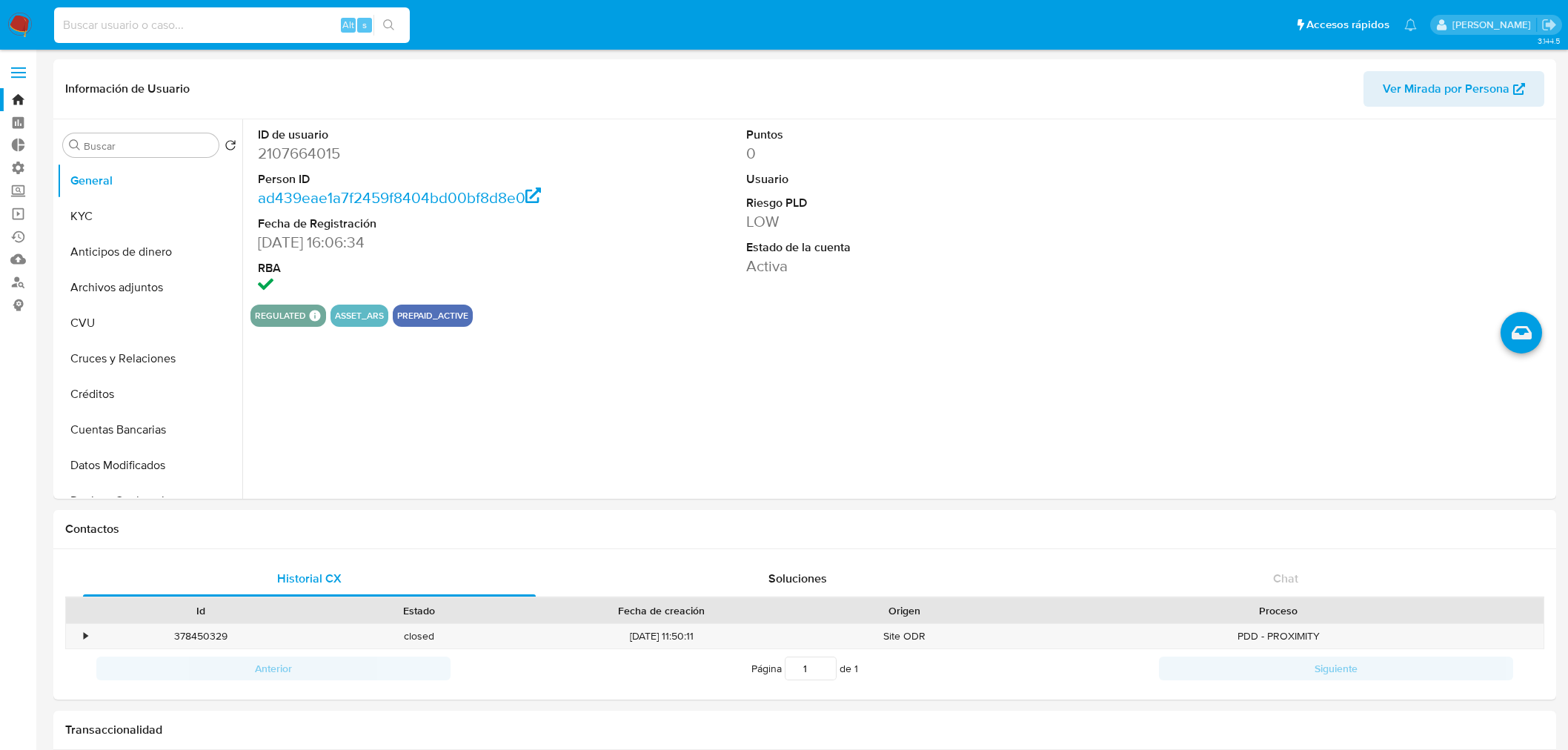 select on "10" 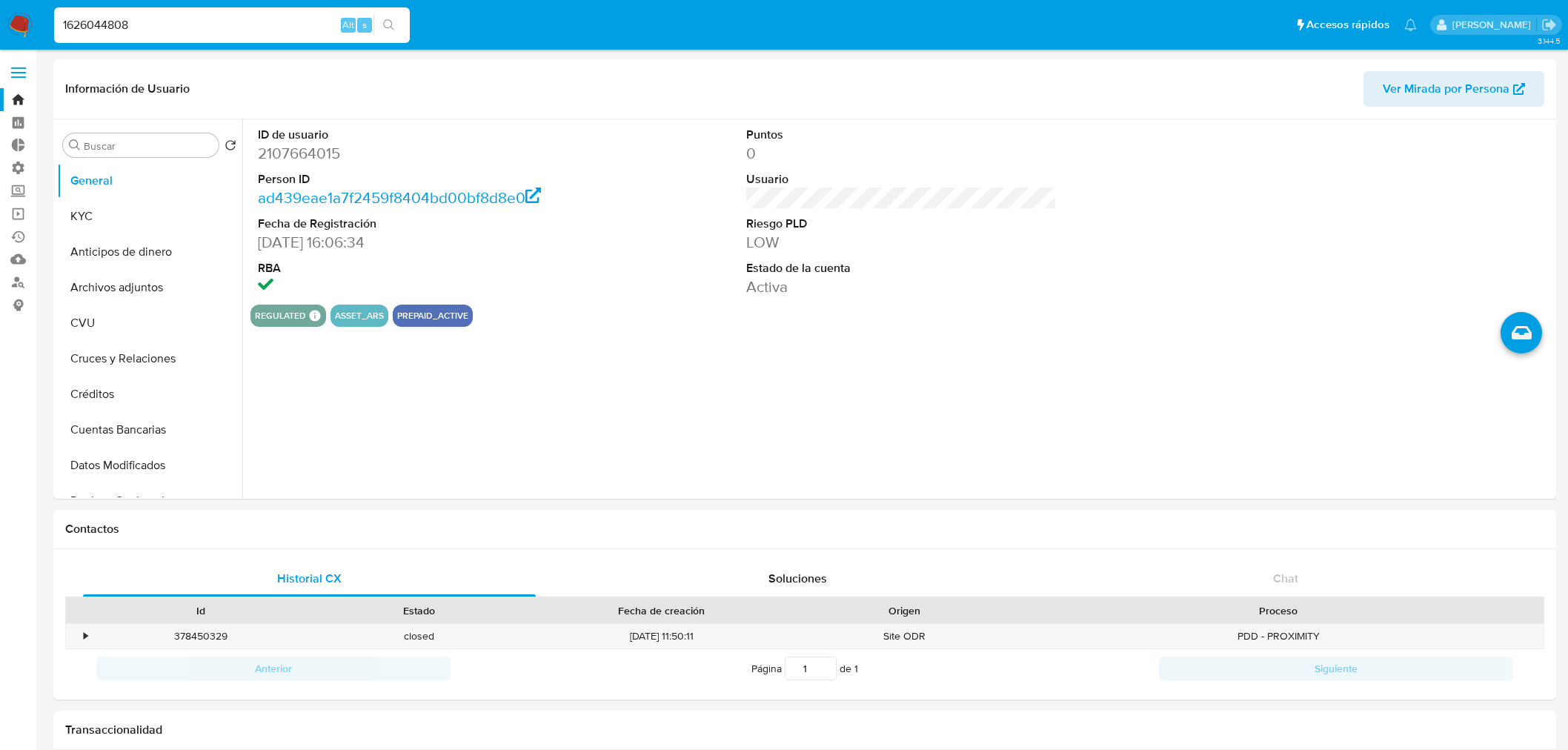 scroll, scrollTop: 0, scrollLeft: 0, axis: both 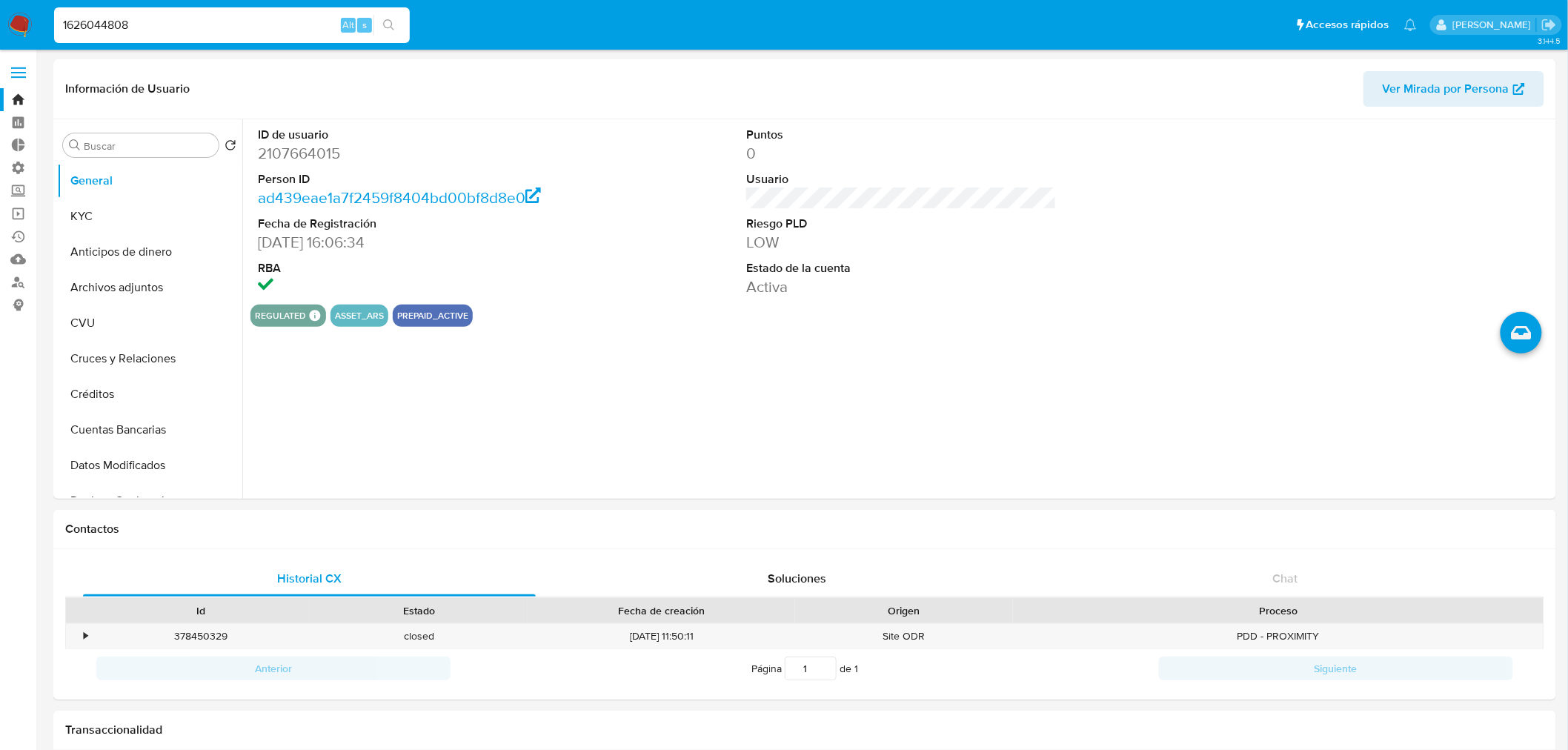 type on "1626044808" 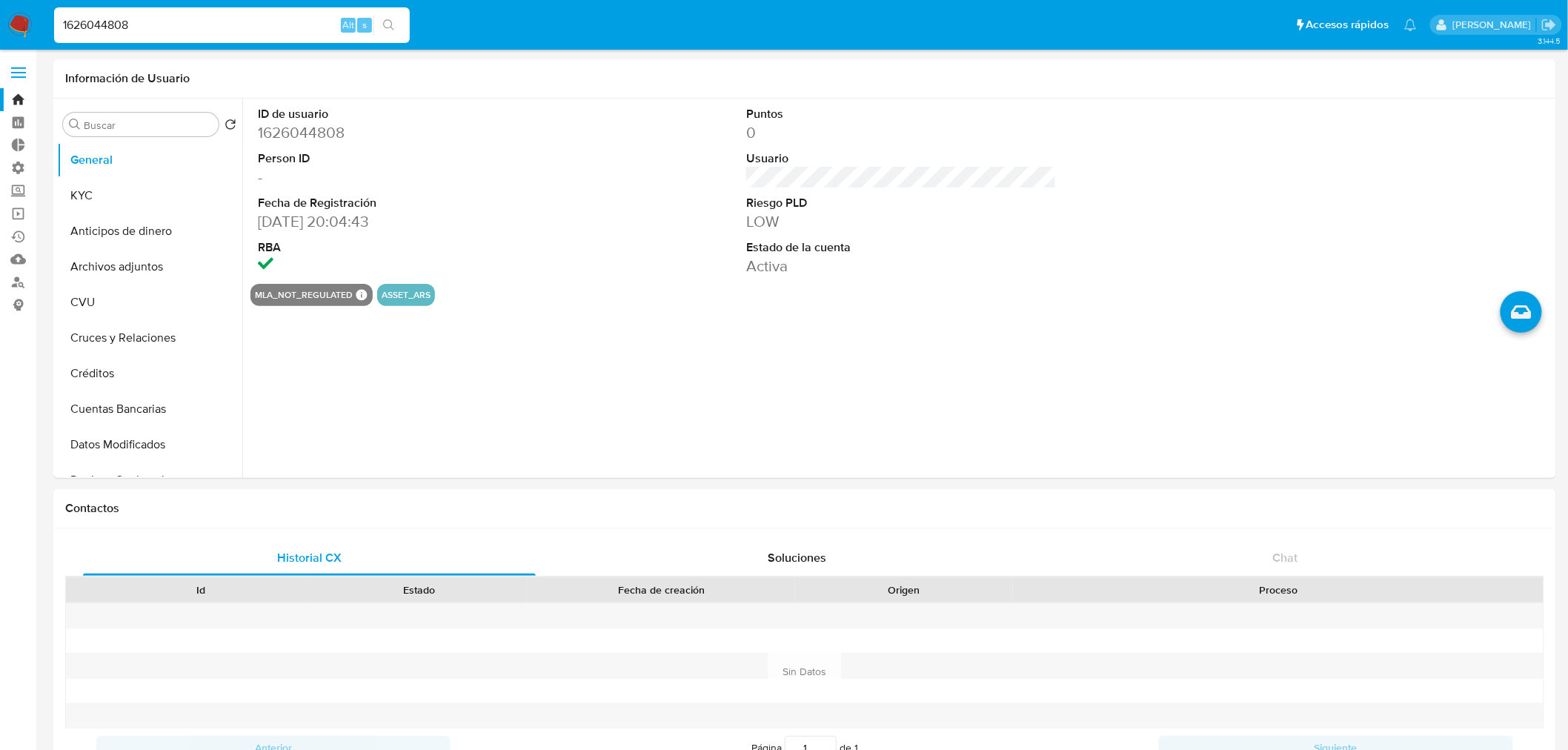 click on "Pausado Ver notificaciones 1626044808 Alt s Accesos rápidos   Presiona las siguientes teclas para acceder a algunas de las funciones Buscar caso o usuario Alt s Volver al home Alt h Agregar un archivo adjunto Alt a" at bounding box center [735, 24] 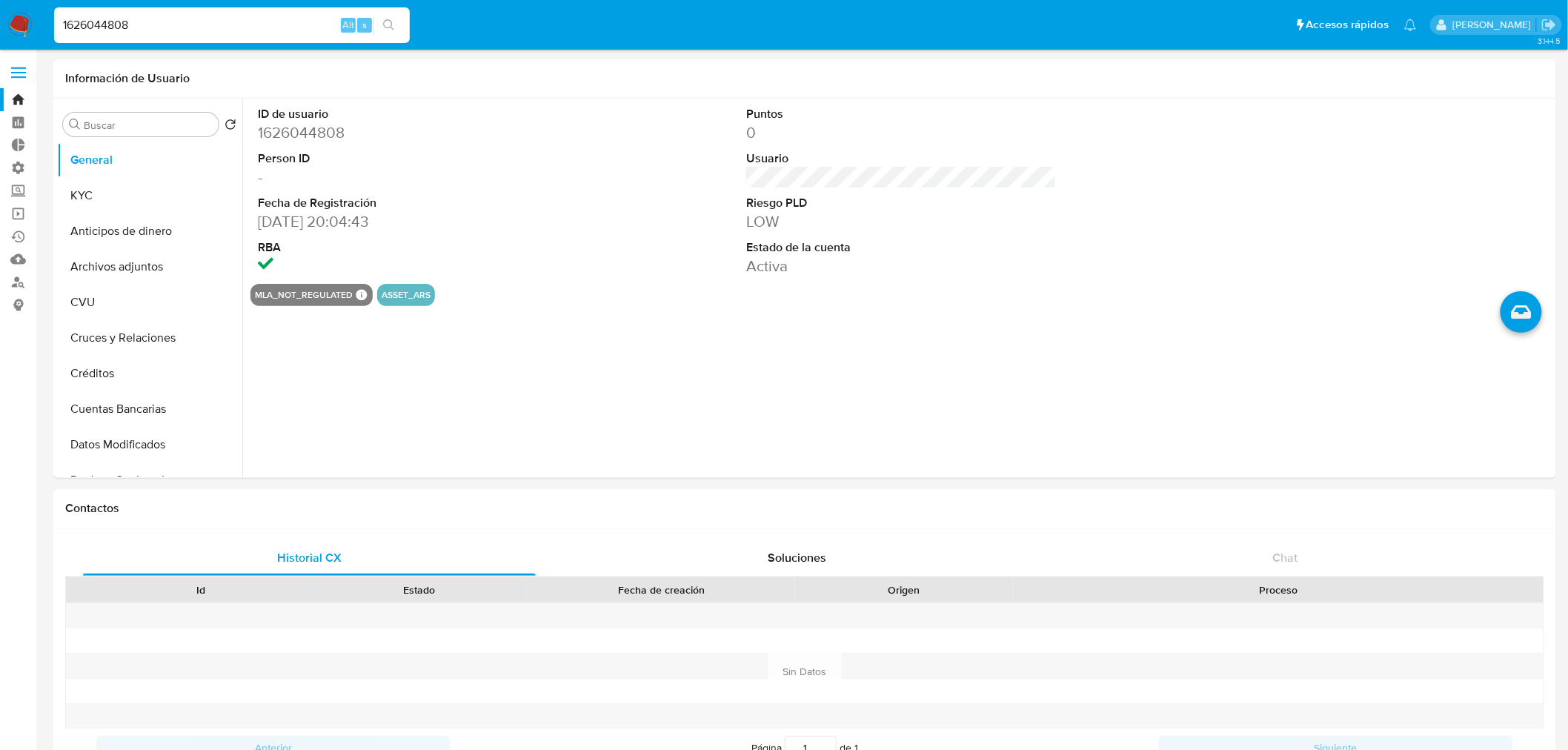 select on "10" 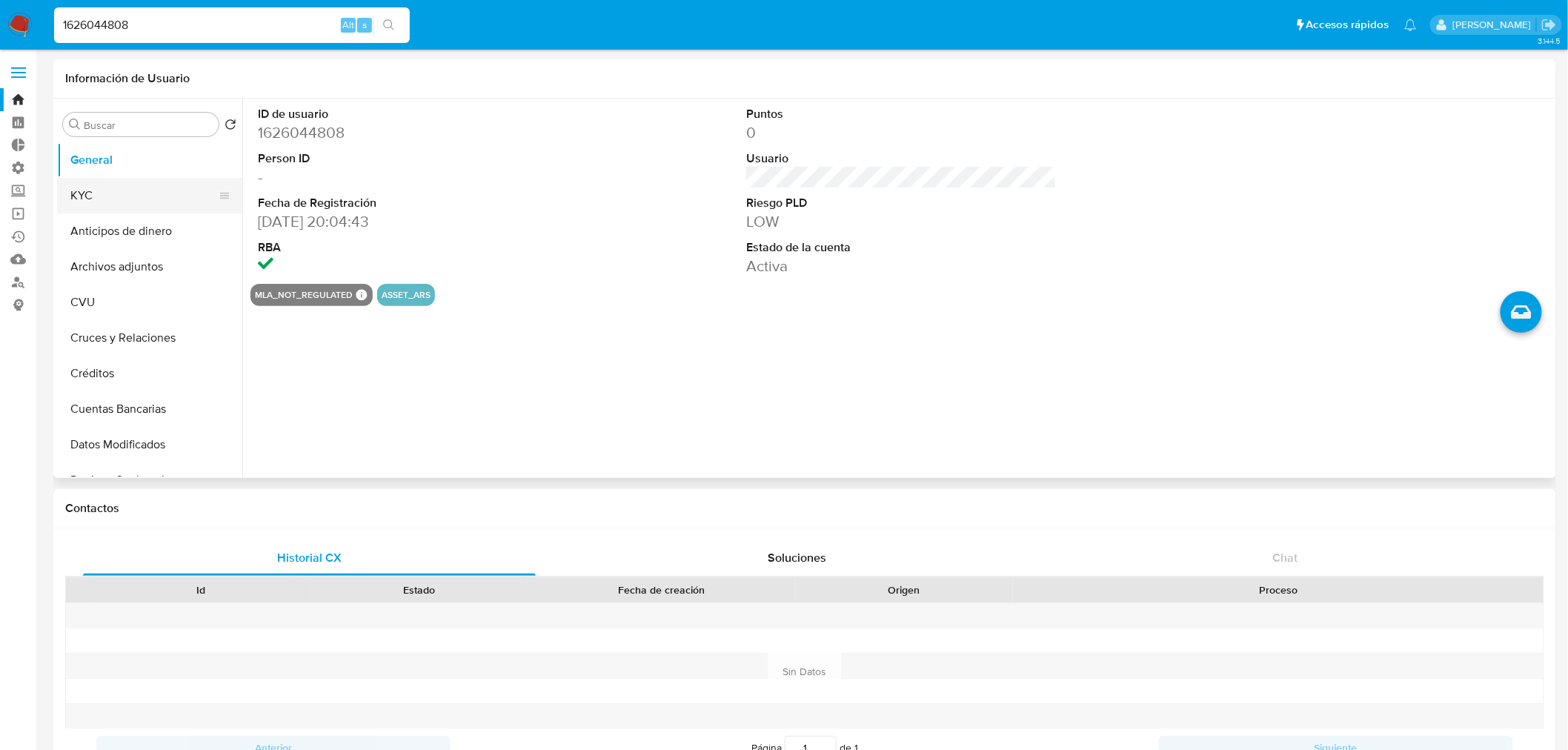 click on "KYC" at bounding box center [144, 196] 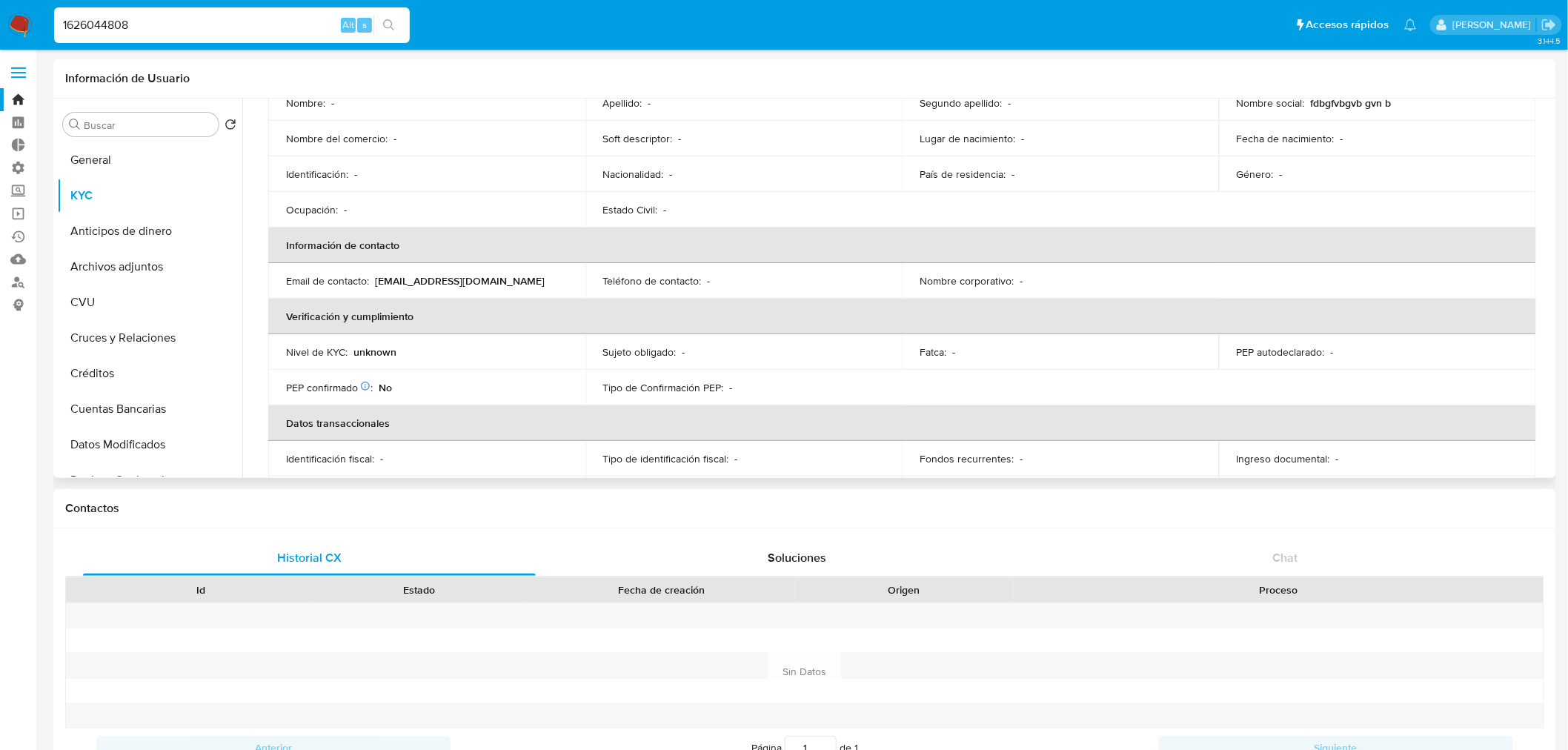 scroll, scrollTop: 0, scrollLeft: 0, axis: both 